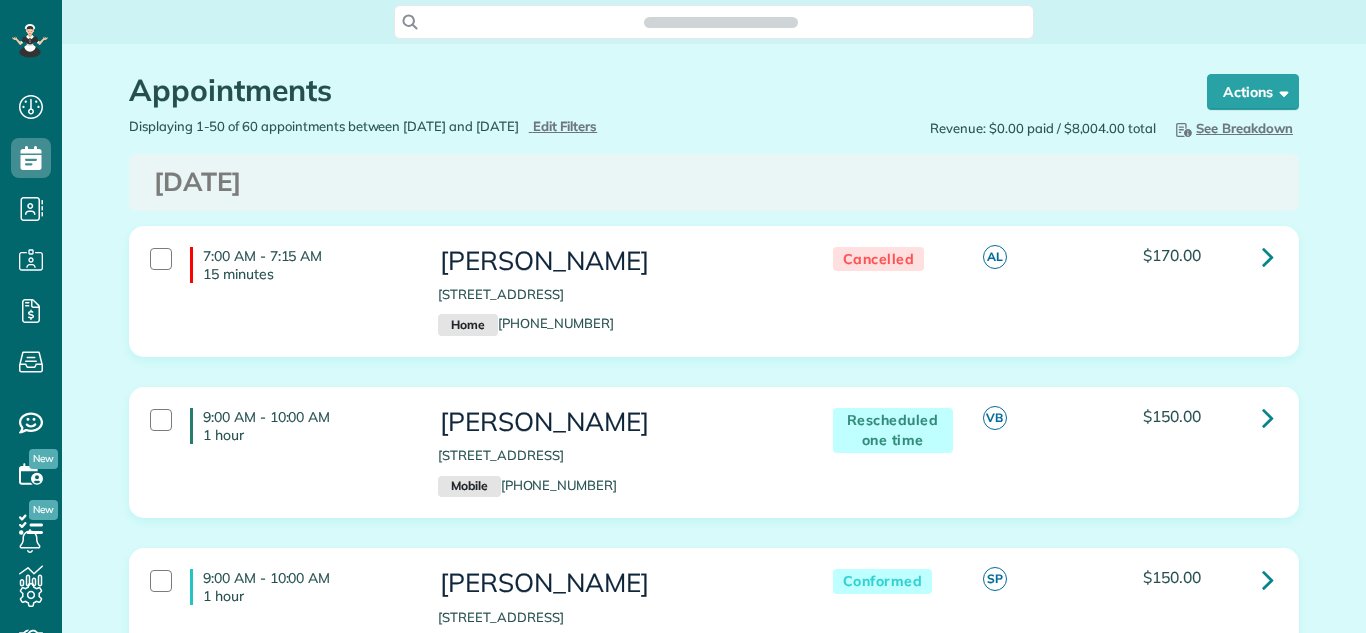 scroll, scrollTop: 0, scrollLeft: 0, axis: both 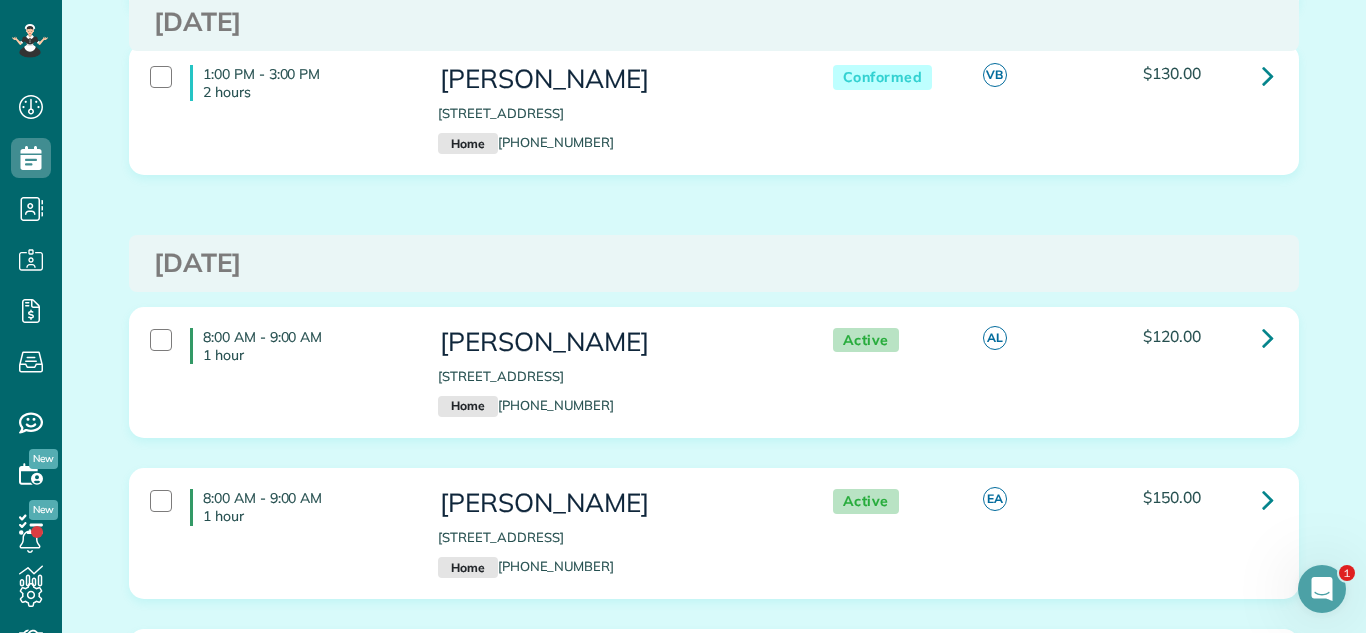 click on "1:00 PM -  3:00 PM
2 hours
Evelyn Driggers
1710 Midday Drive Zion IL 60099
Home
(847) 650-2777
Conformed
VB
$130.00" at bounding box center (714, 124) 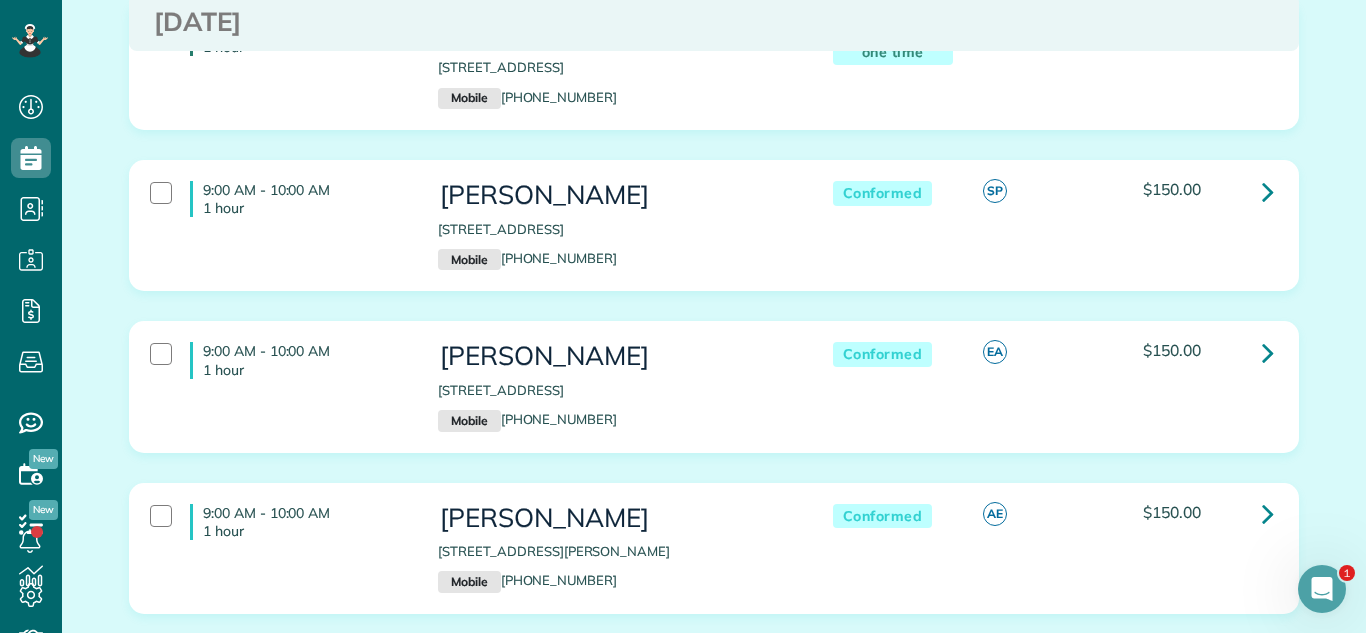 scroll, scrollTop: 0, scrollLeft: 0, axis: both 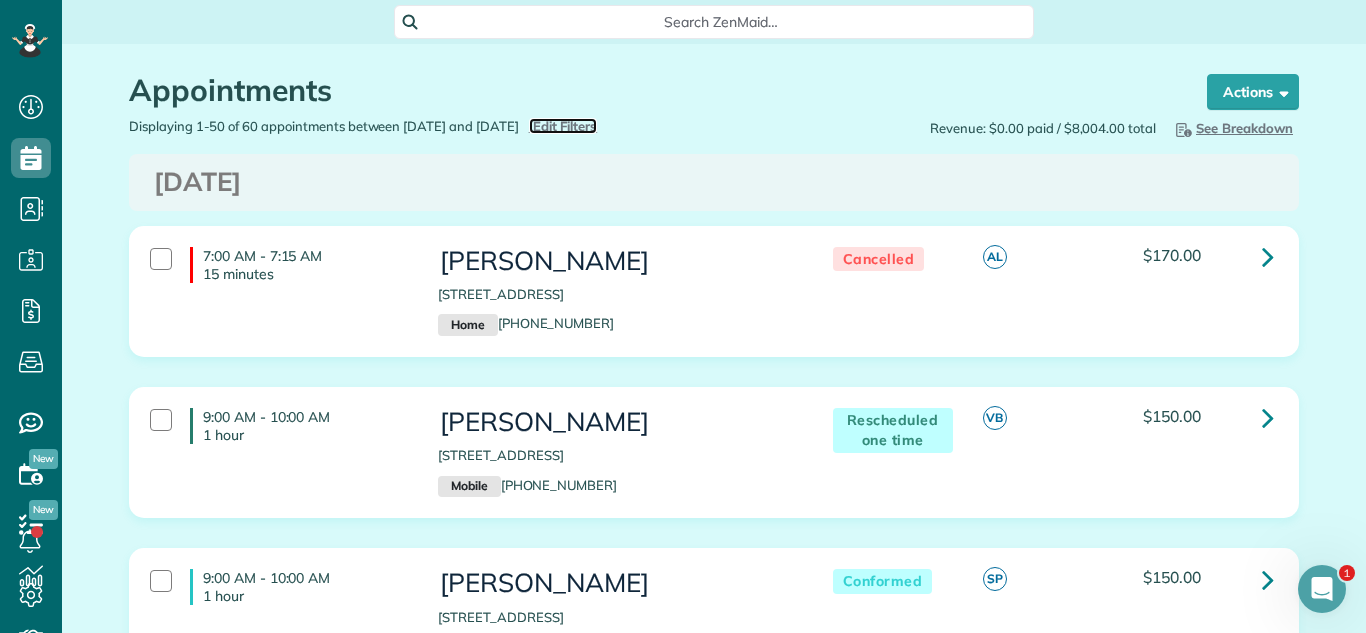 click on "Edit Filters" at bounding box center (565, 126) 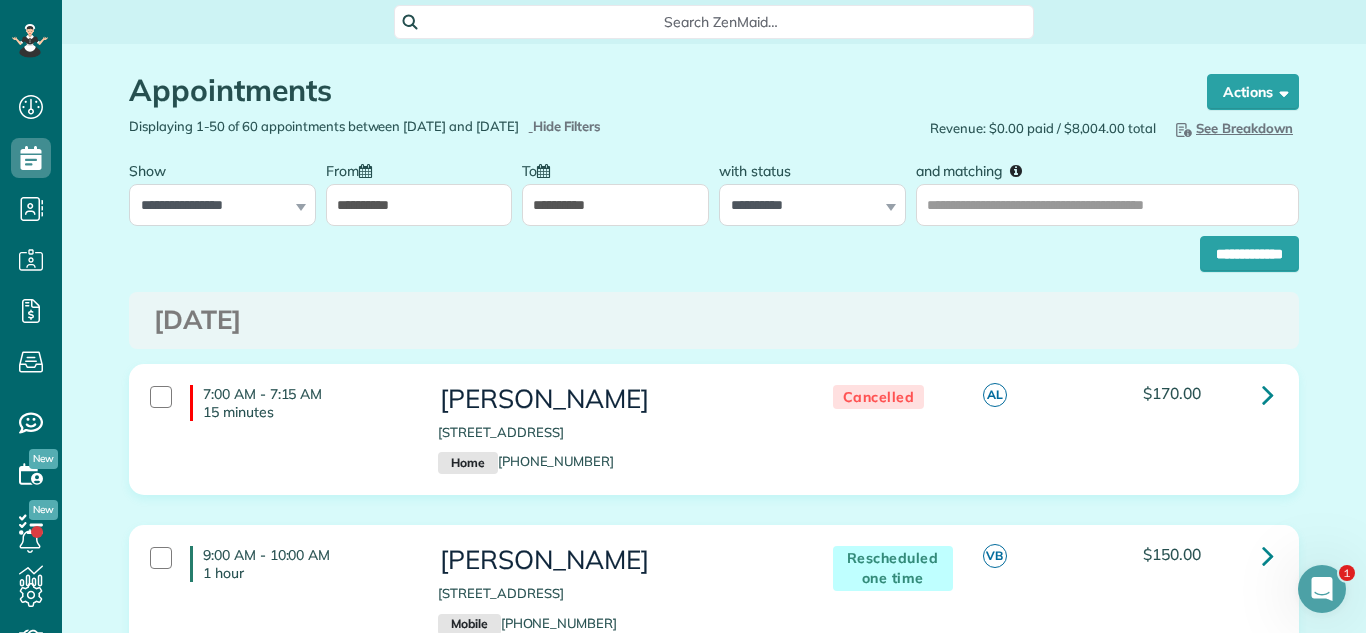 click on "**********" at bounding box center (419, 188) 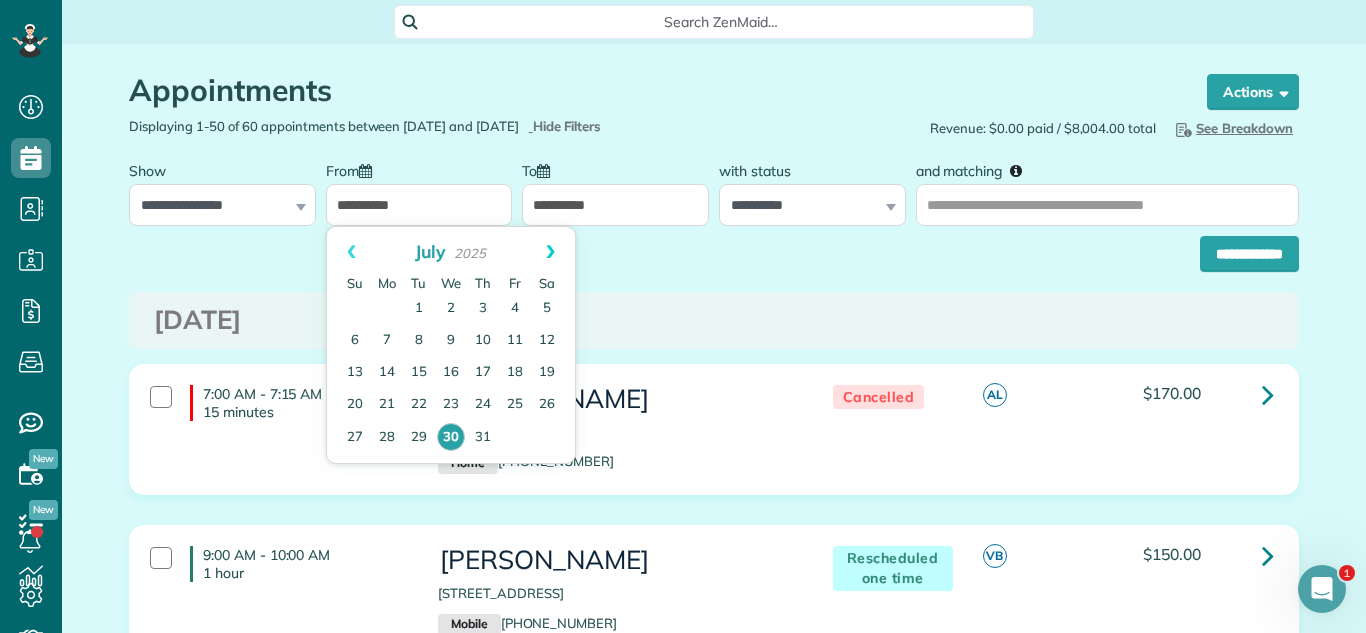 click on "Next" at bounding box center [550, 252] 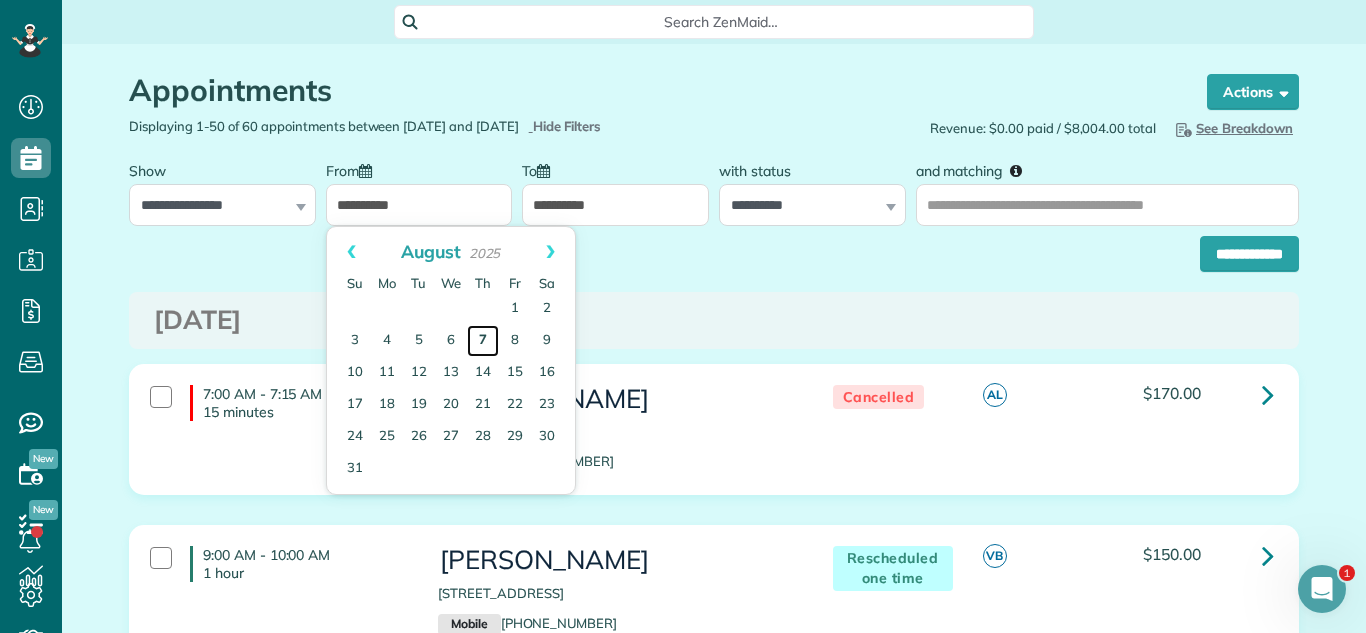 click on "7" at bounding box center (483, 341) 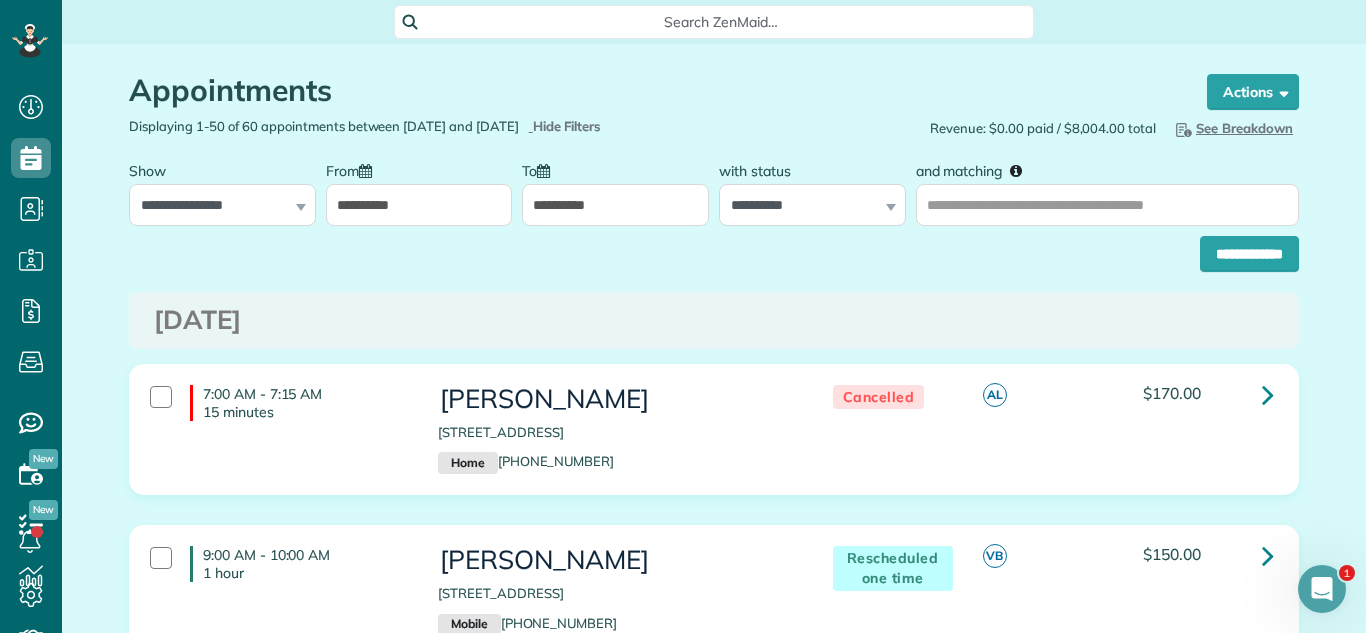 click on "**********" at bounding box center [615, 205] 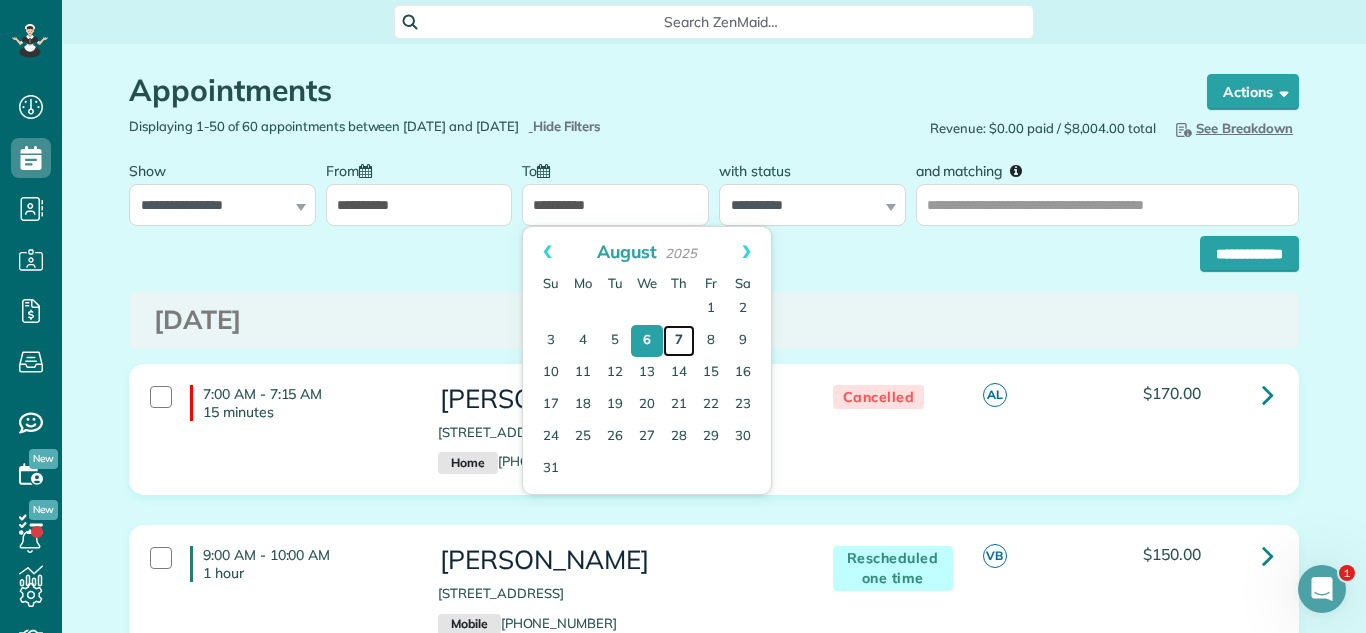 drag, startPoint x: 678, startPoint y: 333, endPoint x: 688, endPoint y: 340, distance: 12.206555 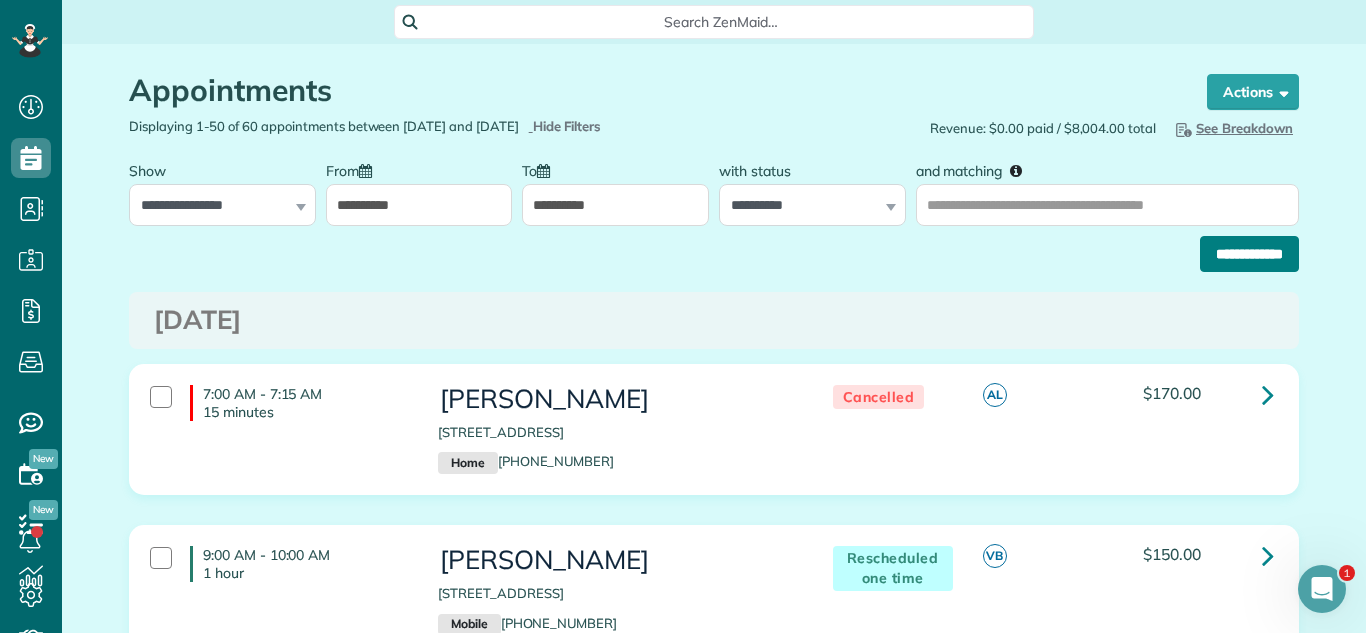 click on "**********" at bounding box center [1249, 254] 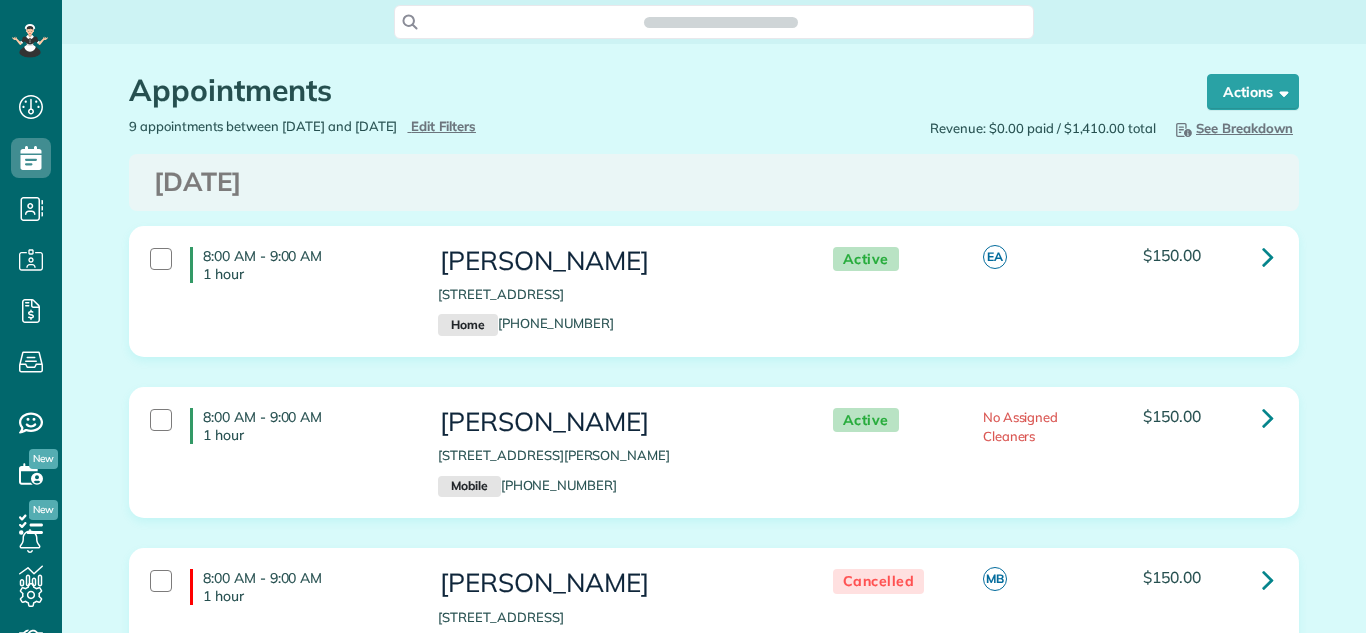 scroll, scrollTop: 0, scrollLeft: 0, axis: both 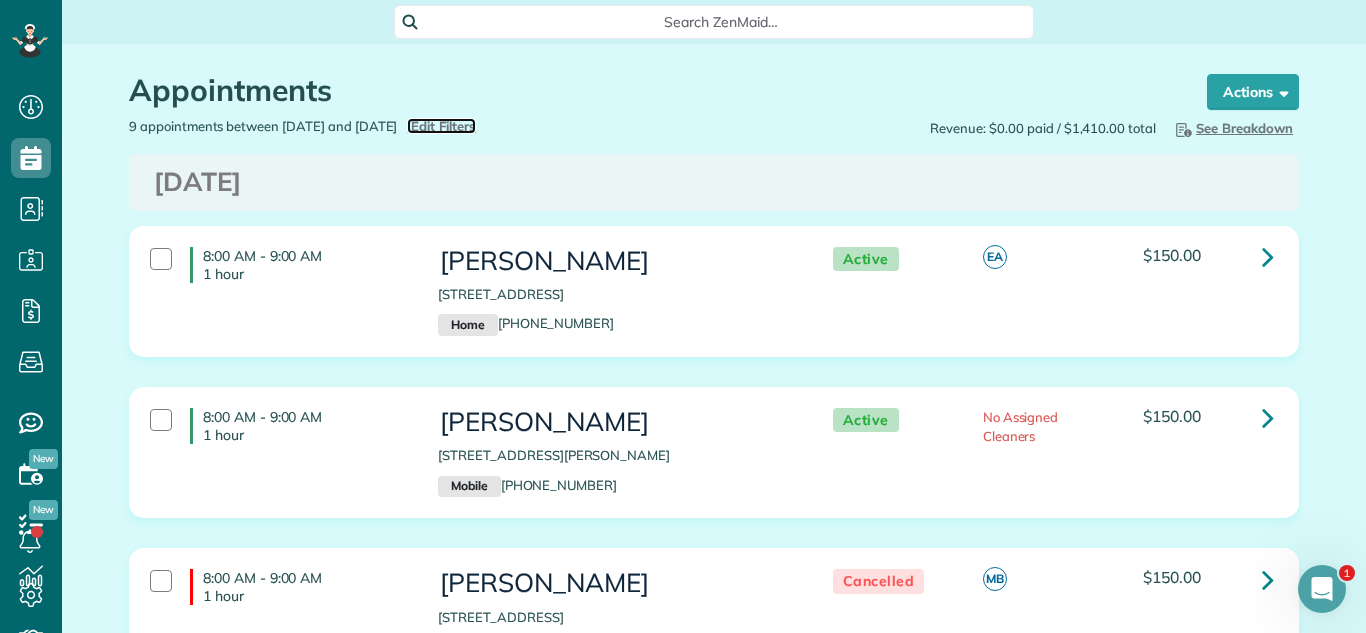 click on "Edit Filters" at bounding box center [443, 126] 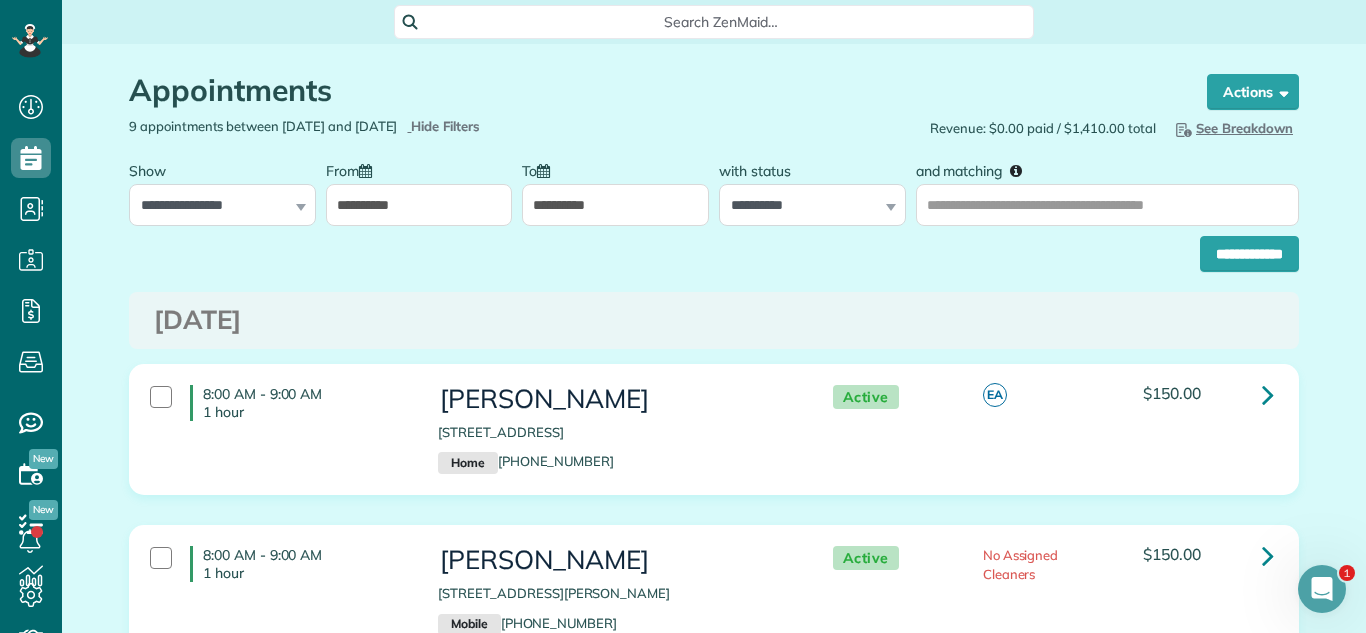 click on "**********" at bounding box center [419, 205] 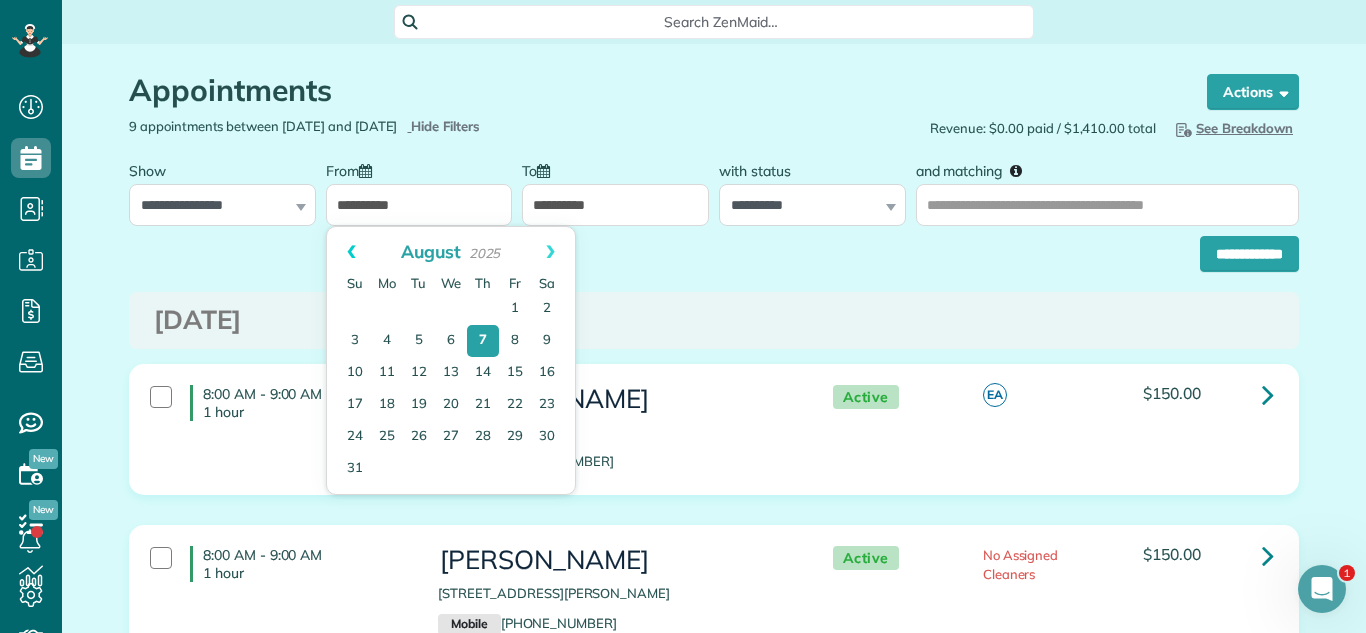 click on "Prev" at bounding box center [351, 252] 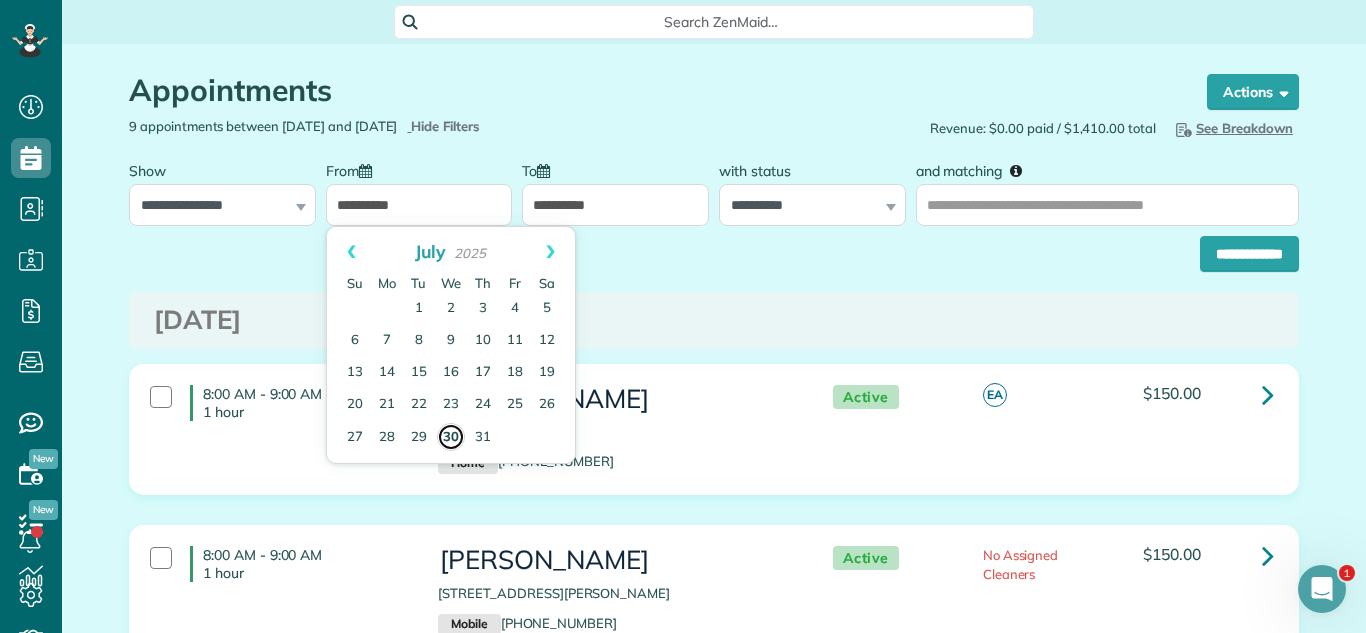 click on "30" at bounding box center (451, 437) 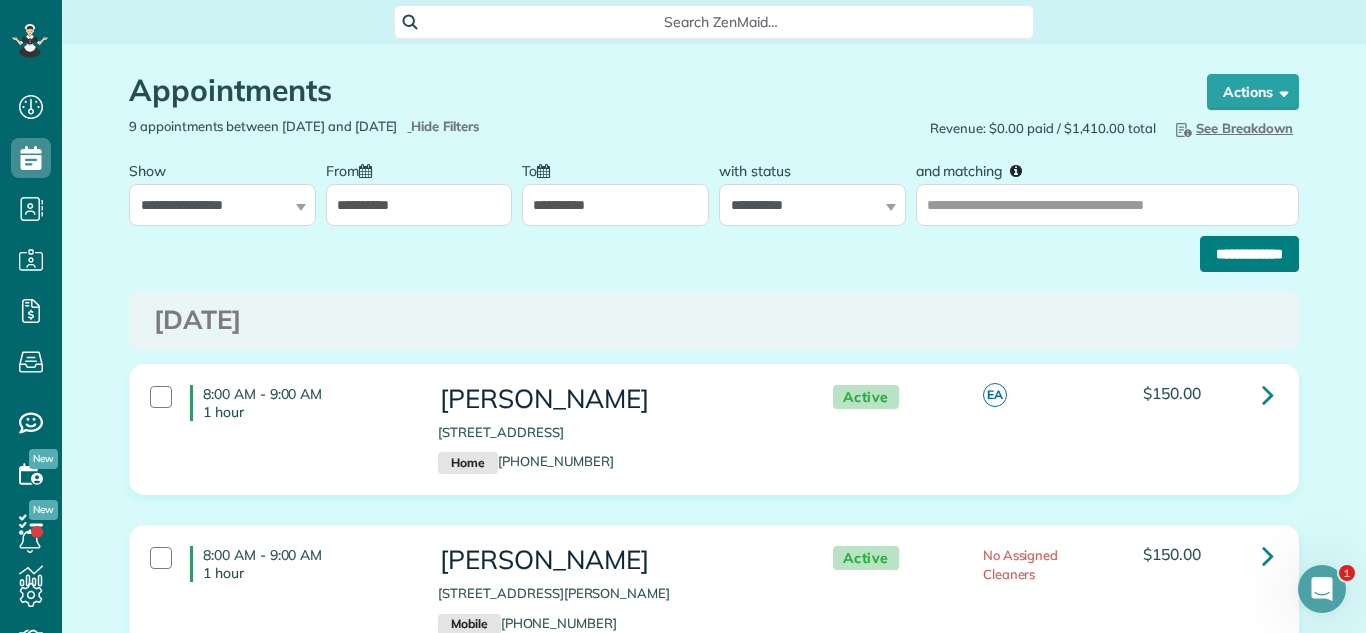 click on "**********" at bounding box center [1249, 254] 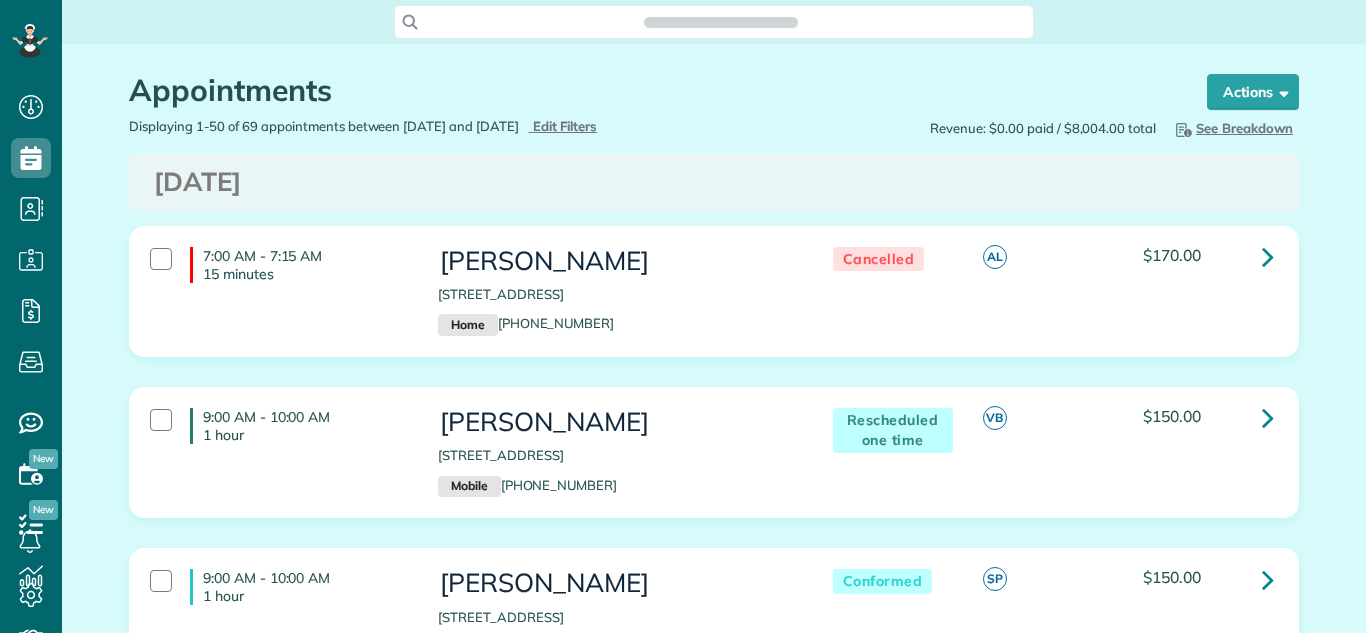 scroll, scrollTop: 0, scrollLeft: 0, axis: both 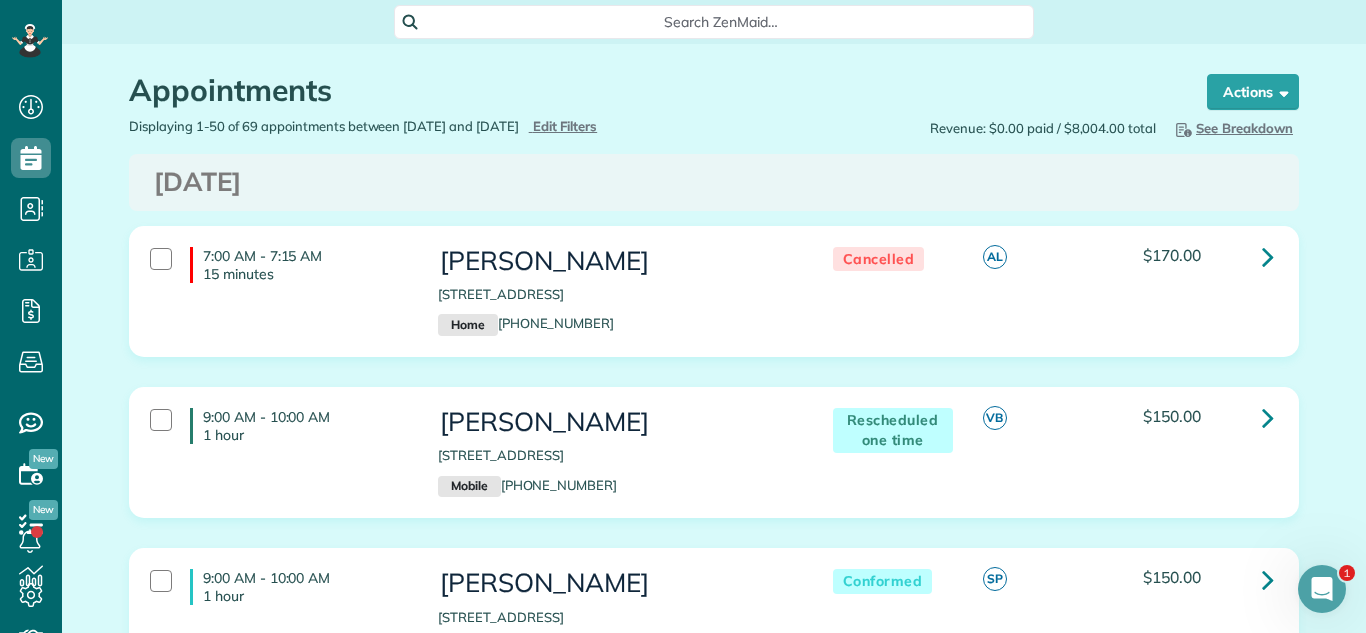 click on "Raymond Schmeh" at bounding box center (615, 583) 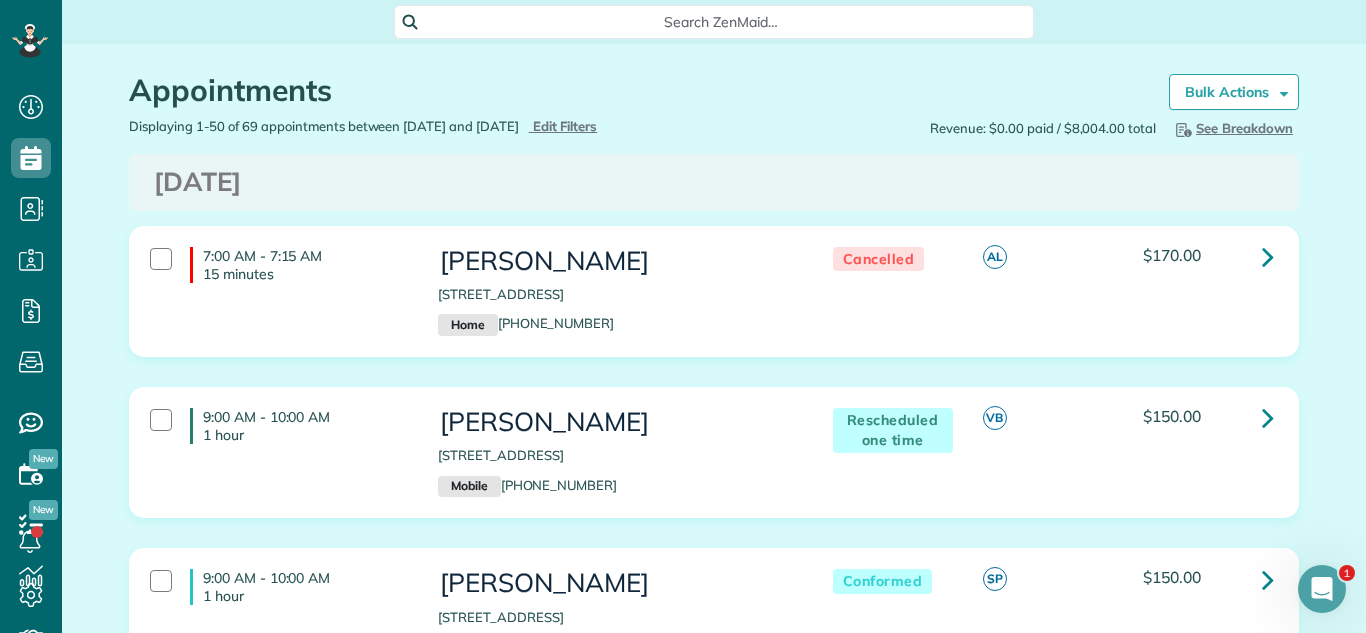 click on "Wednesday Jul 30, 2025" at bounding box center (714, 182) 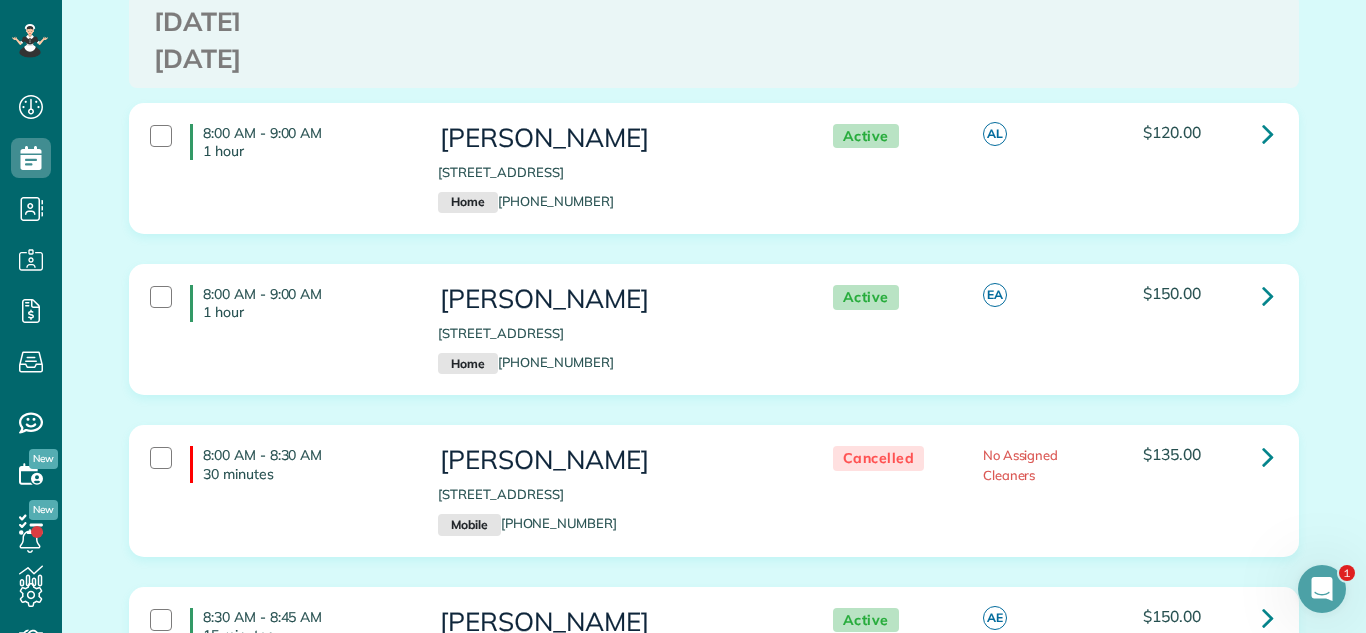 scroll, scrollTop: 1350, scrollLeft: 0, axis: vertical 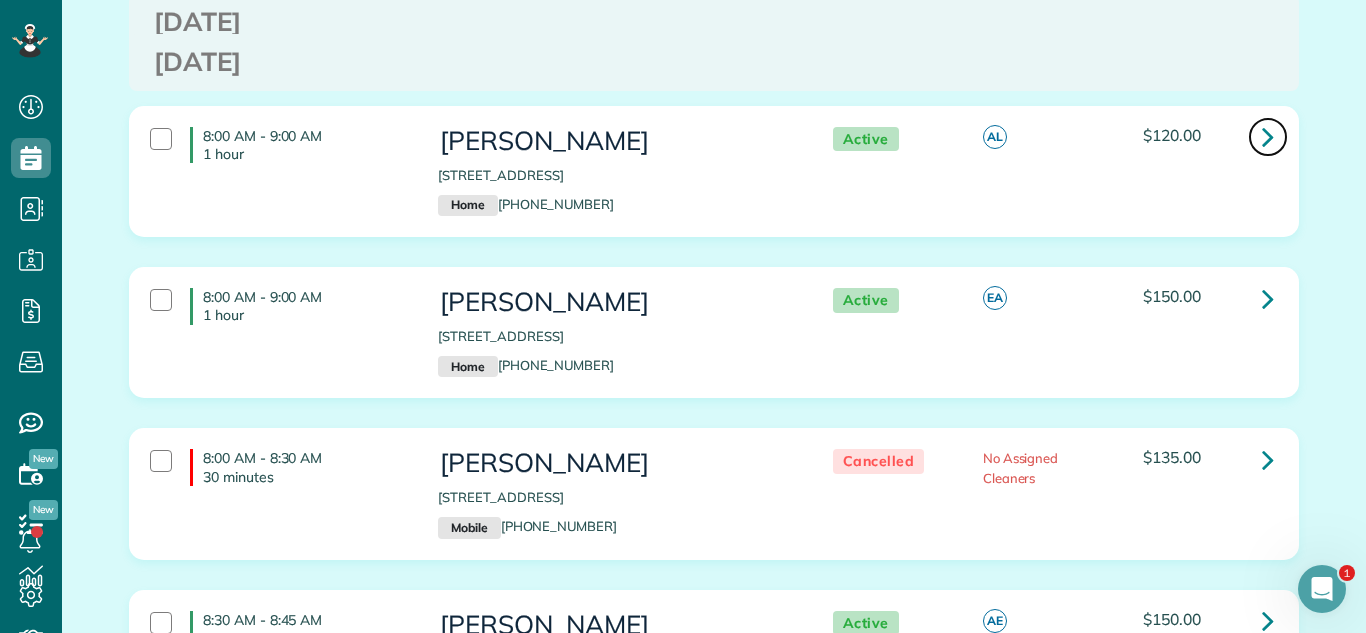 click at bounding box center (1268, 136) 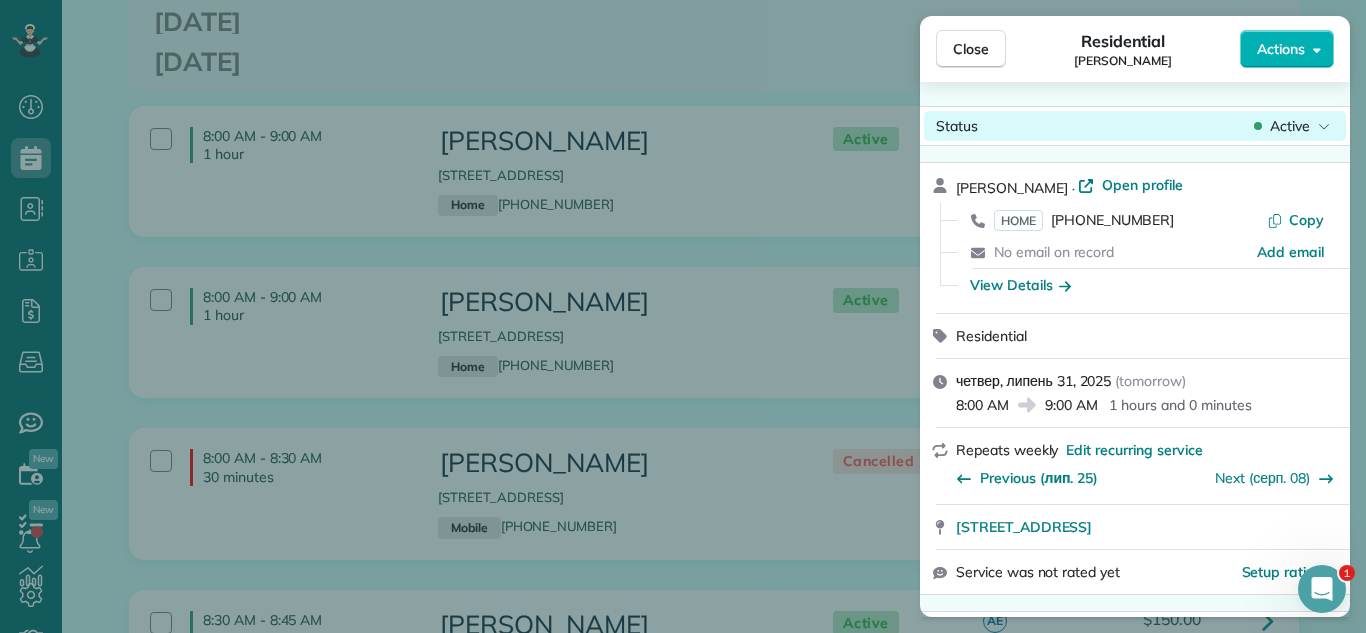 click on "Active" at bounding box center (1290, 126) 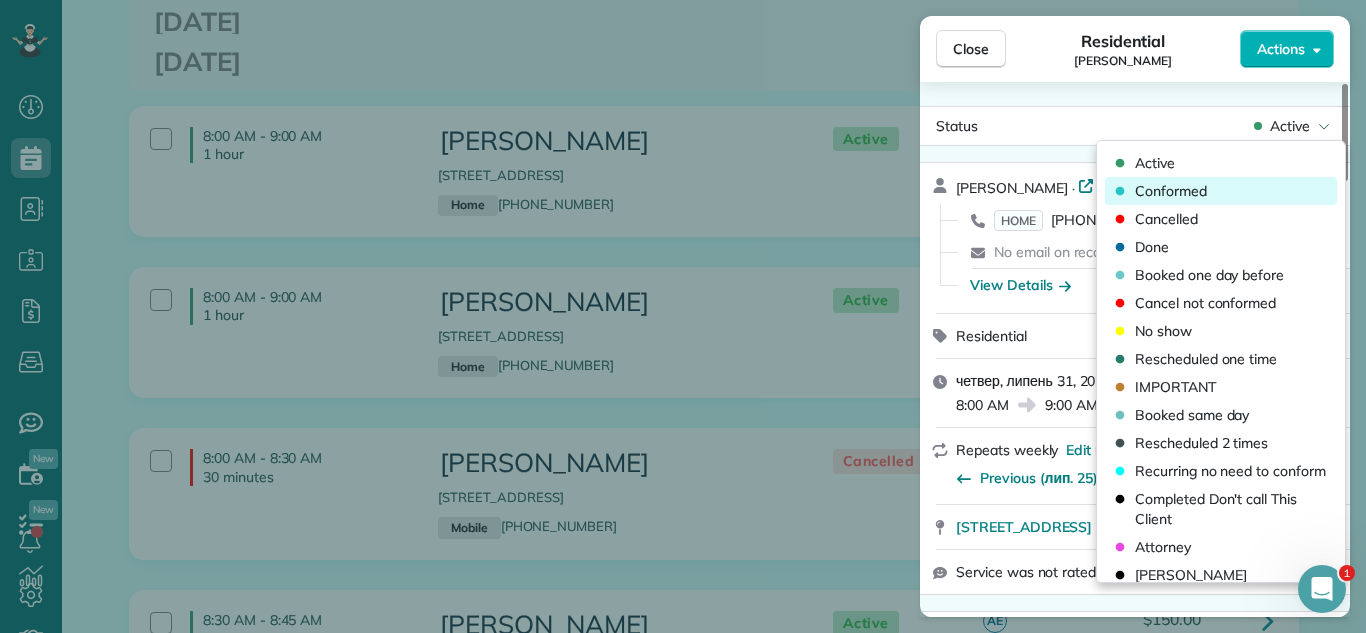 click on "Conformed" at bounding box center (1221, 191) 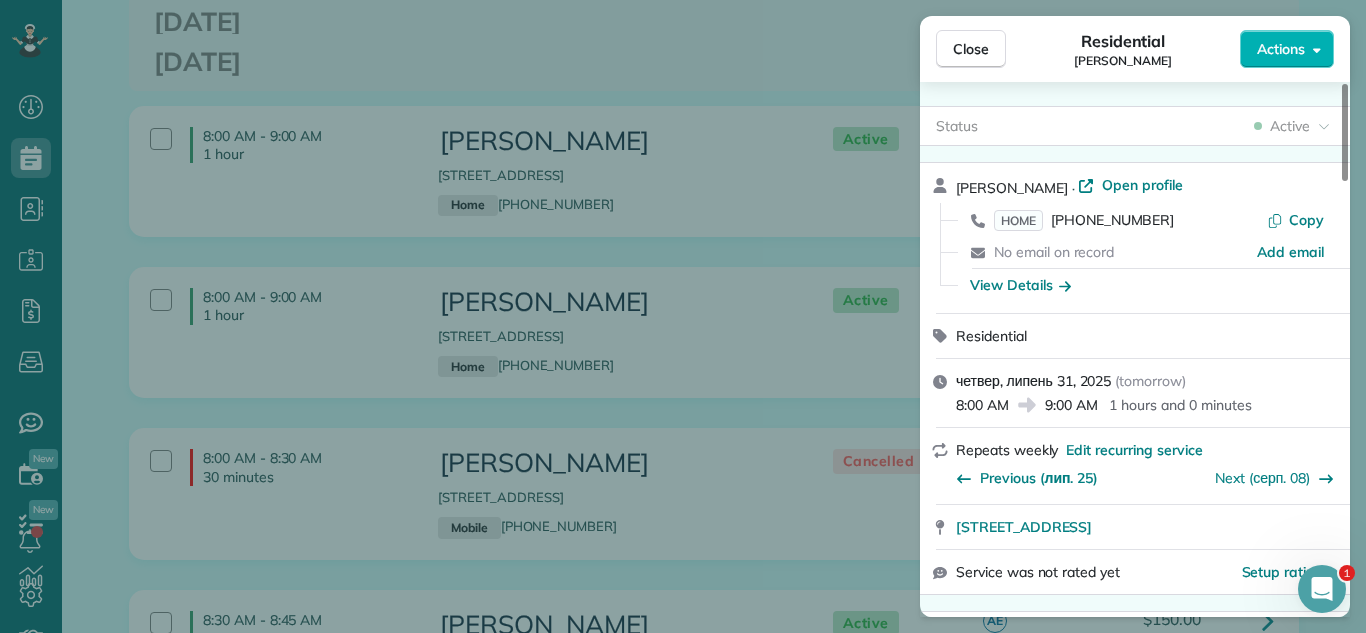 click on "Close" at bounding box center [971, 49] 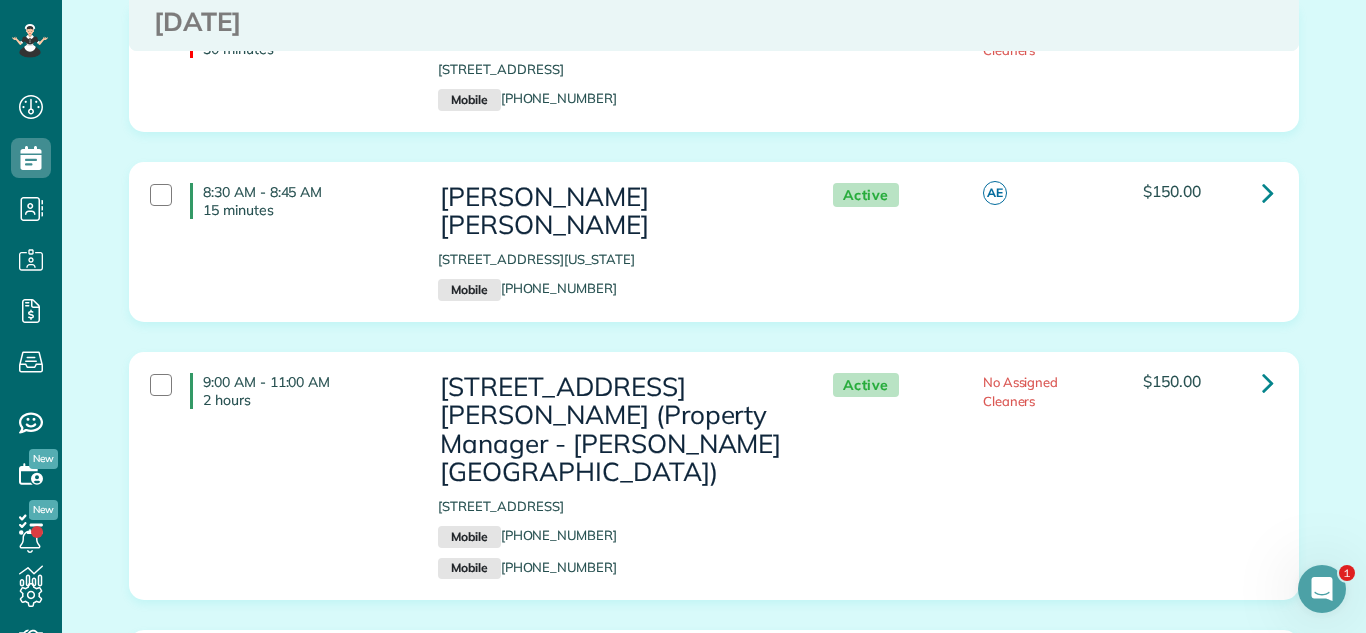 scroll, scrollTop: 1783, scrollLeft: 0, axis: vertical 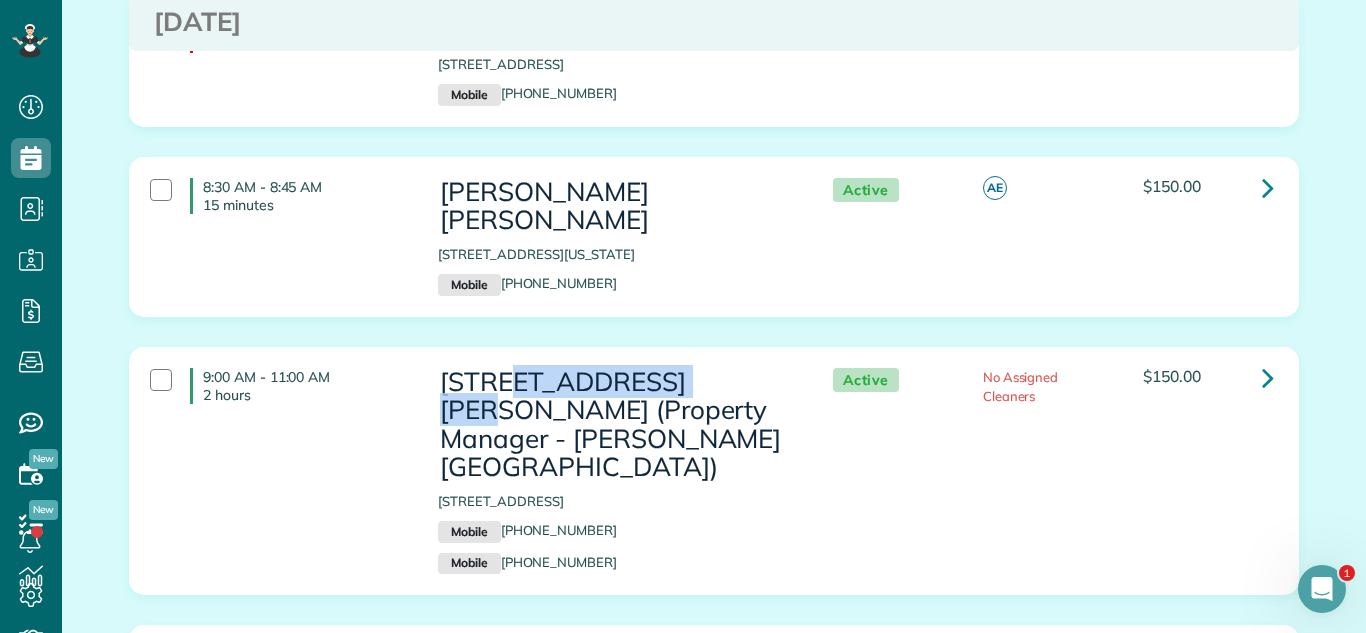 drag, startPoint x: 508, startPoint y: 353, endPoint x: 686, endPoint y: 338, distance: 178.6309 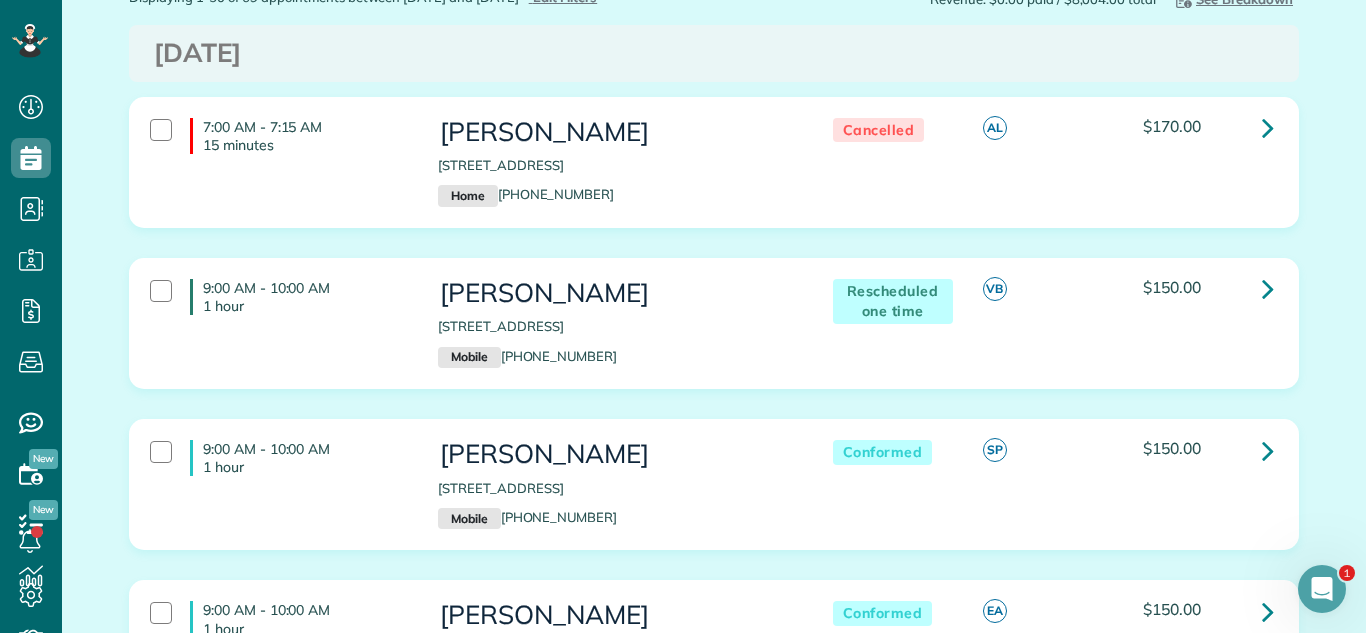 scroll, scrollTop: 0, scrollLeft: 0, axis: both 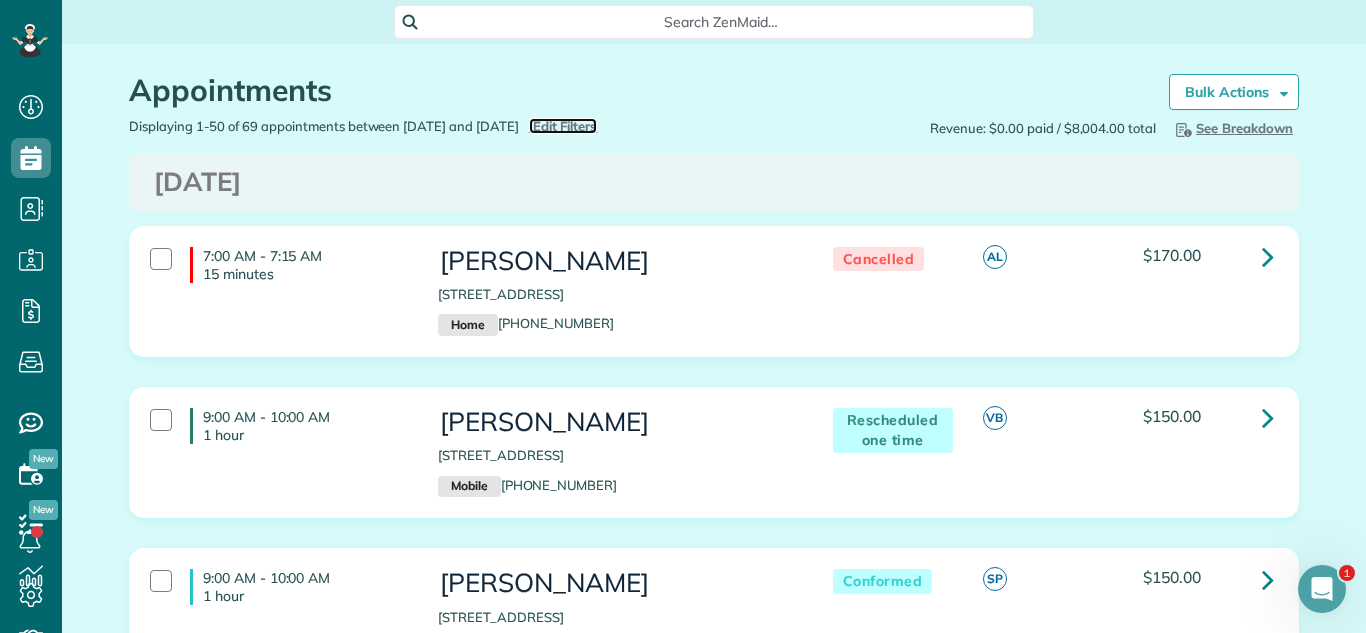 click on "Edit Filters" at bounding box center (565, 126) 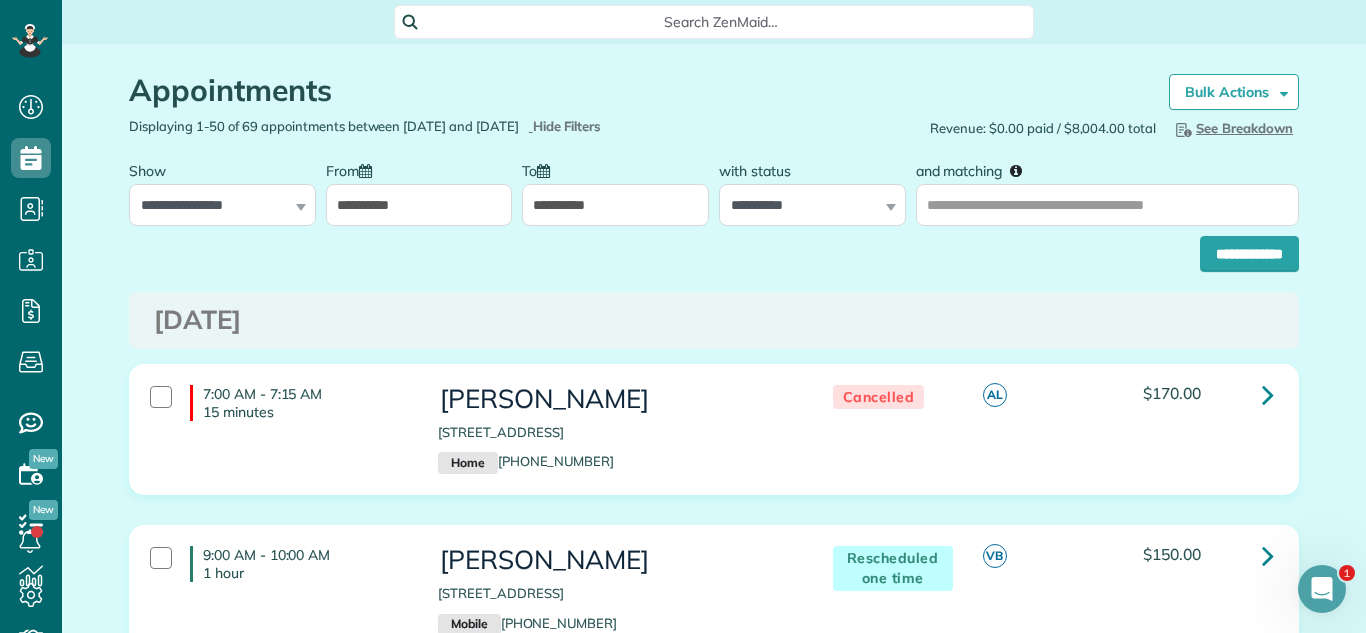 click on "**********" at bounding box center [419, 205] 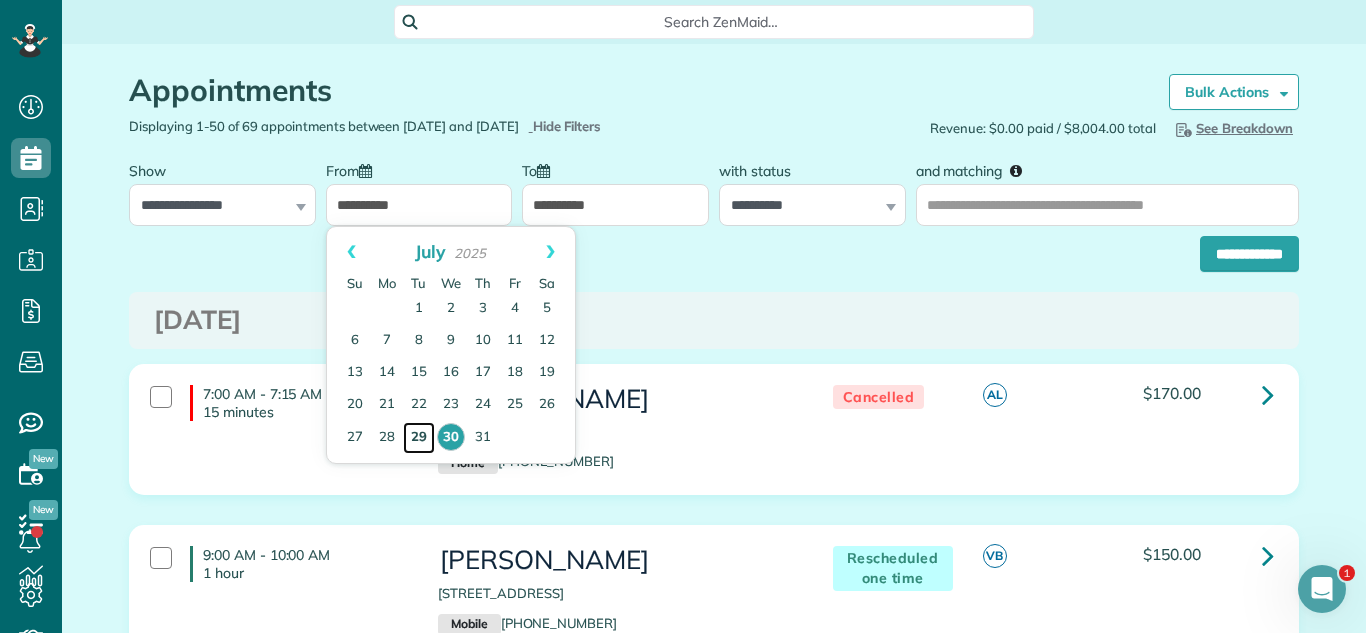 click on "29" at bounding box center (419, 438) 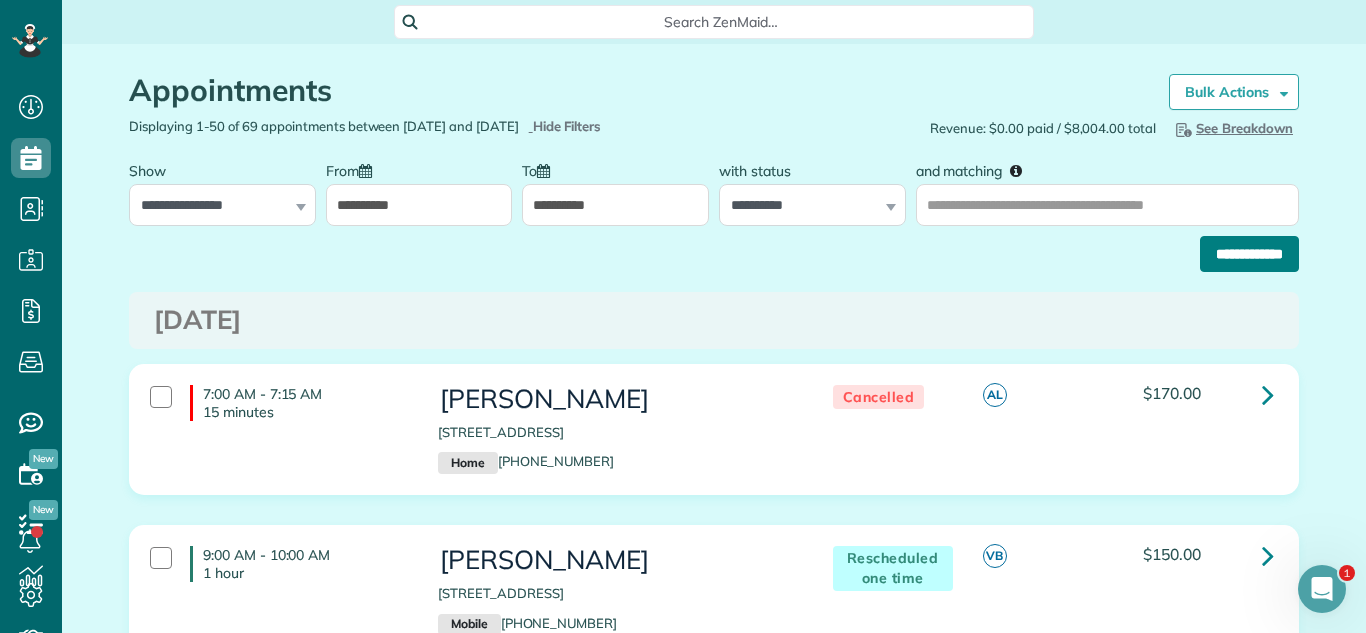 click on "**********" at bounding box center (1249, 254) 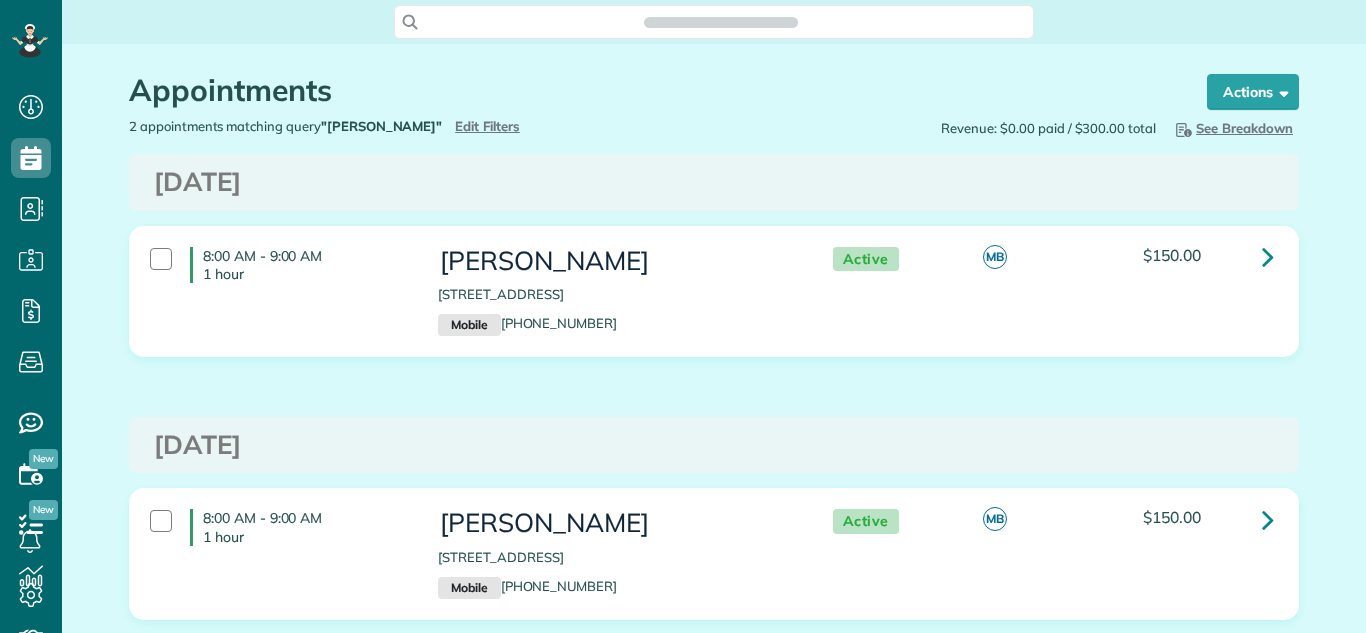 click on "Appointments" at bounding box center (649, 95) 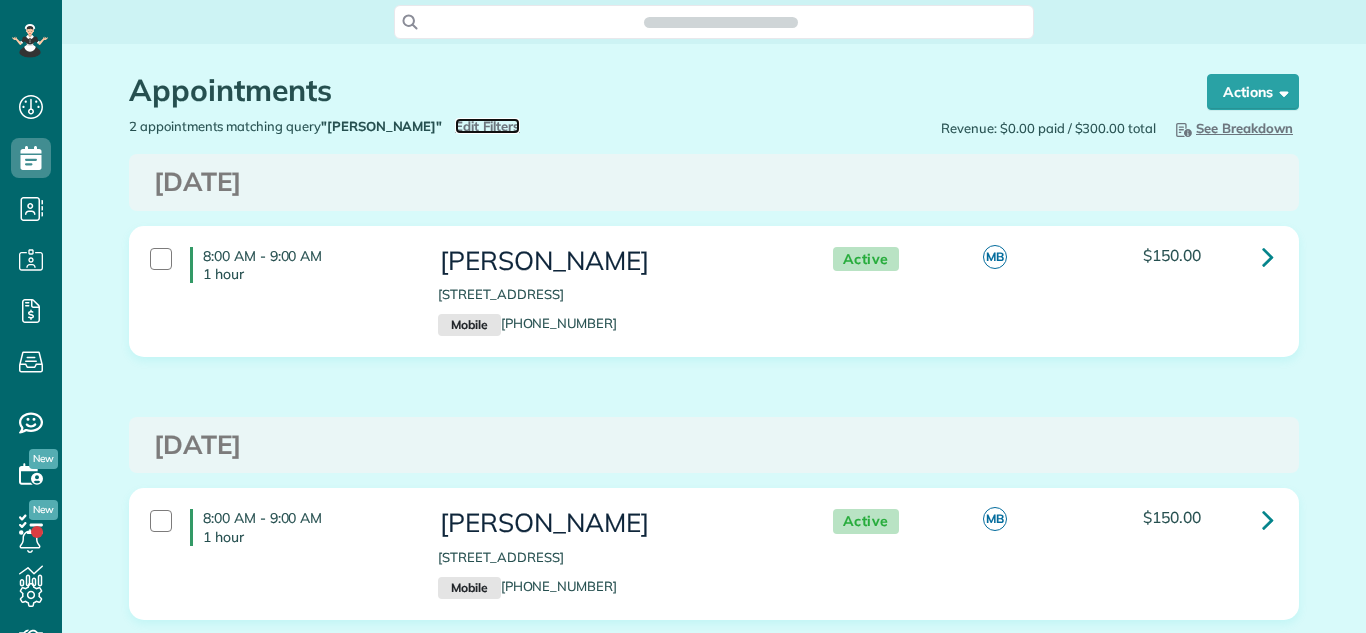 type on "**********" 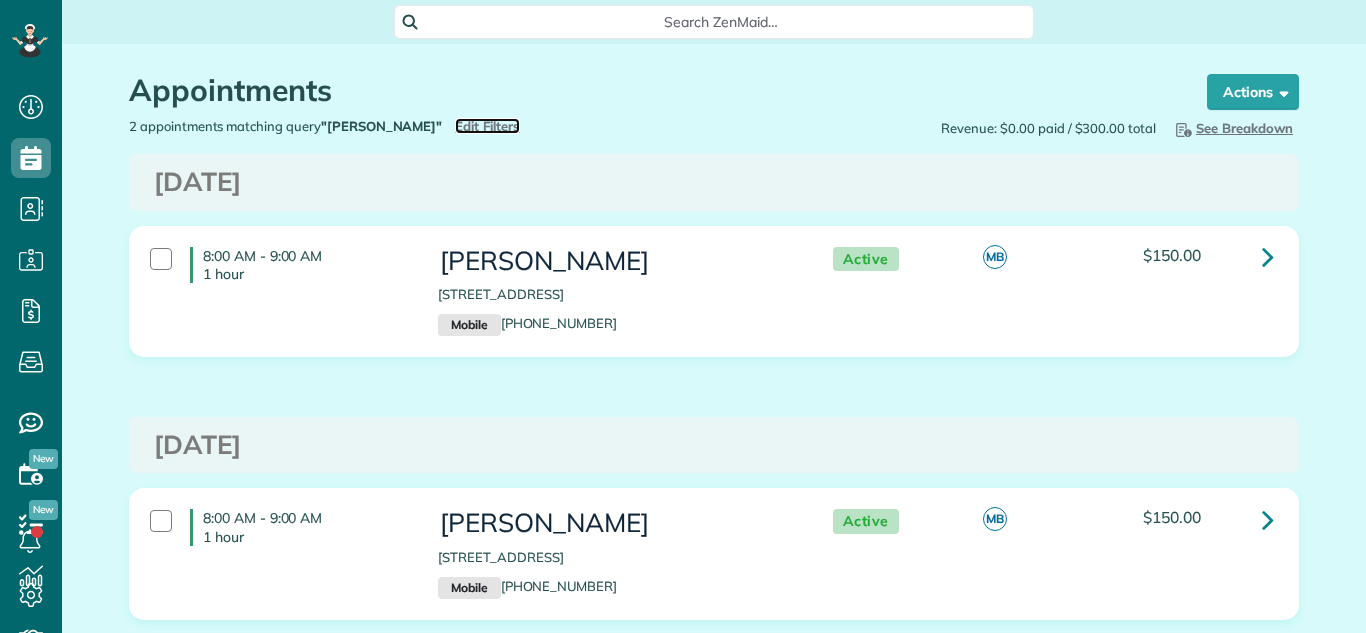 click on "Edit Filters" at bounding box center (487, 126) 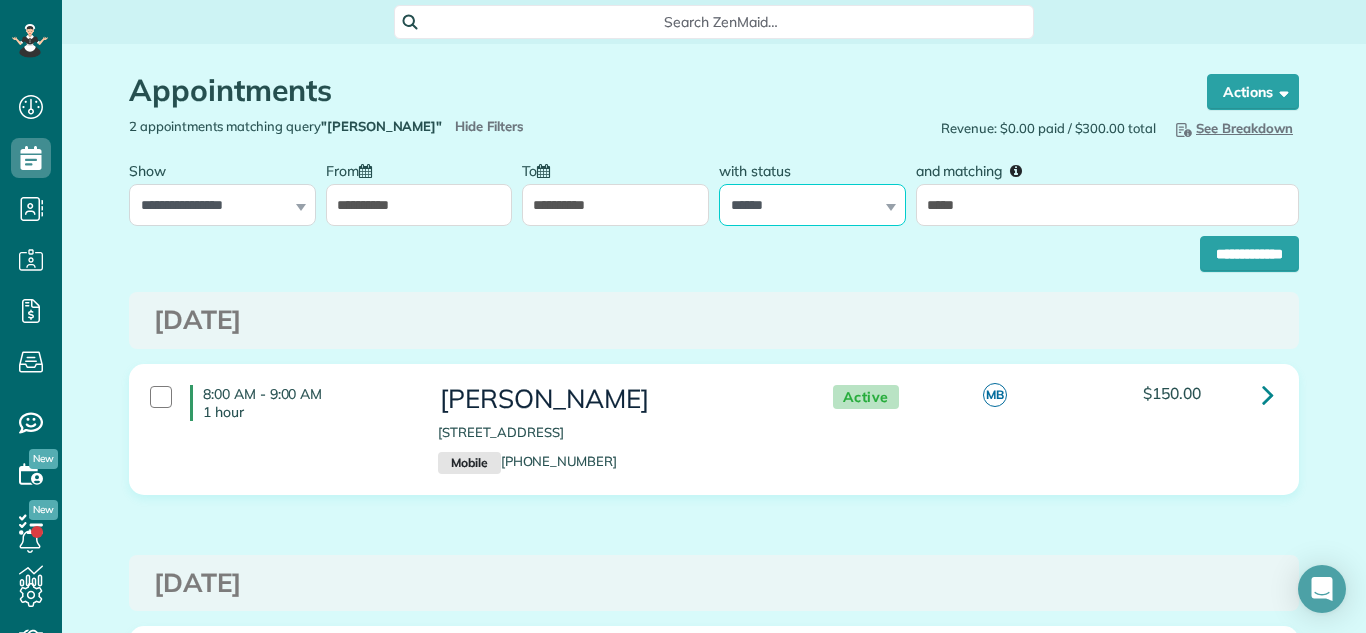 click on "**********" at bounding box center [812, 205] 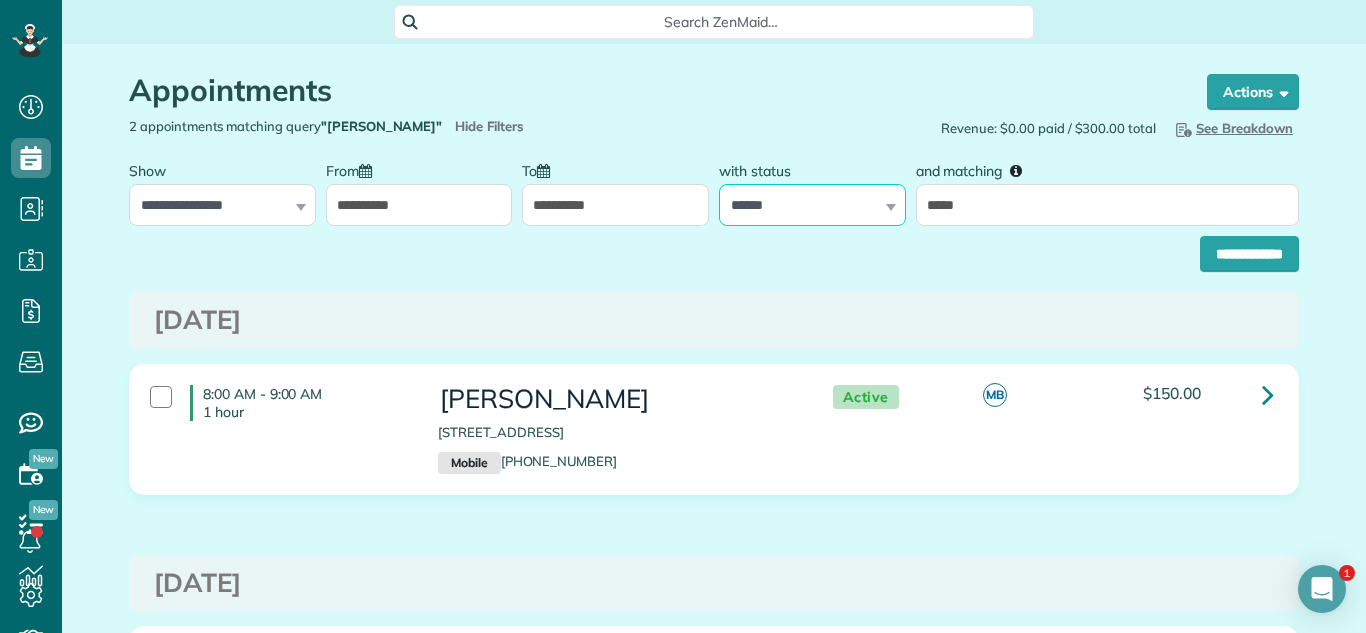 select on "****" 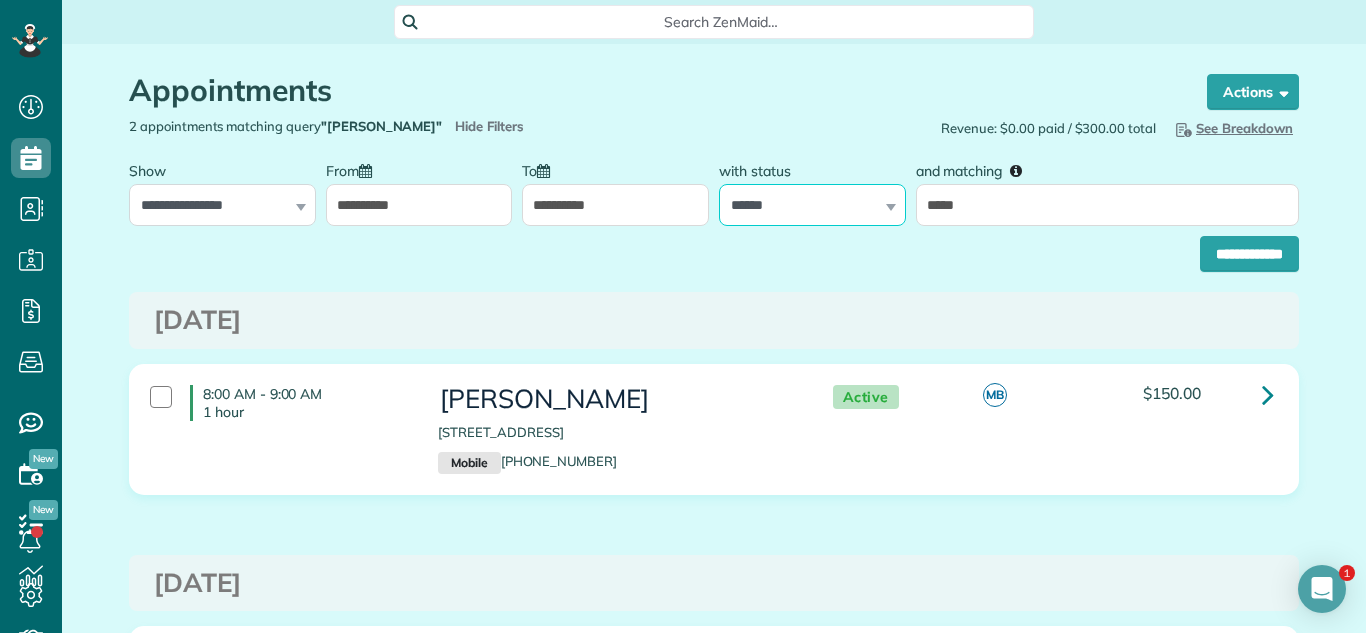 click on "**********" at bounding box center (812, 205) 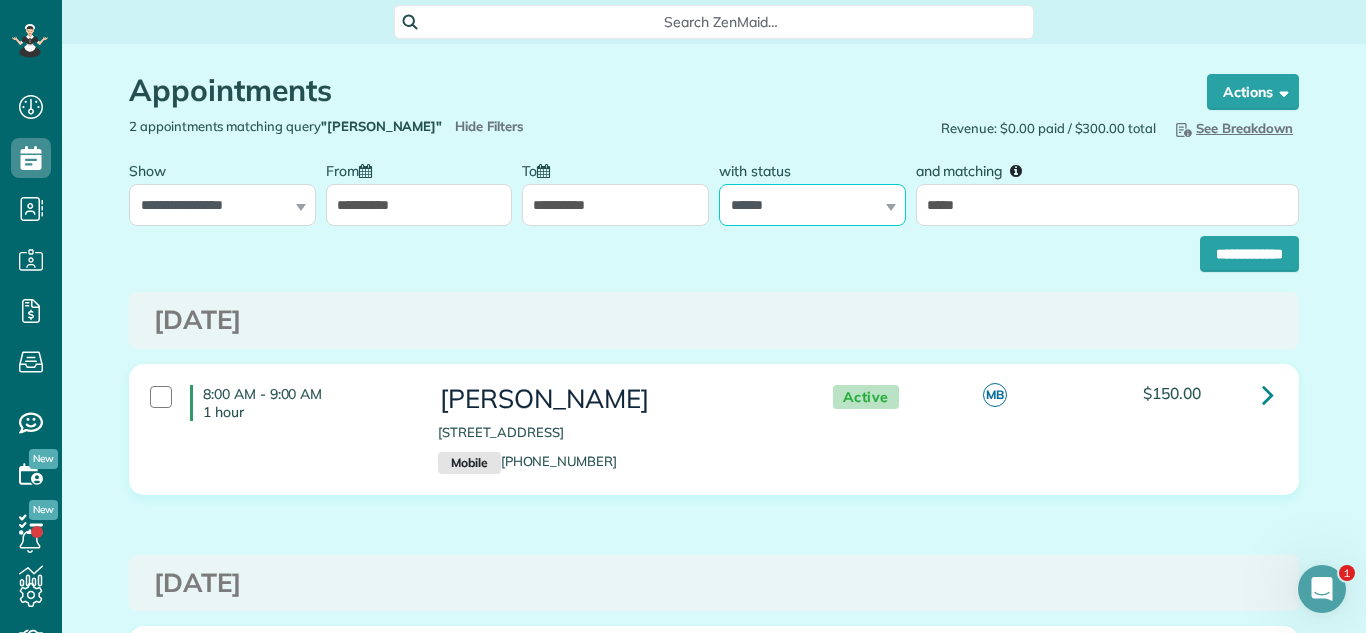 scroll, scrollTop: 0, scrollLeft: 0, axis: both 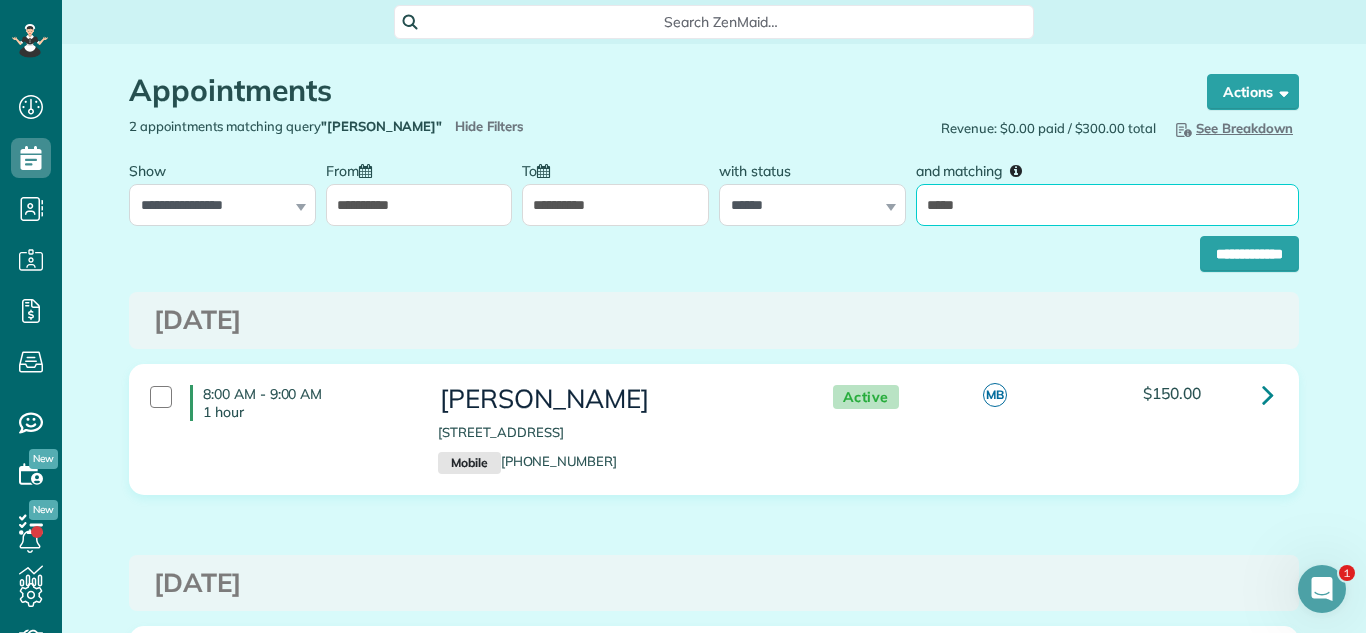 click on "*****" at bounding box center [1107, 205] 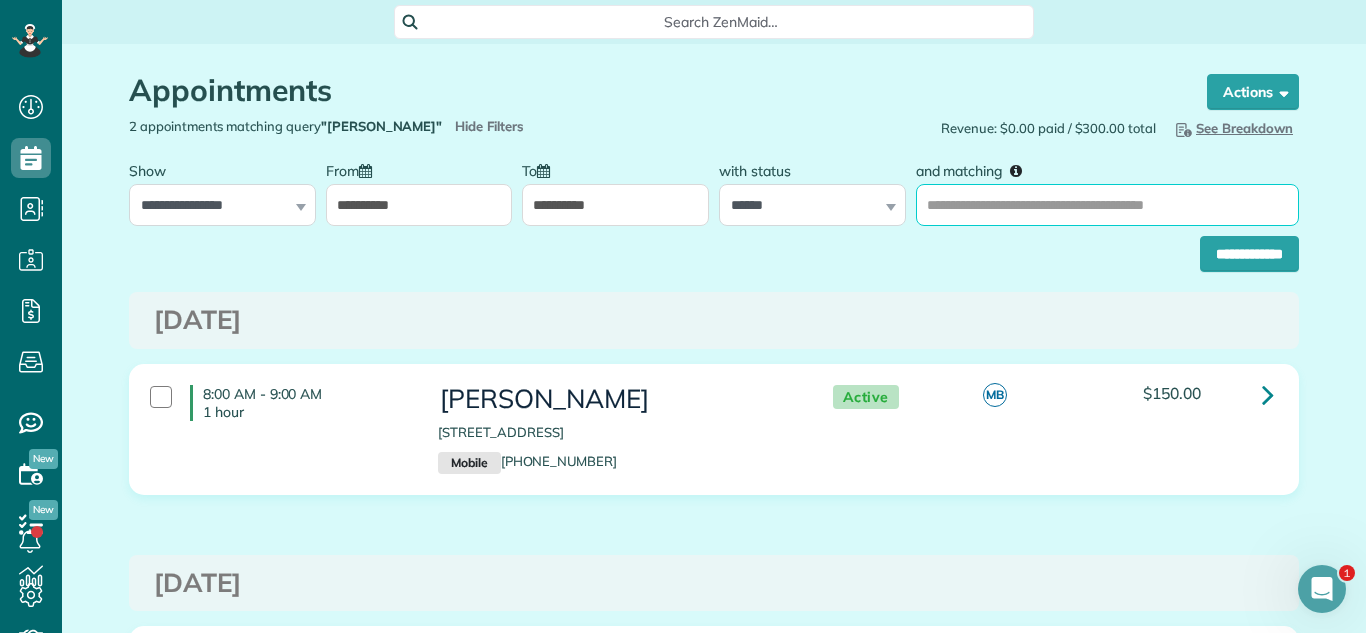 paste on "**********" 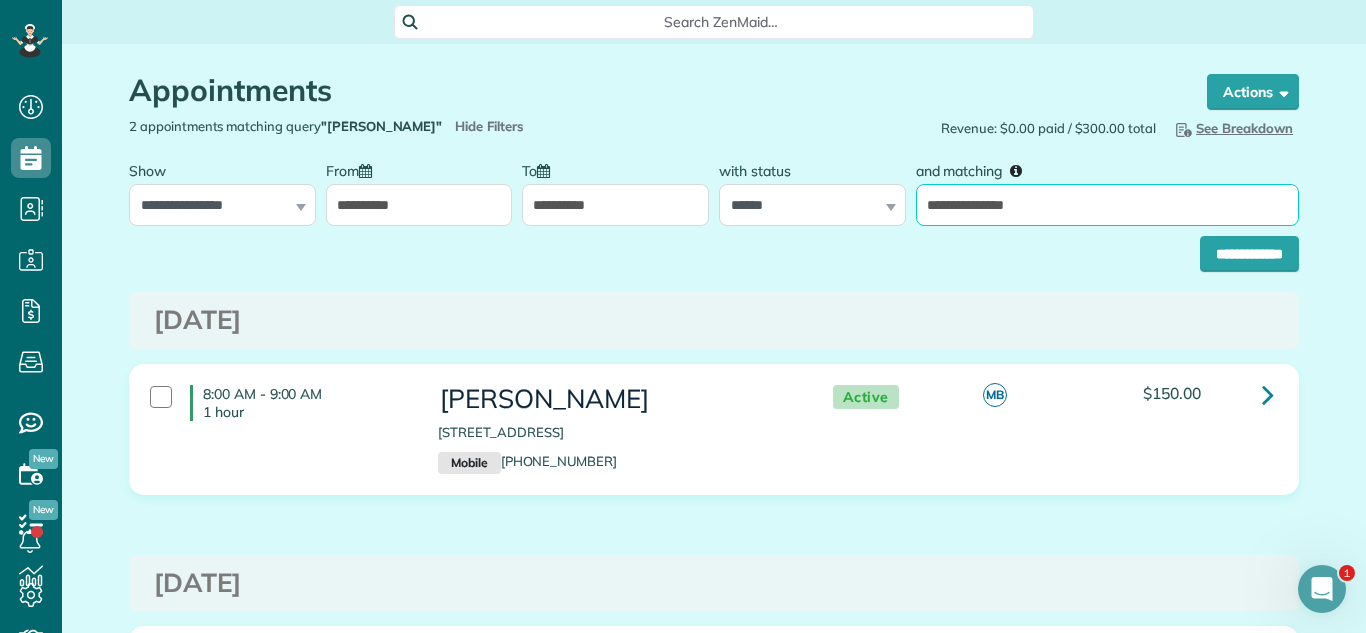 type on "**********" 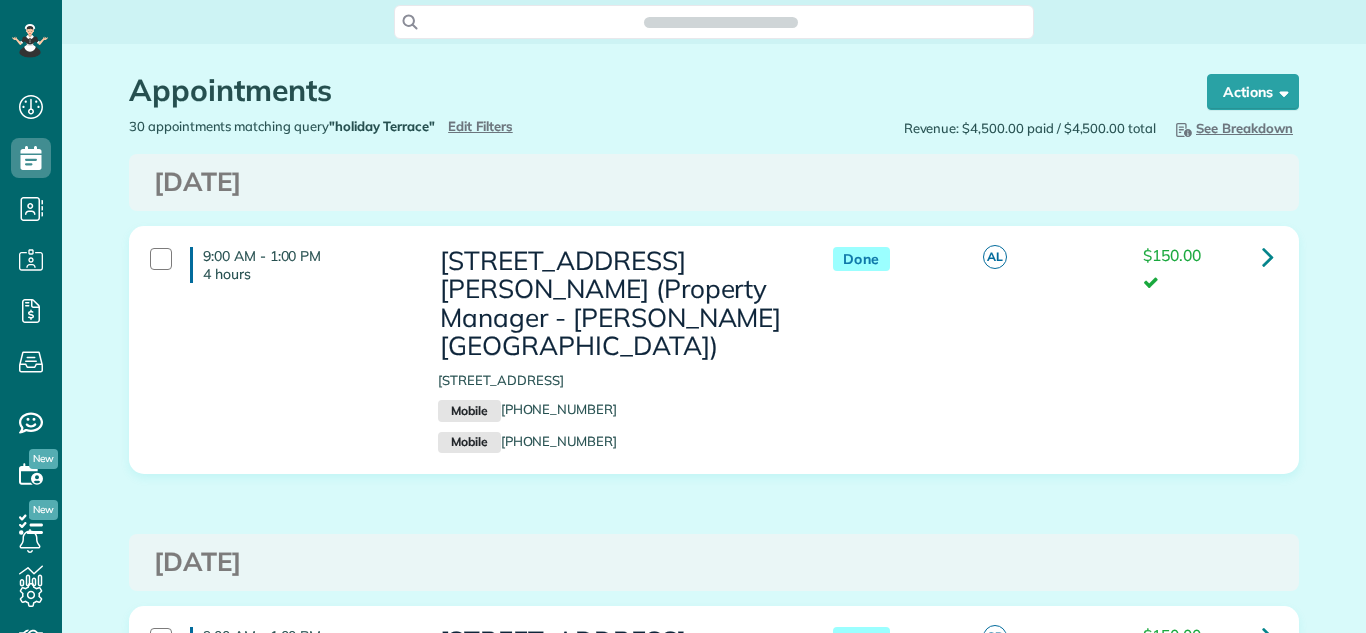 scroll, scrollTop: 0, scrollLeft: 0, axis: both 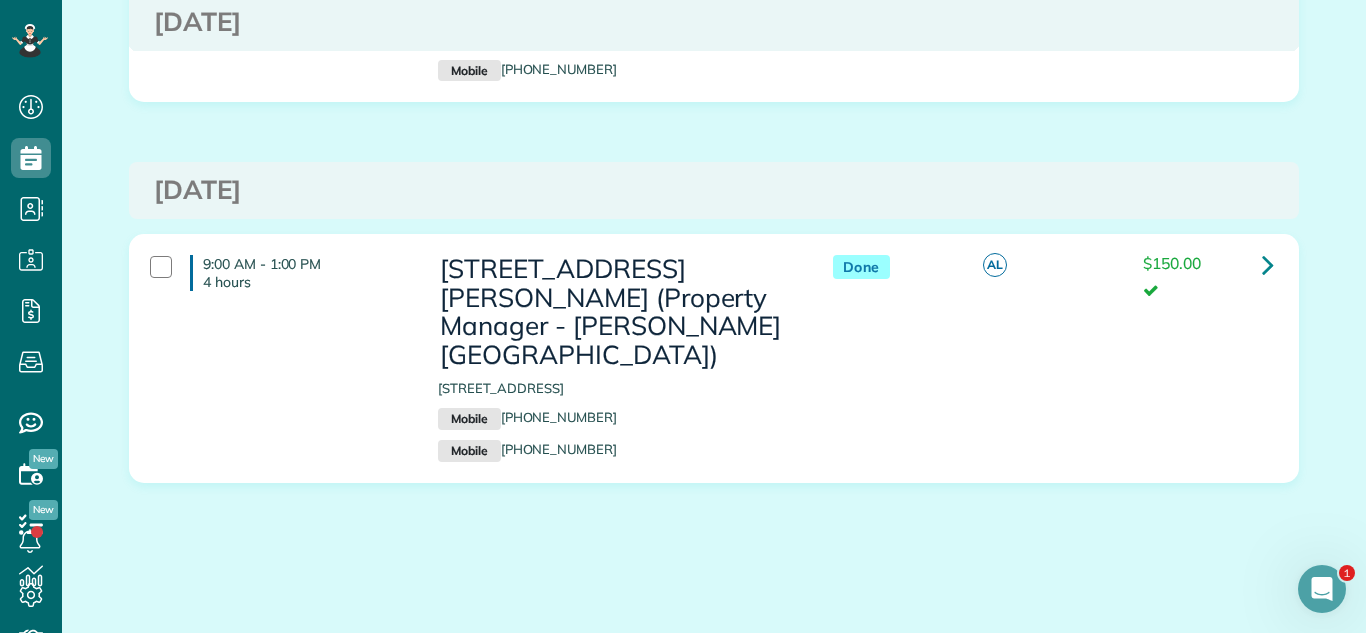 click on "Thursday Jul 17, 2025" at bounding box center [714, 190] 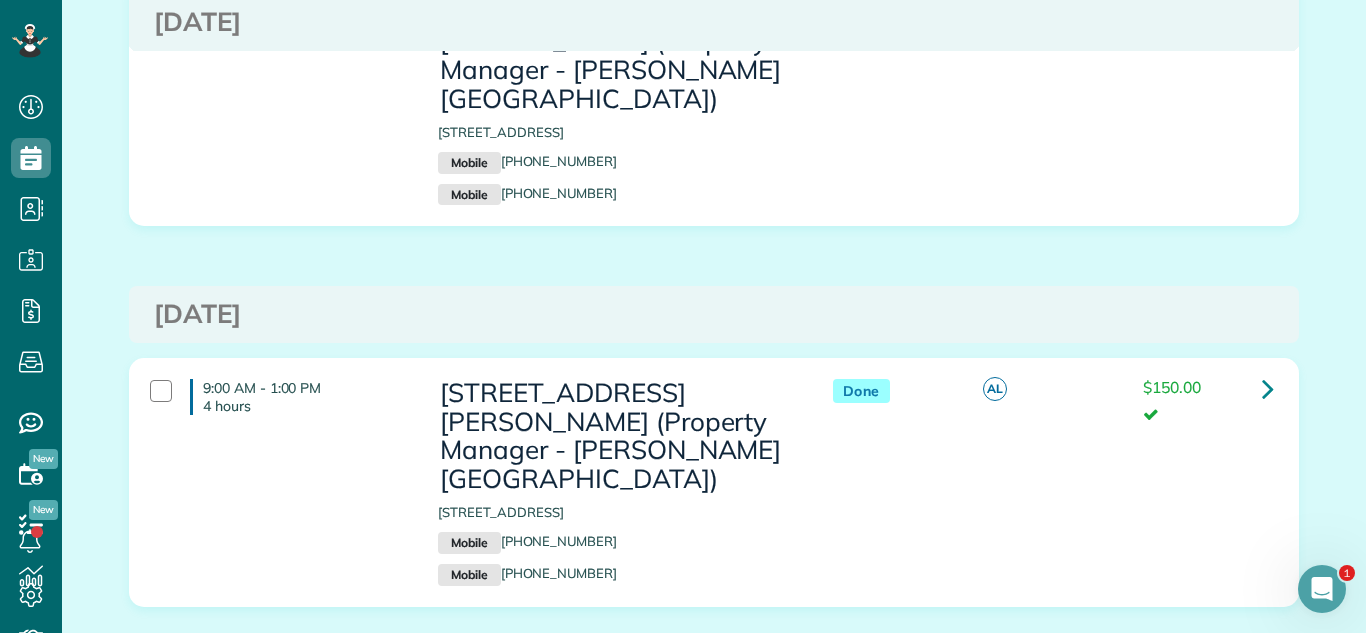 scroll, scrollTop: 10868, scrollLeft: 0, axis: vertical 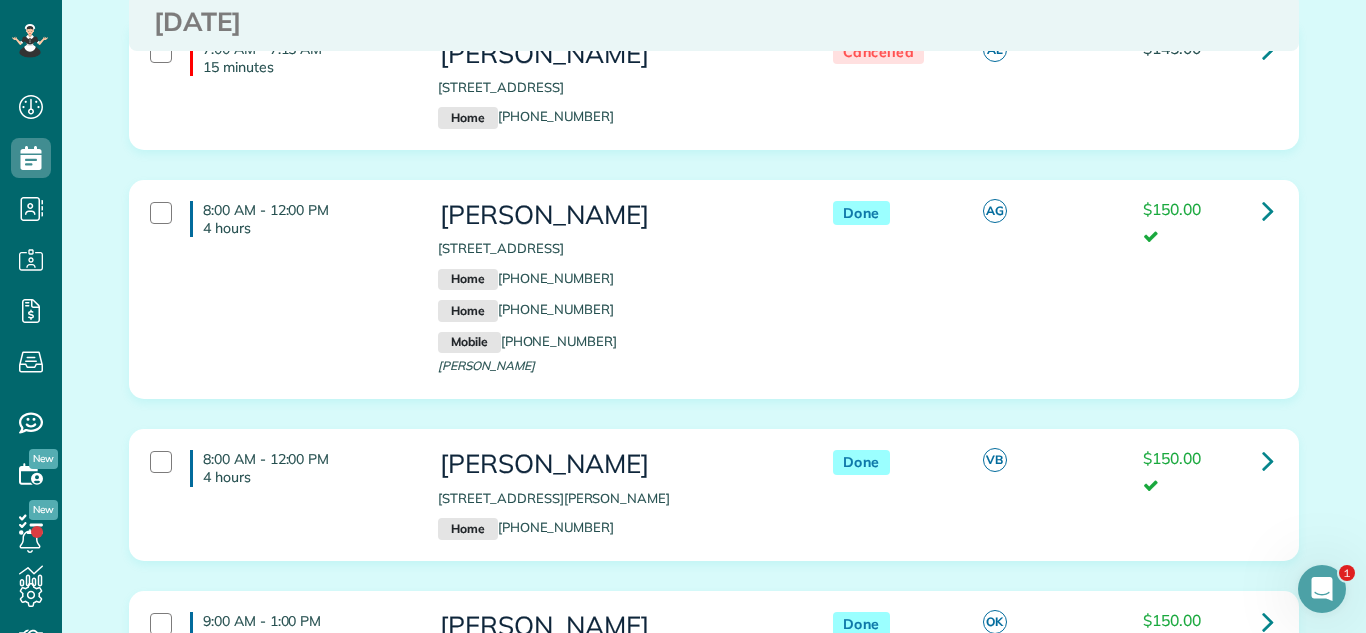 click on "7:00 AM -  7:15 AM
15 minutes
Carol Bunch
1000 North Lake Shore Drive Chicago IL 60611
Home
(312) 953-0962
Cancelled
AL
$145.00" at bounding box center (714, 99) 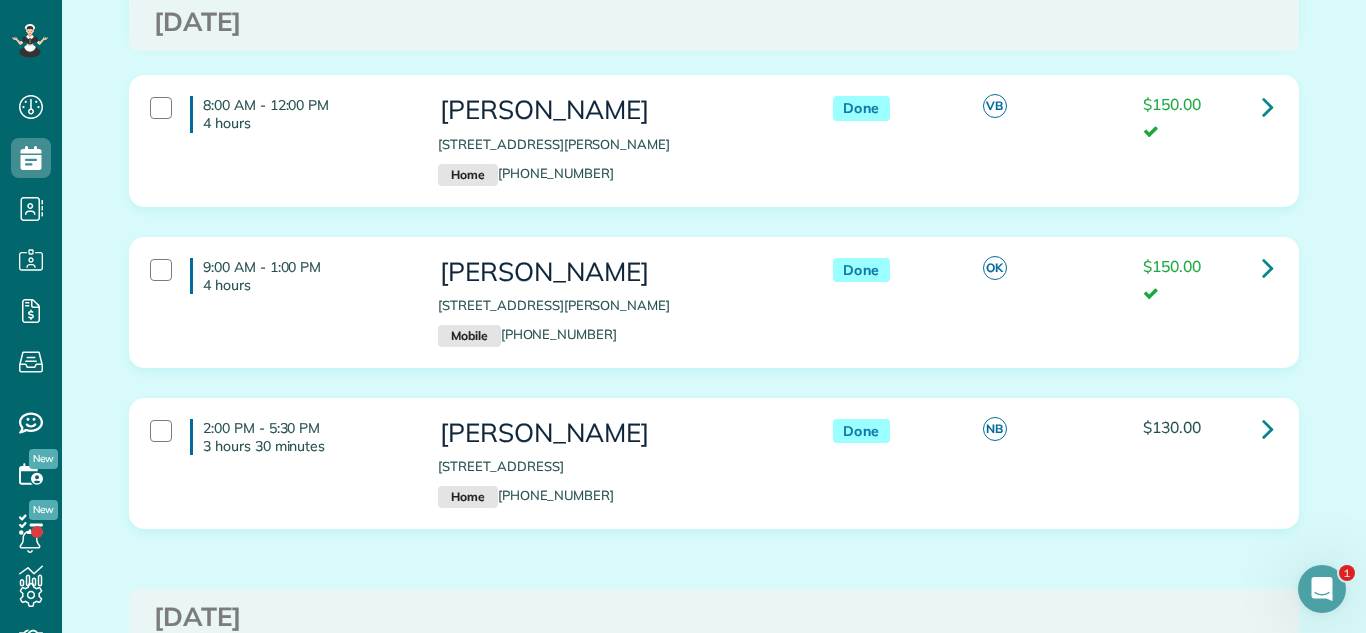 scroll, scrollTop: 562, scrollLeft: 0, axis: vertical 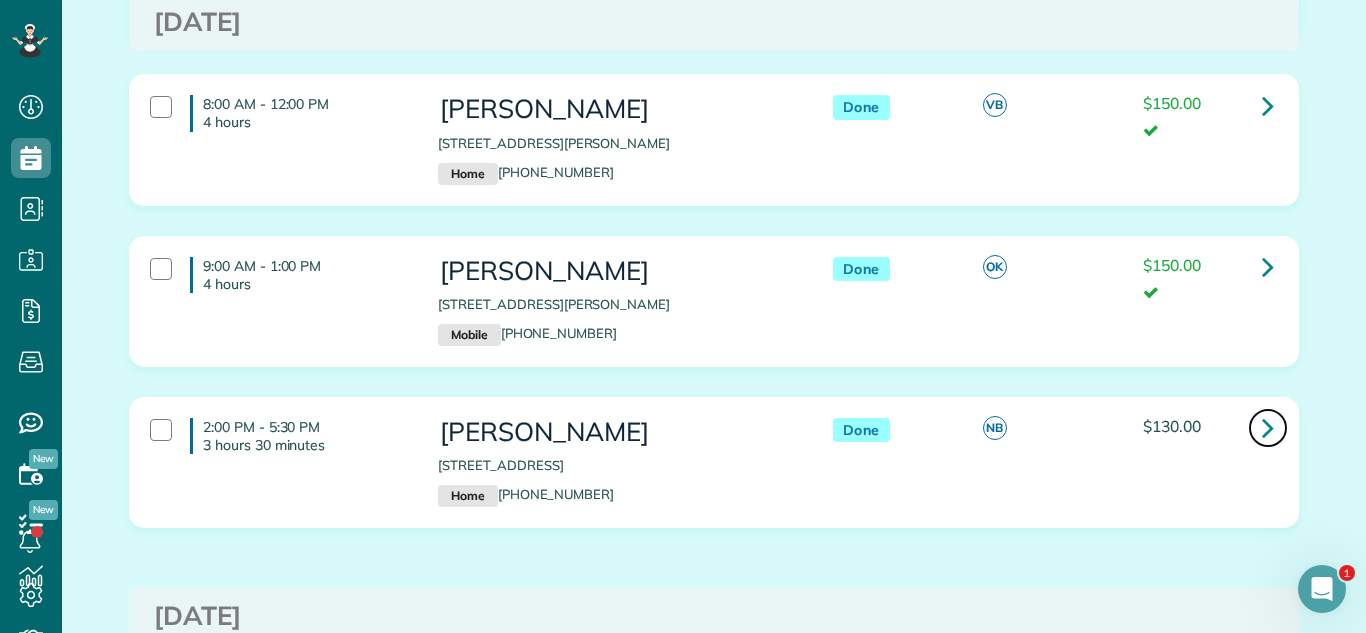 click at bounding box center [1268, 427] 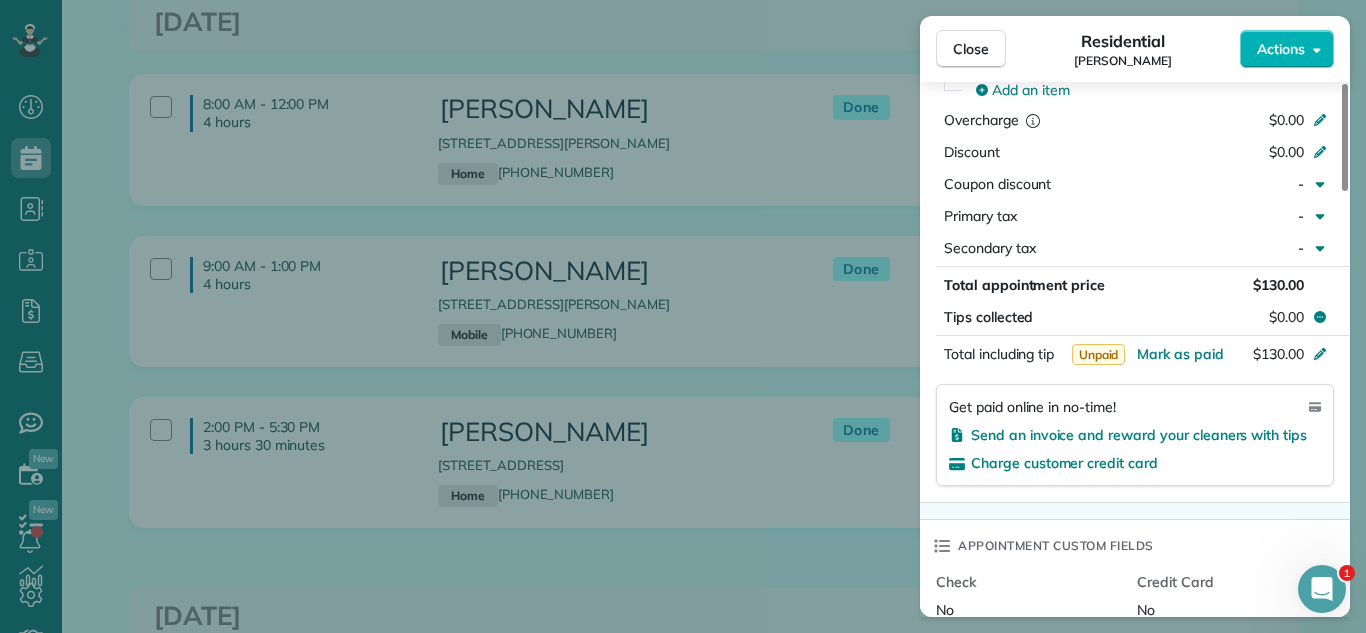 scroll, scrollTop: 1000, scrollLeft: 0, axis: vertical 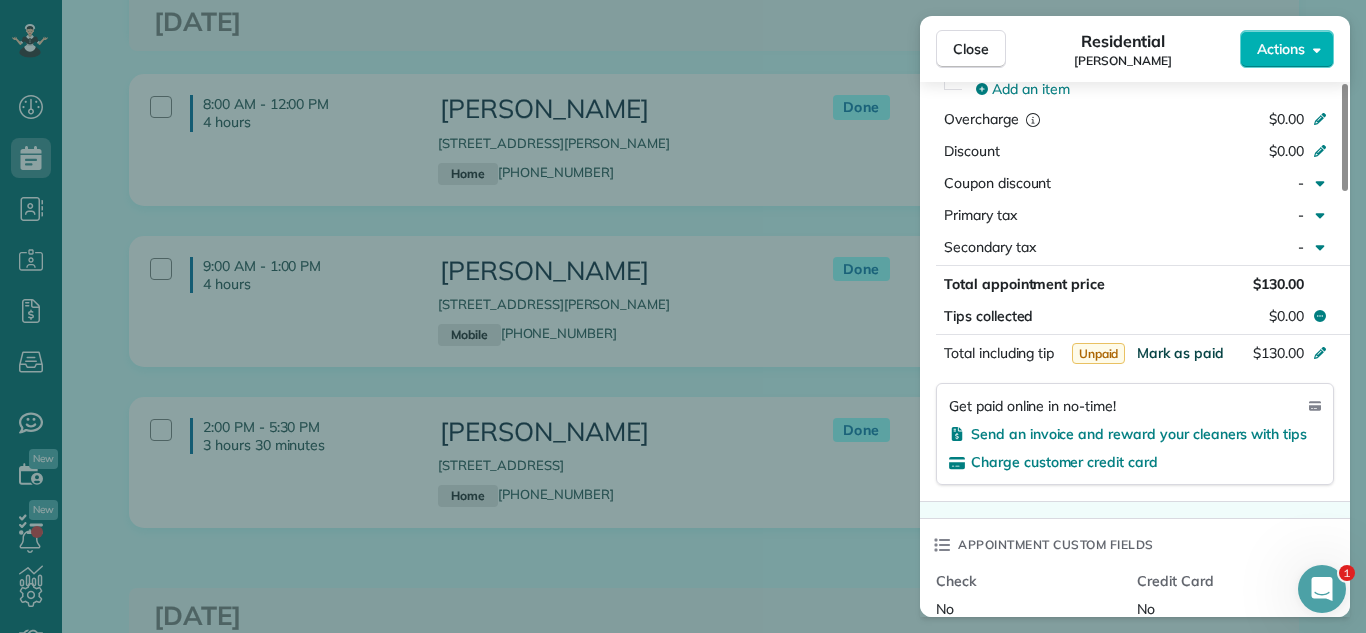 click on "Mark as paid" at bounding box center (1180, 353) 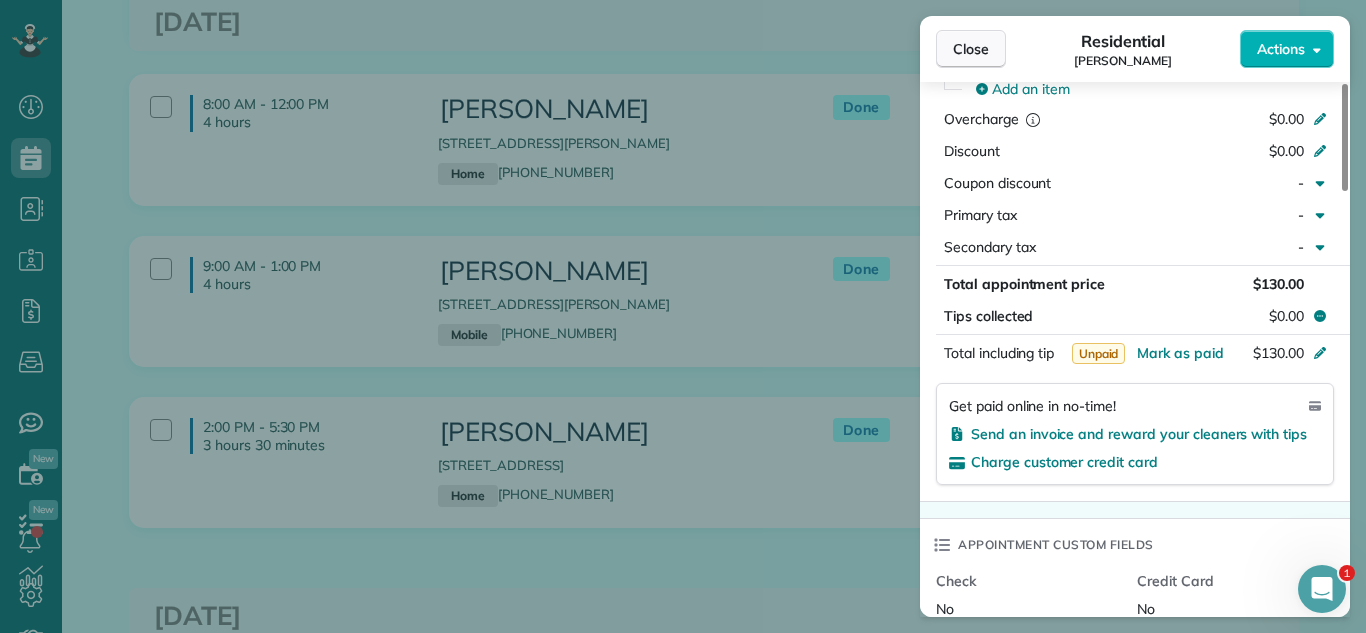 click on "Close" at bounding box center (971, 49) 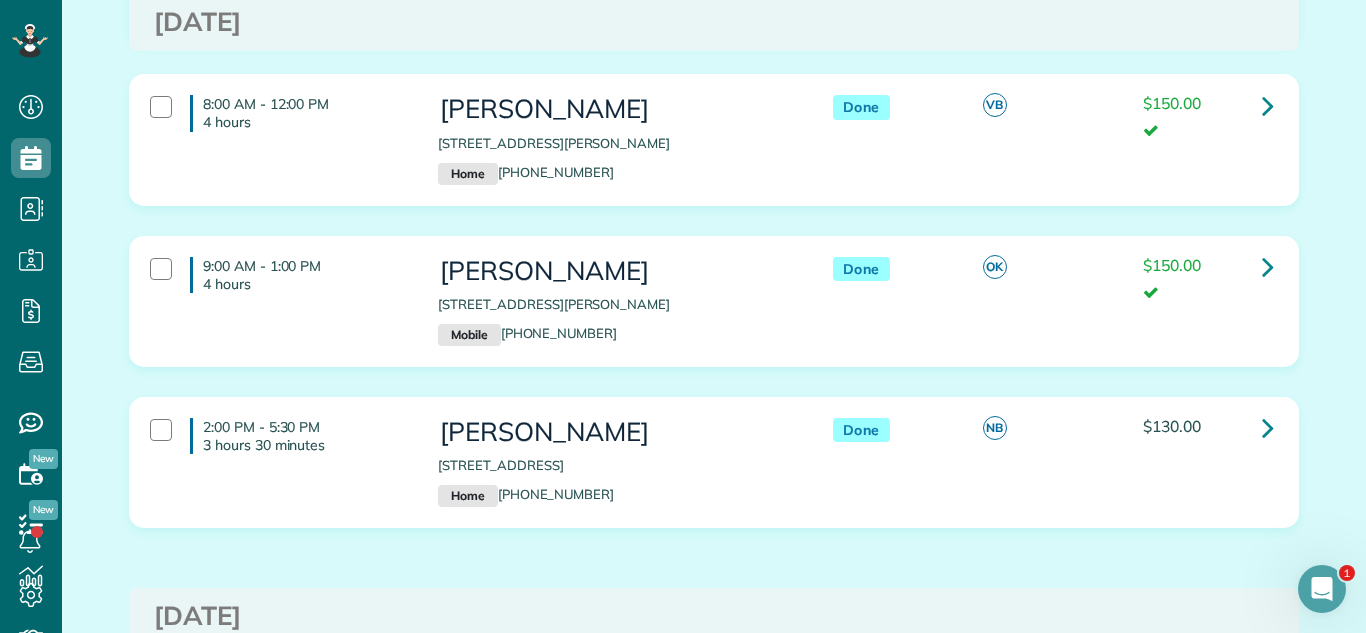 drag, startPoint x: 434, startPoint y: 463, endPoint x: 744, endPoint y: 466, distance: 310.01453 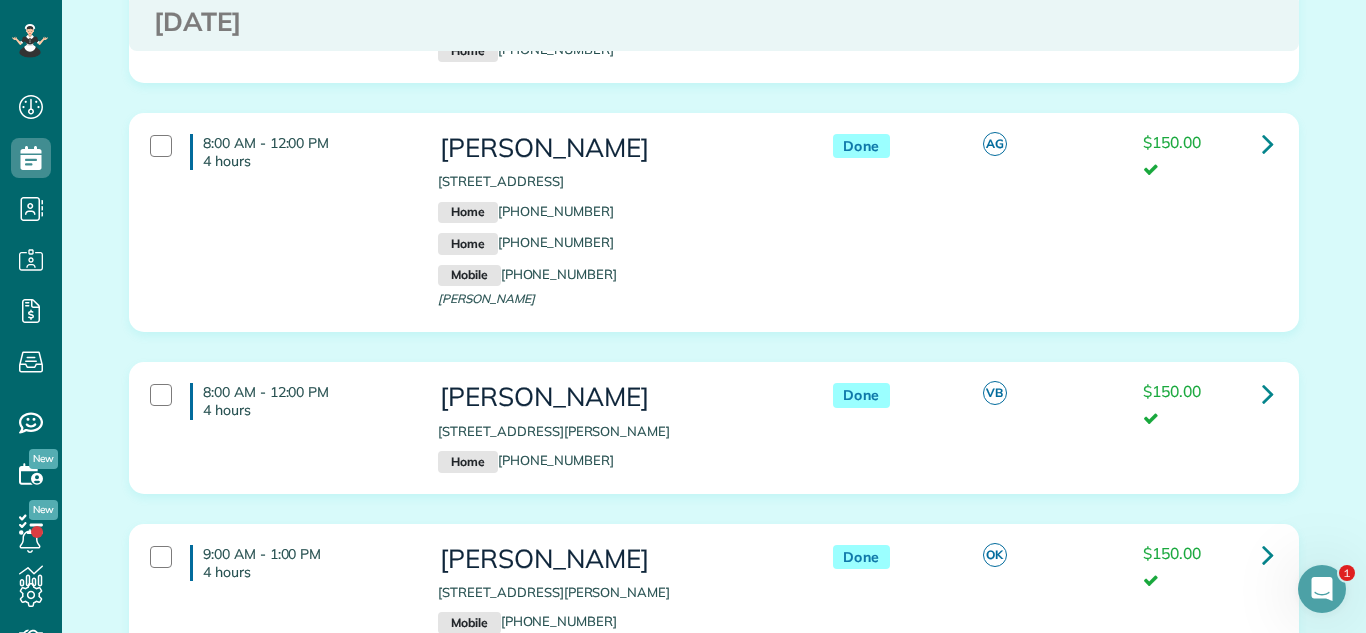scroll, scrollTop: 0, scrollLeft: 0, axis: both 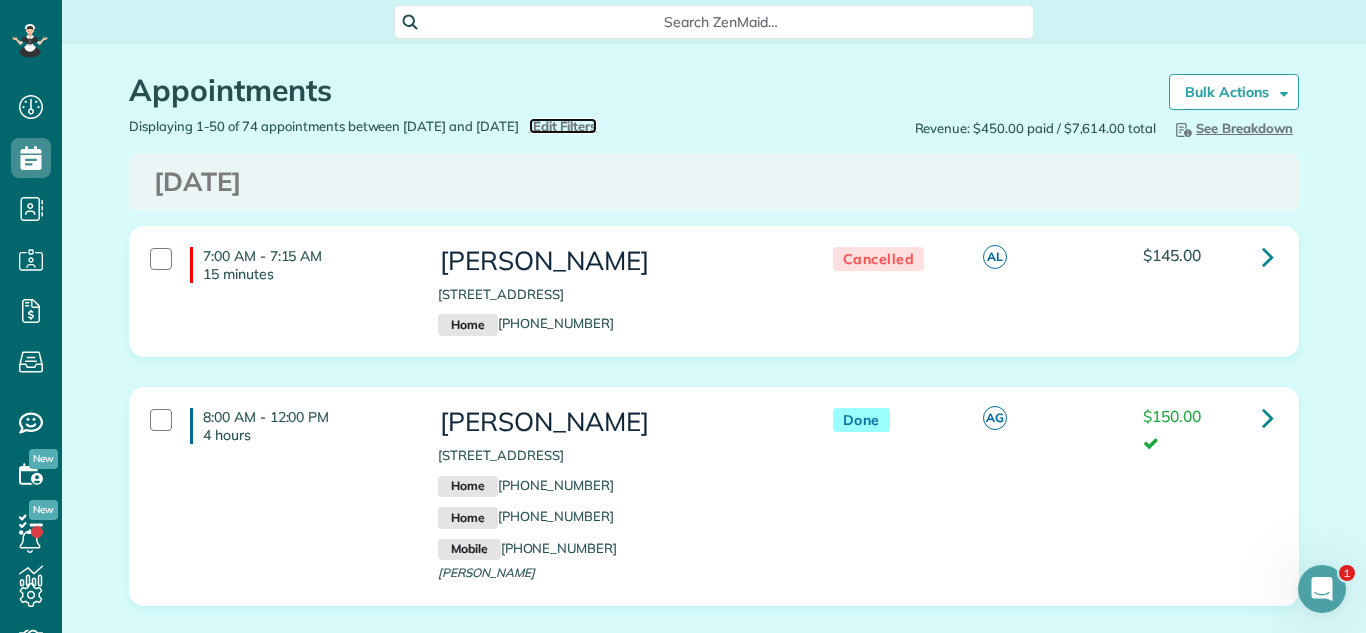 click on "Edit Filters" at bounding box center (565, 126) 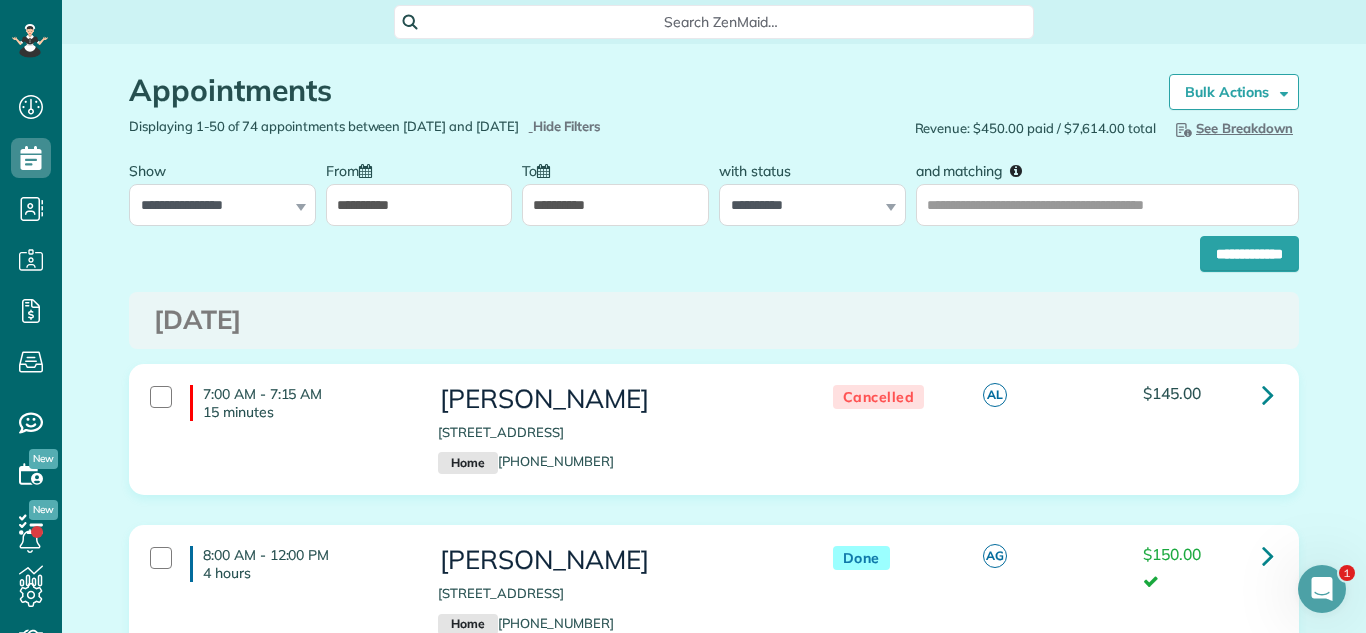 click on "**********" at bounding box center (615, 188) 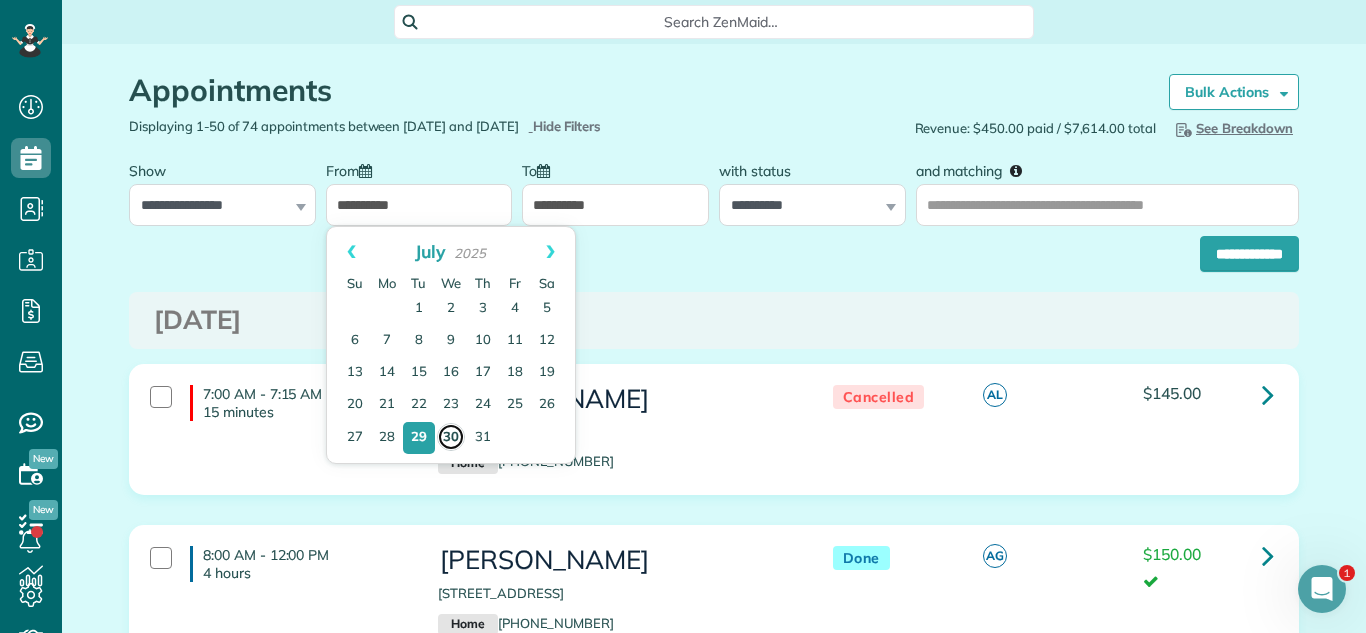click on "30" at bounding box center (451, 437) 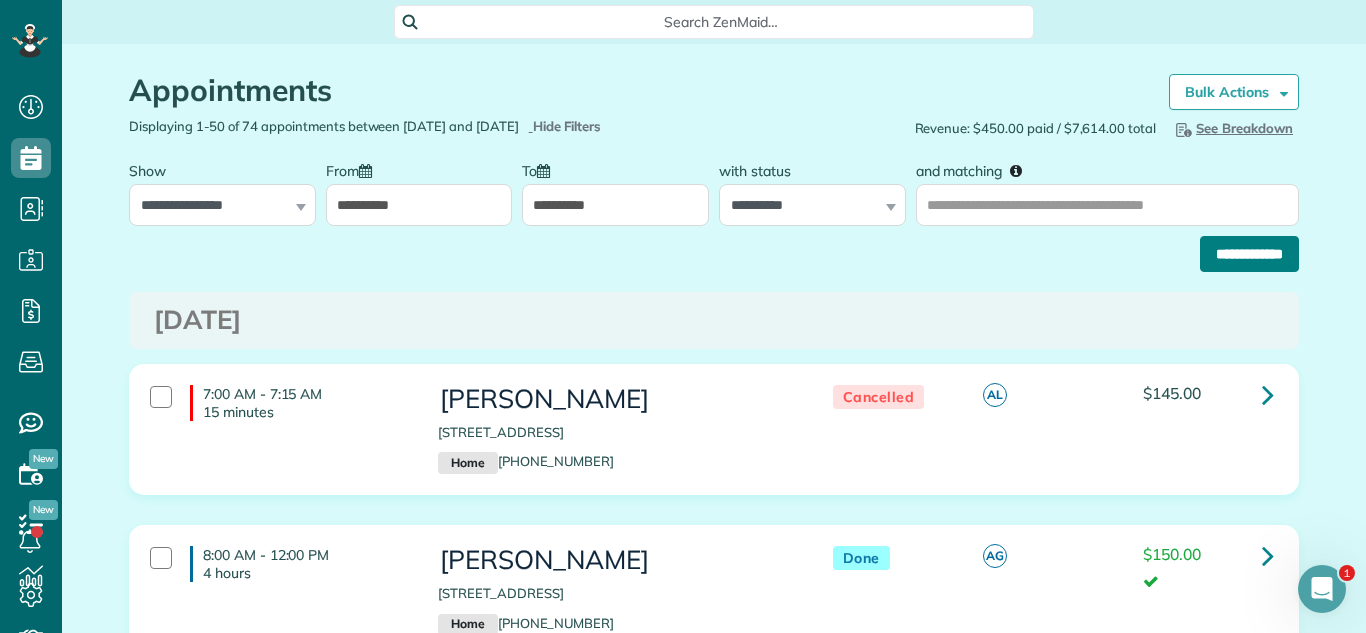 click on "**********" at bounding box center [1249, 254] 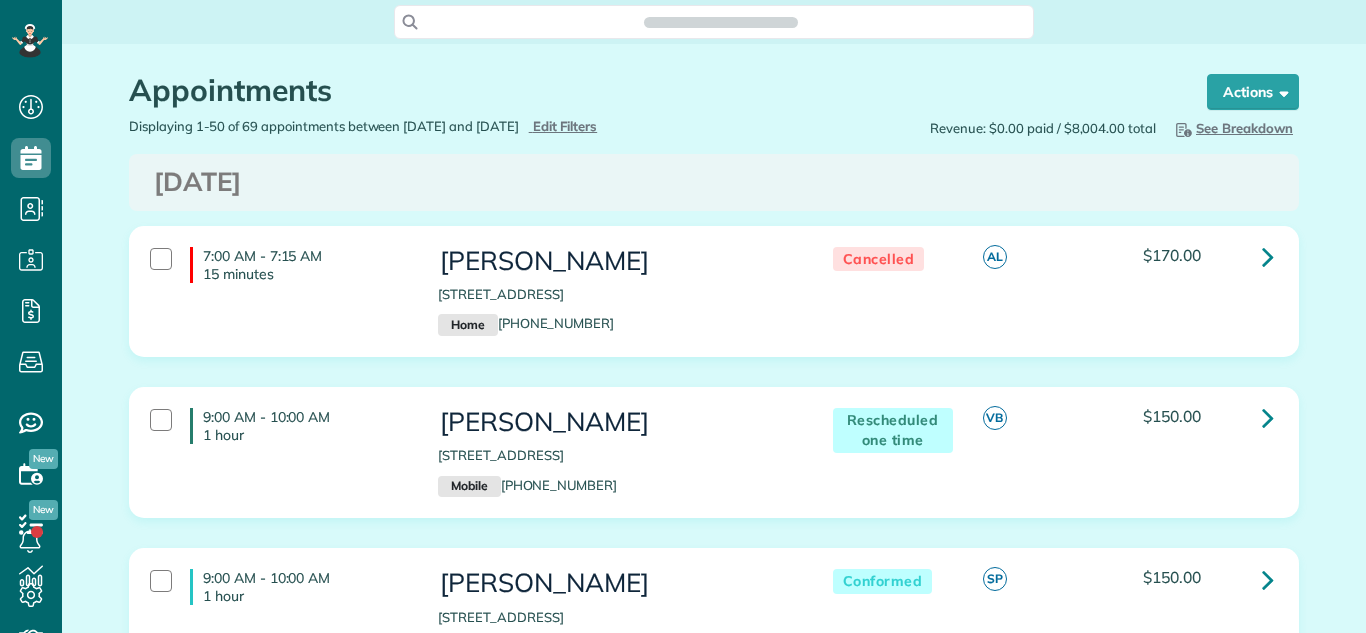 scroll, scrollTop: 0, scrollLeft: 0, axis: both 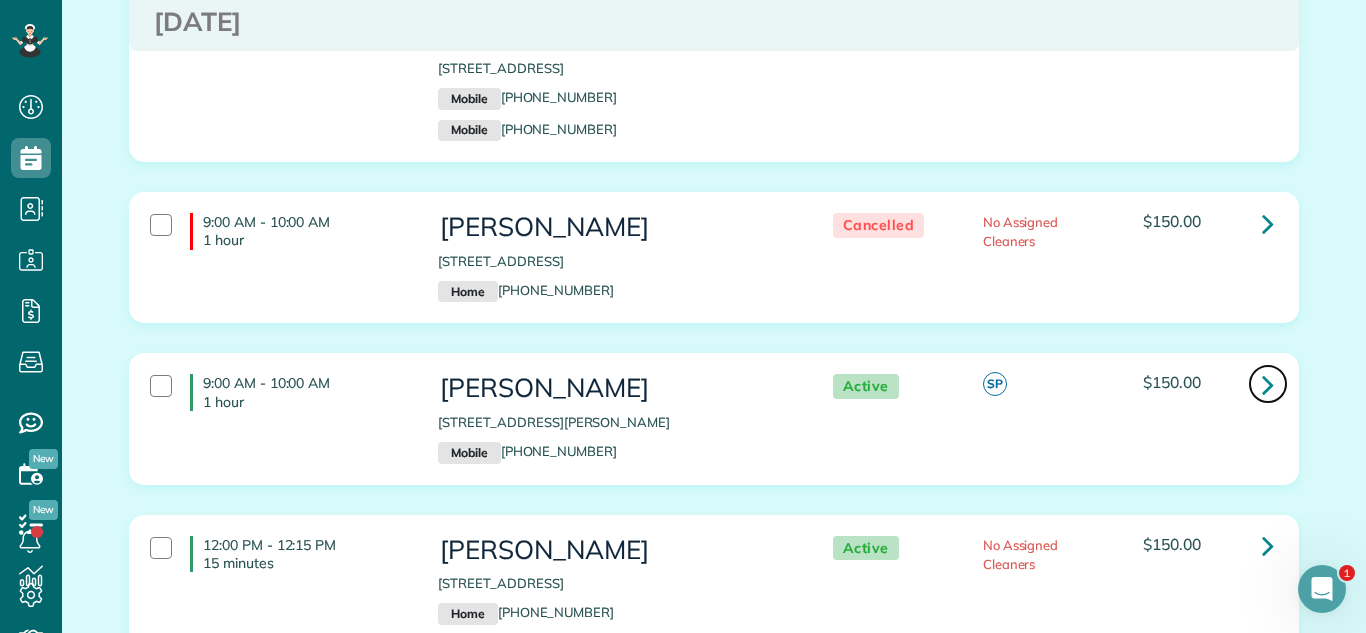 click at bounding box center [1268, 384] 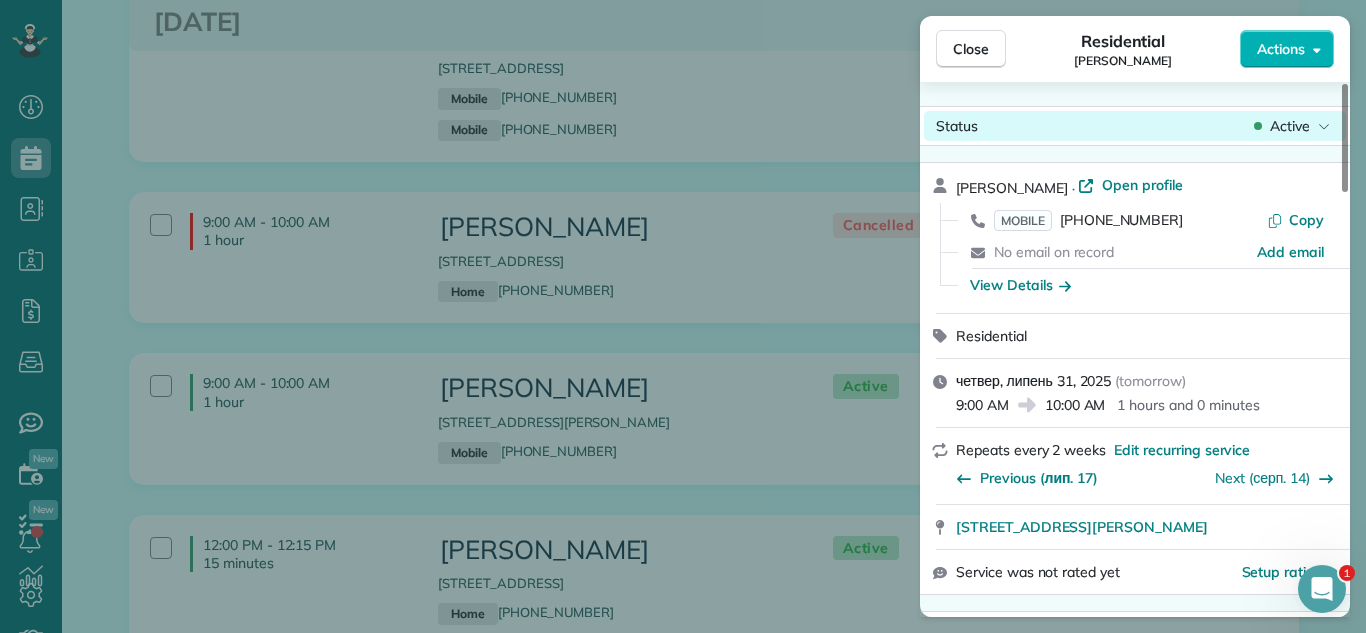 click on "Active" at bounding box center (1290, 126) 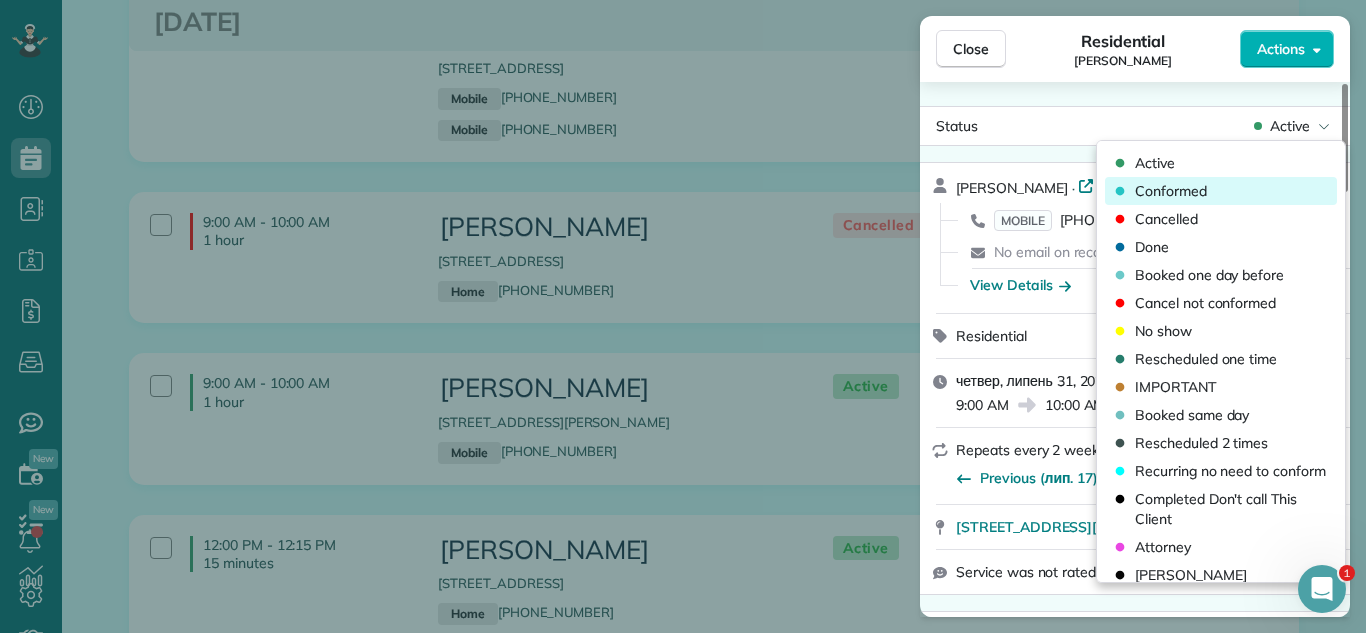 click on "Conformed" at bounding box center (1221, 191) 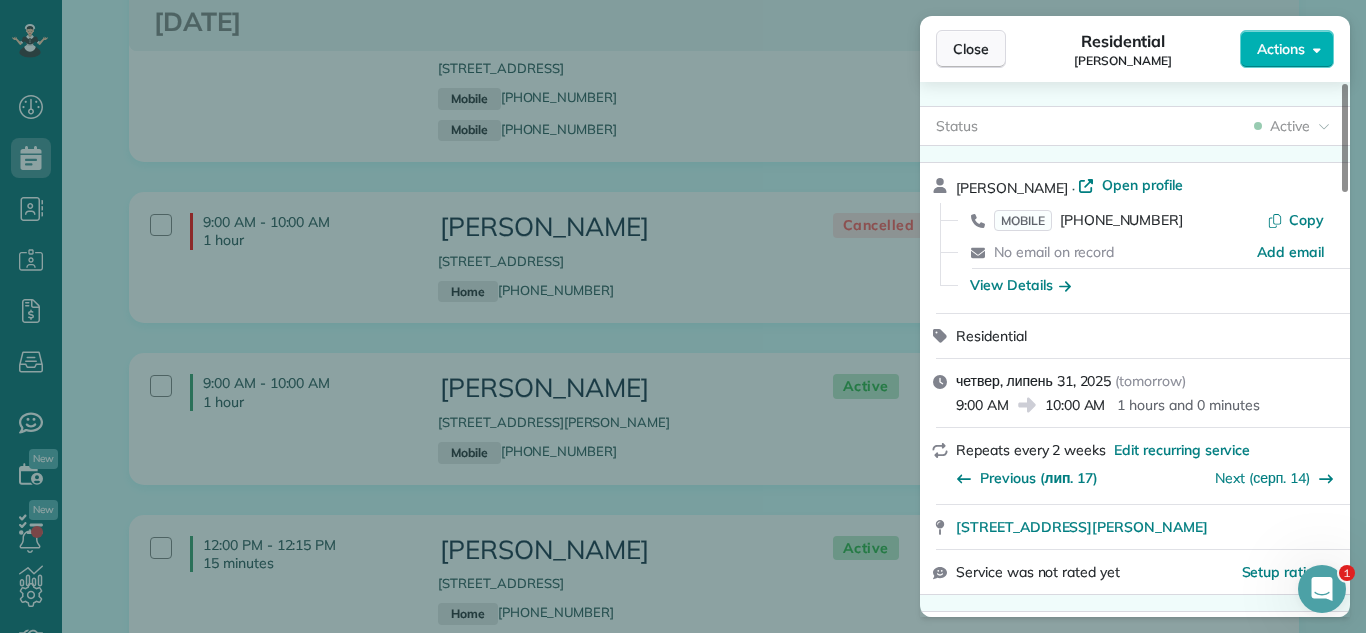 click on "Close" at bounding box center (971, 49) 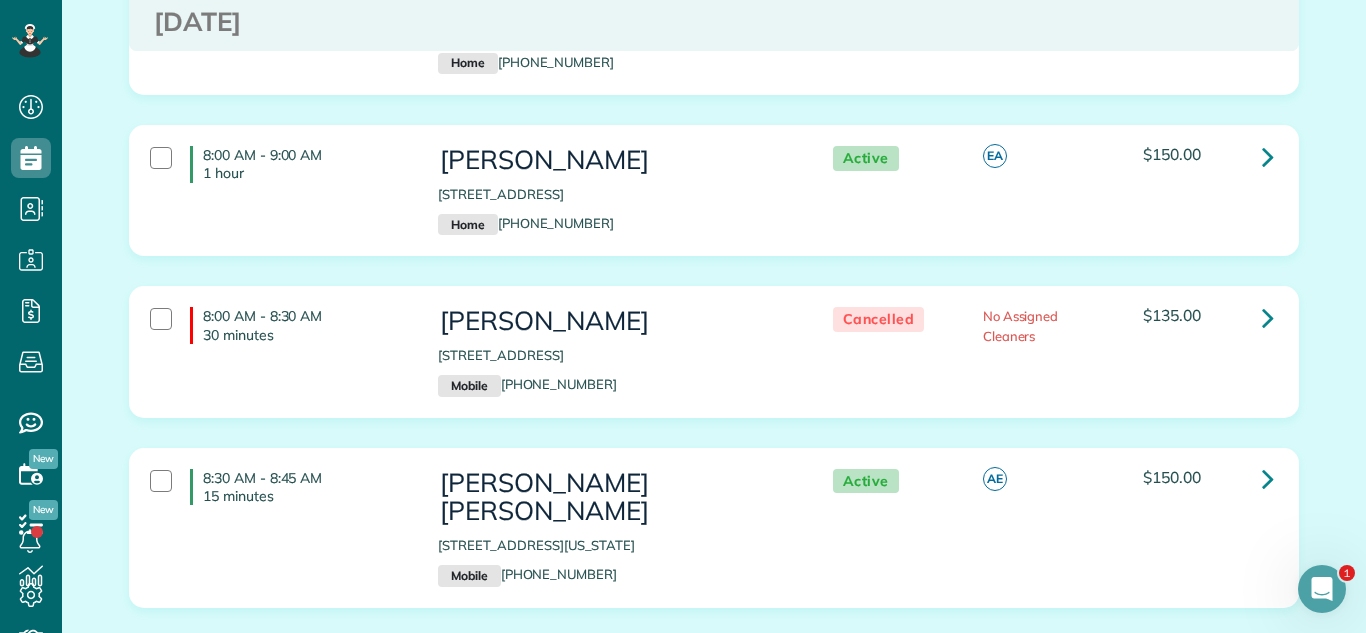scroll, scrollTop: 1393, scrollLeft: 0, axis: vertical 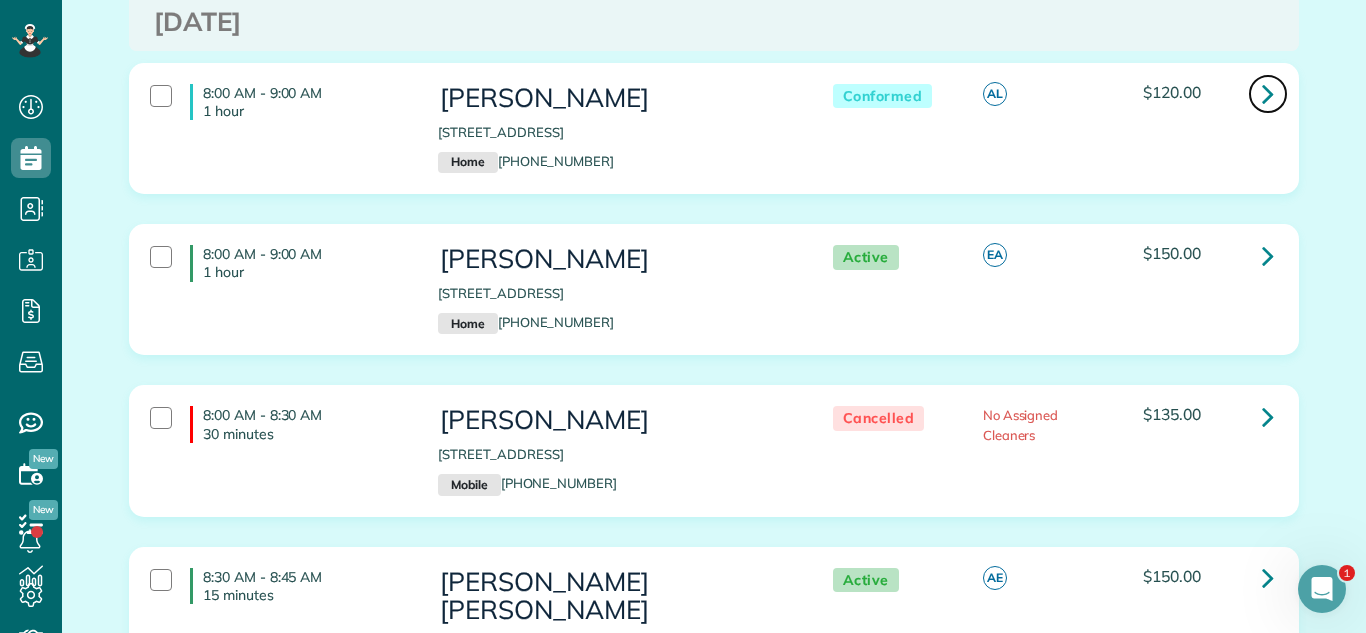 click at bounding box center (1268, 93) 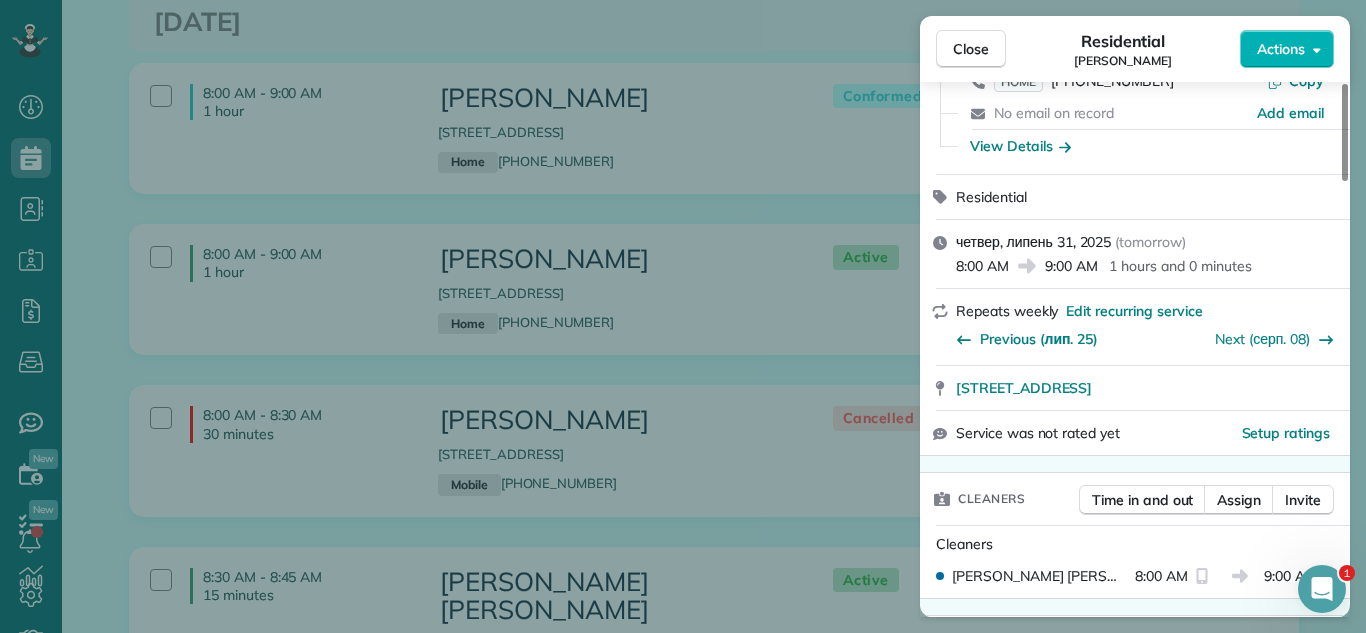 scroll, scrollTop: 168, scrollLeft: 0, axis: vertical 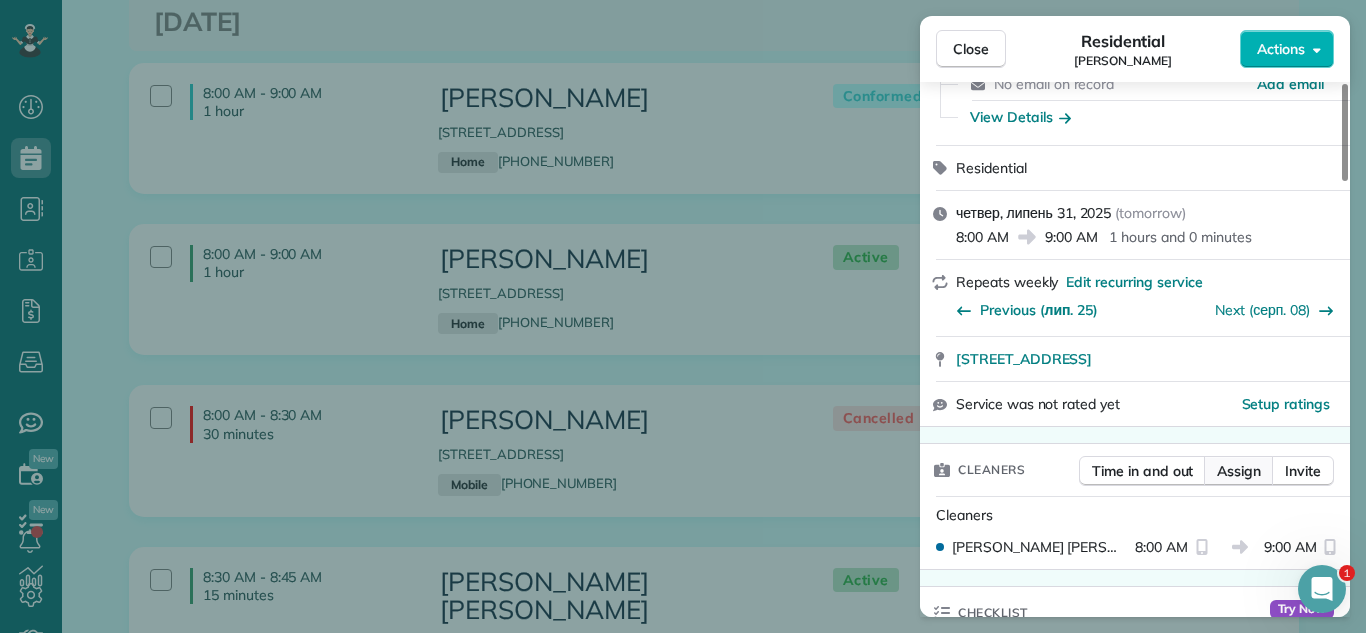click on "Assign" at bounding box center [1239, 471] 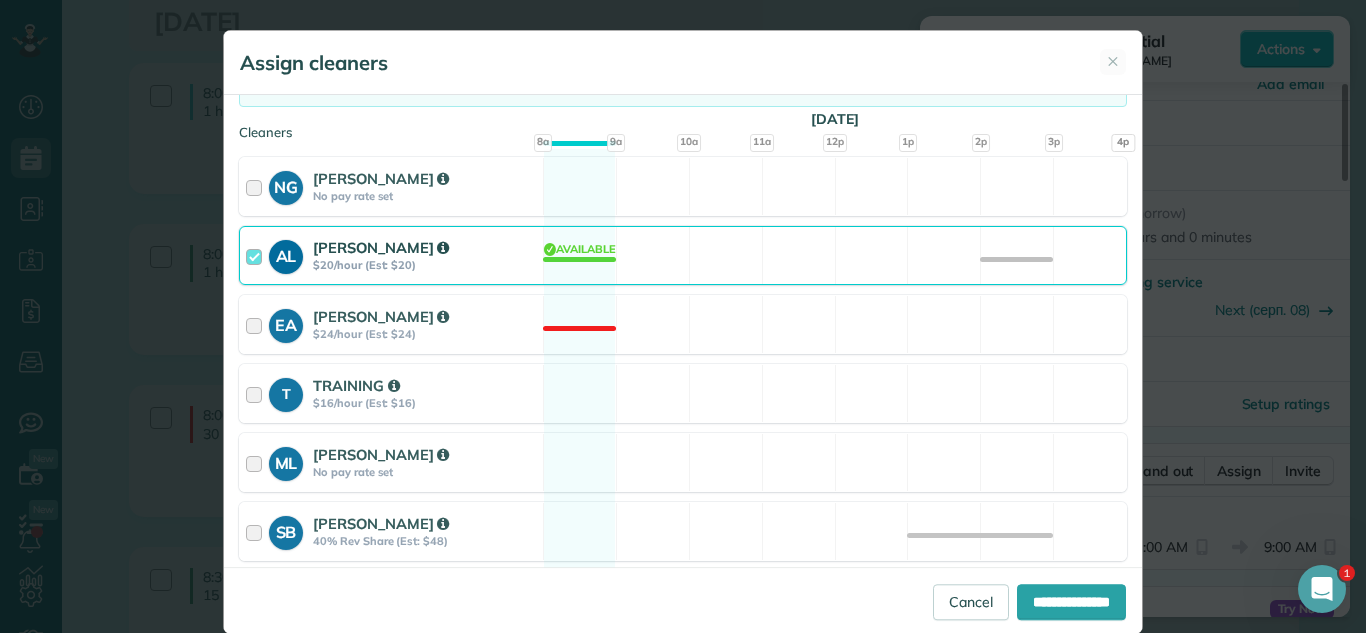 click on "AL
Angelica Lopez
$20/hour (Est: $20)
Available" at bounding box center [683, 255] 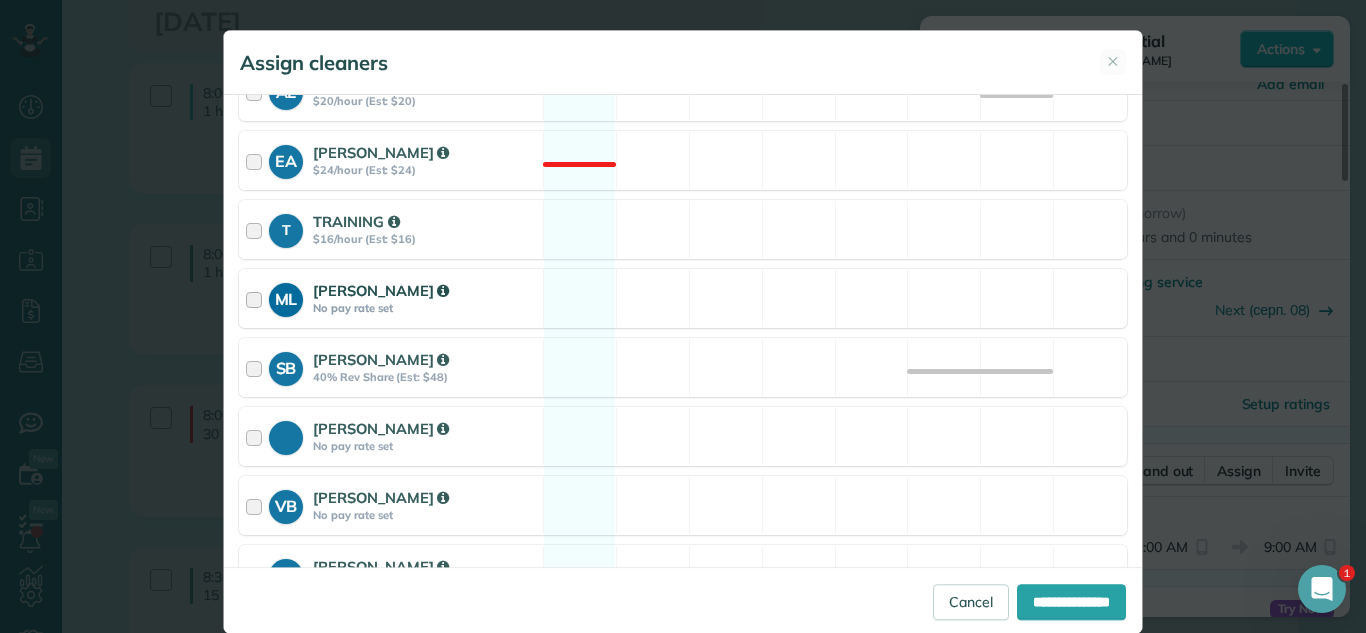 scroll, scrollTop: 1240, scrollLeft: 0, axis: vertical 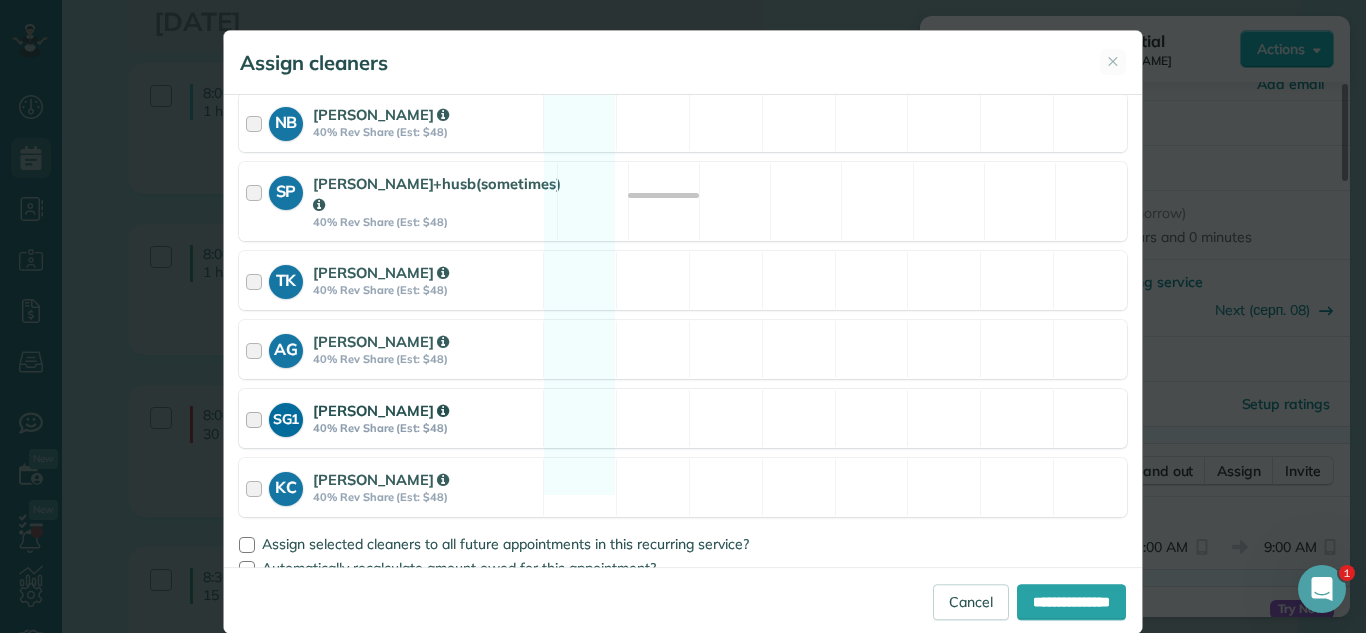 drag, startPoint x: 555, startPoint y: 407, endPoint x: 582, endPoint y: 423, distance: 31.38471 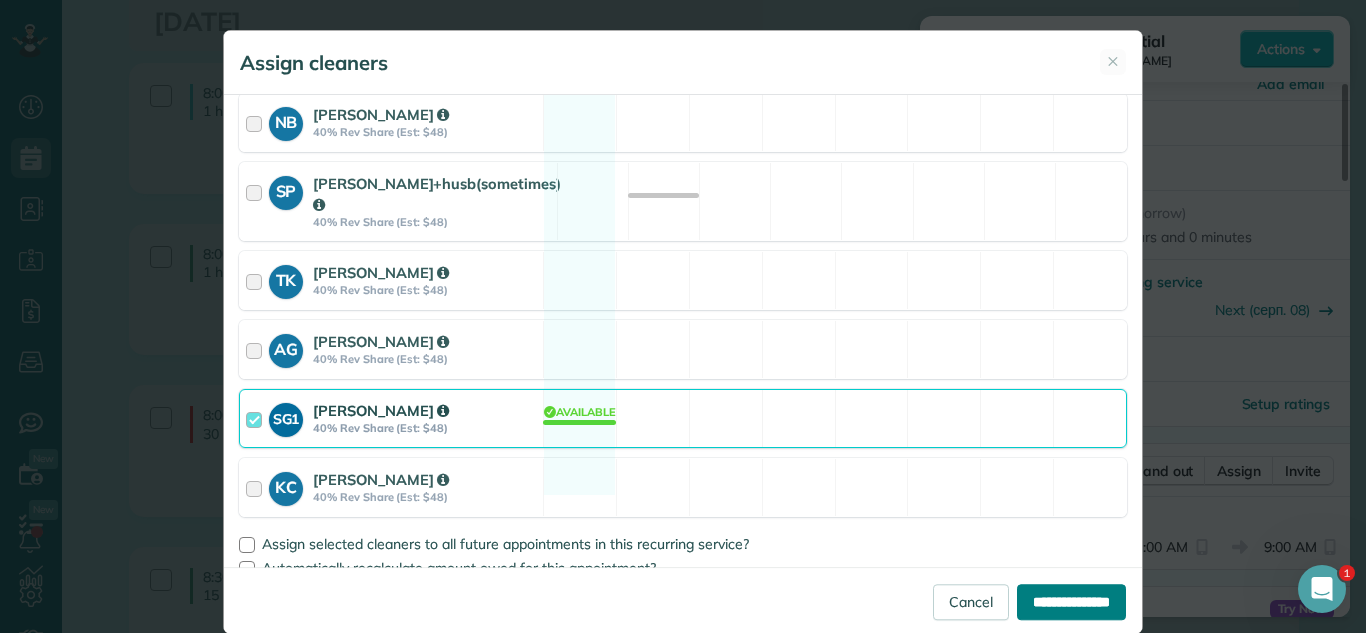 click on "**********" at bounding box center [1071, 602] 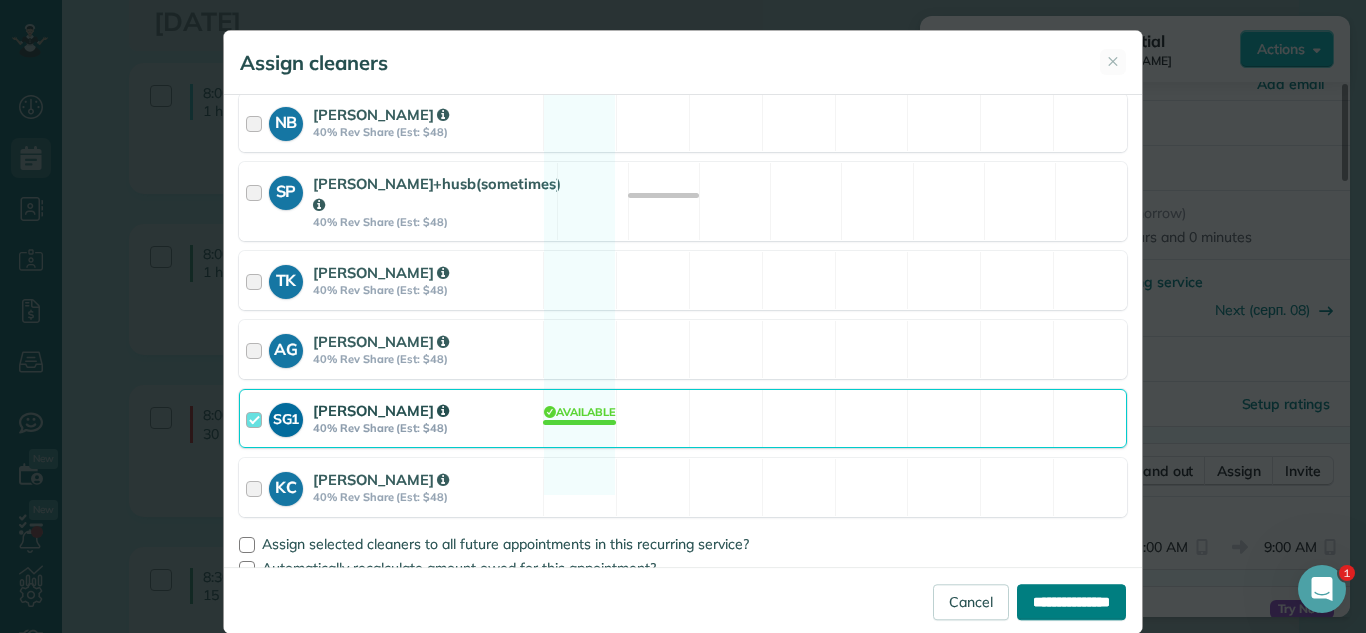 type on "**********" 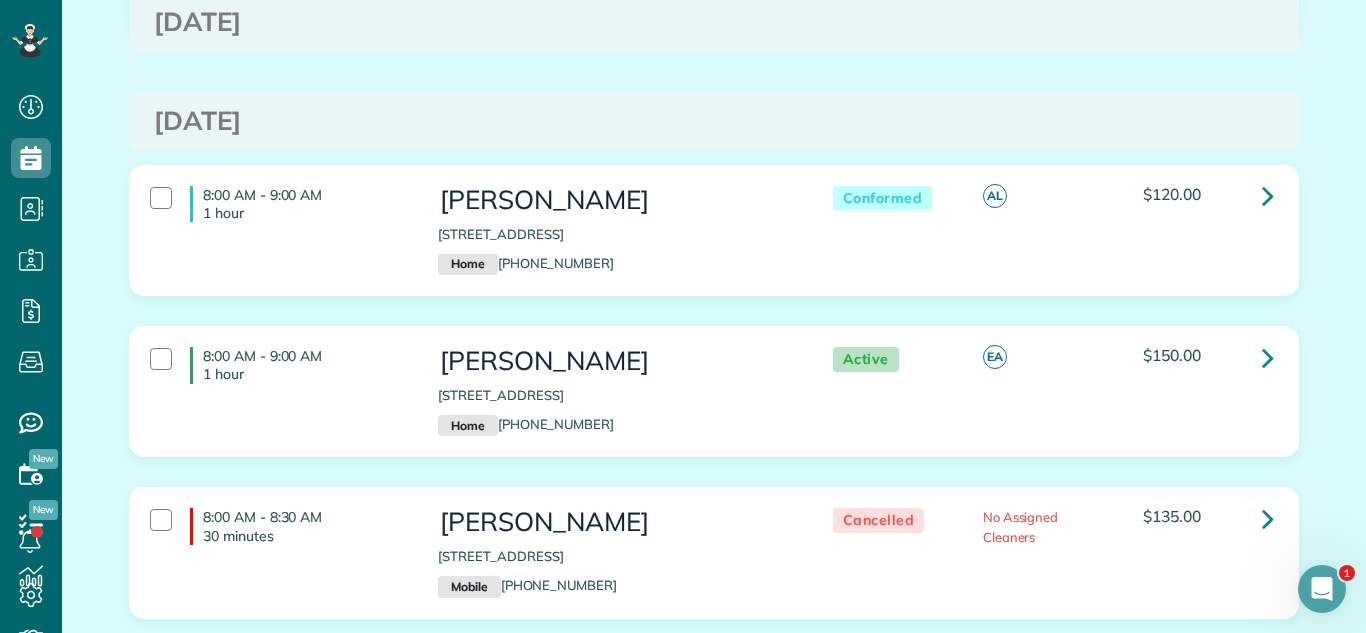 scroll, scrollTop: 1283, scrollLeft: 0, axis: vertical 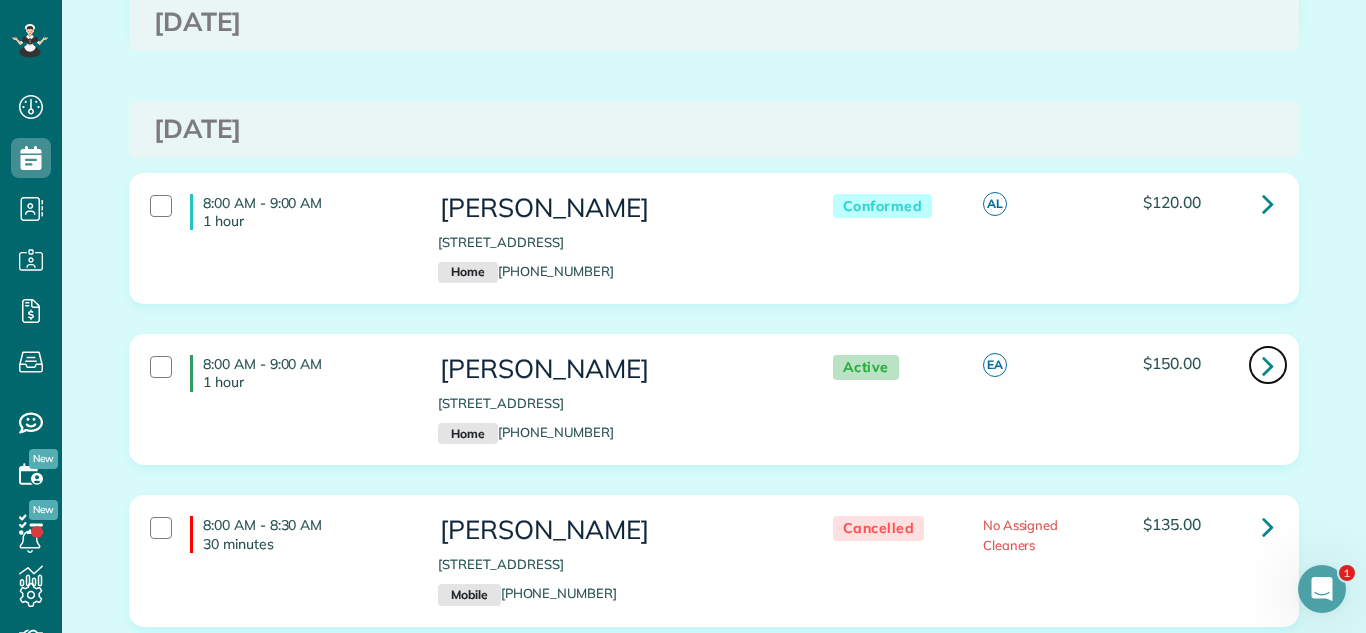 click at bounding box center (1268, 365) 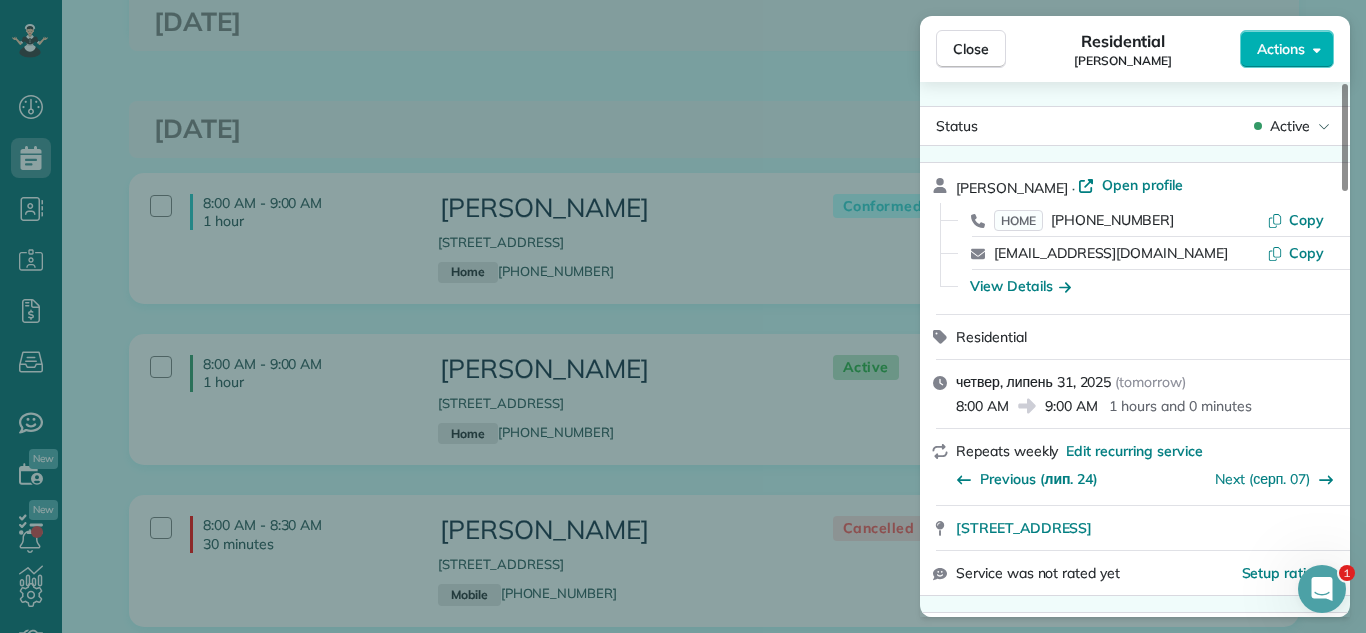 click on "Active" at bounding box center [1290, 126] 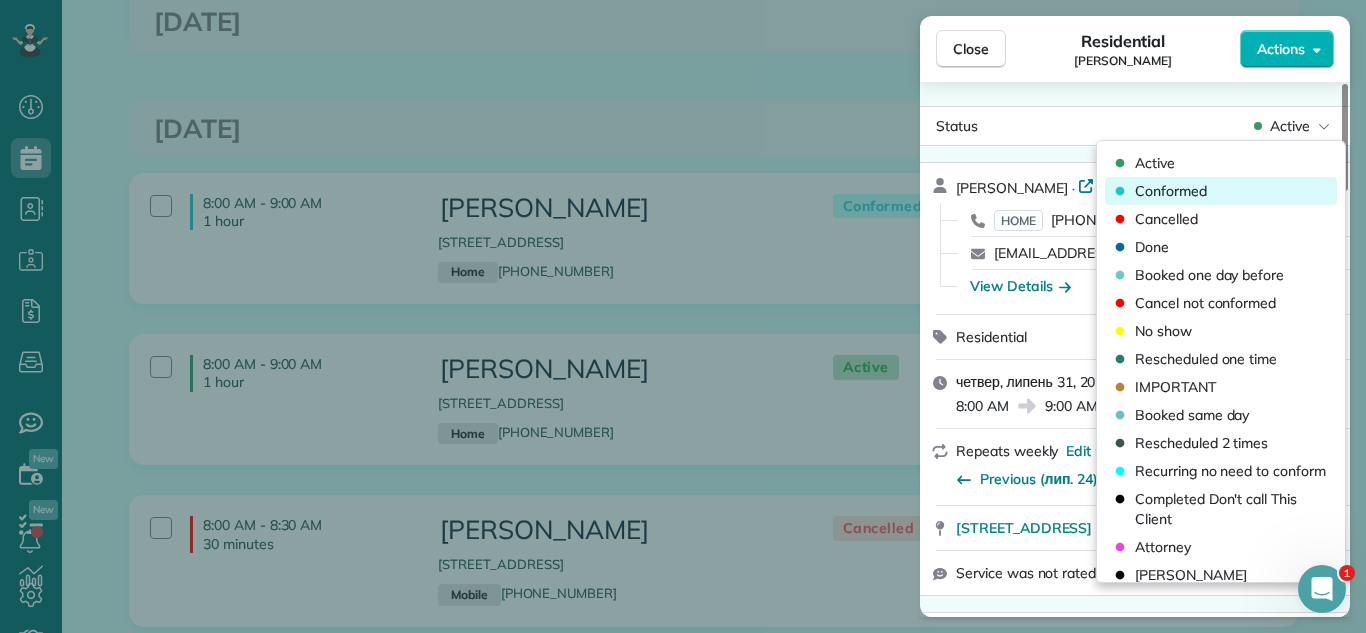 click on "Conformed" at bounding box center [1171, 191] 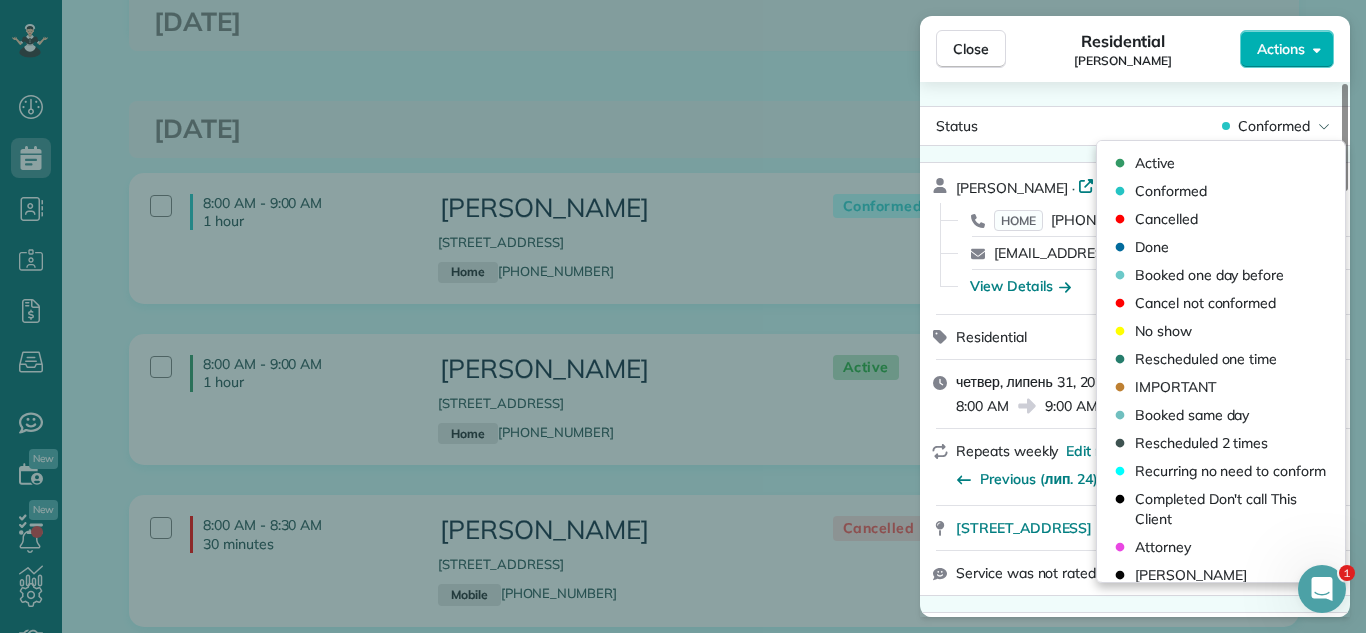 click on "Close" at bounding box center (971, 49) 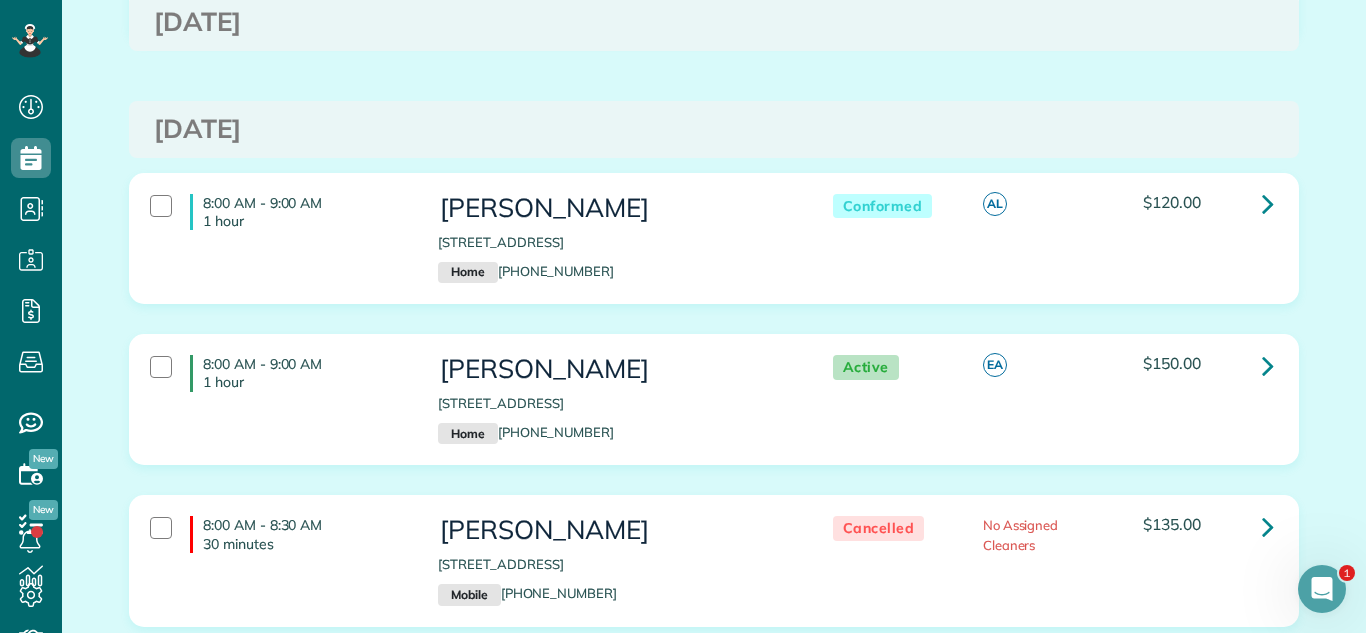 click on "8:00 AM -  9:00 AM
1 hour
Rachel Jury
2514 Cowper Avenue Evanston IL 60201
Home
(847) 477-8694
Active
EA
$150.00" at bounding box center [714, 399] 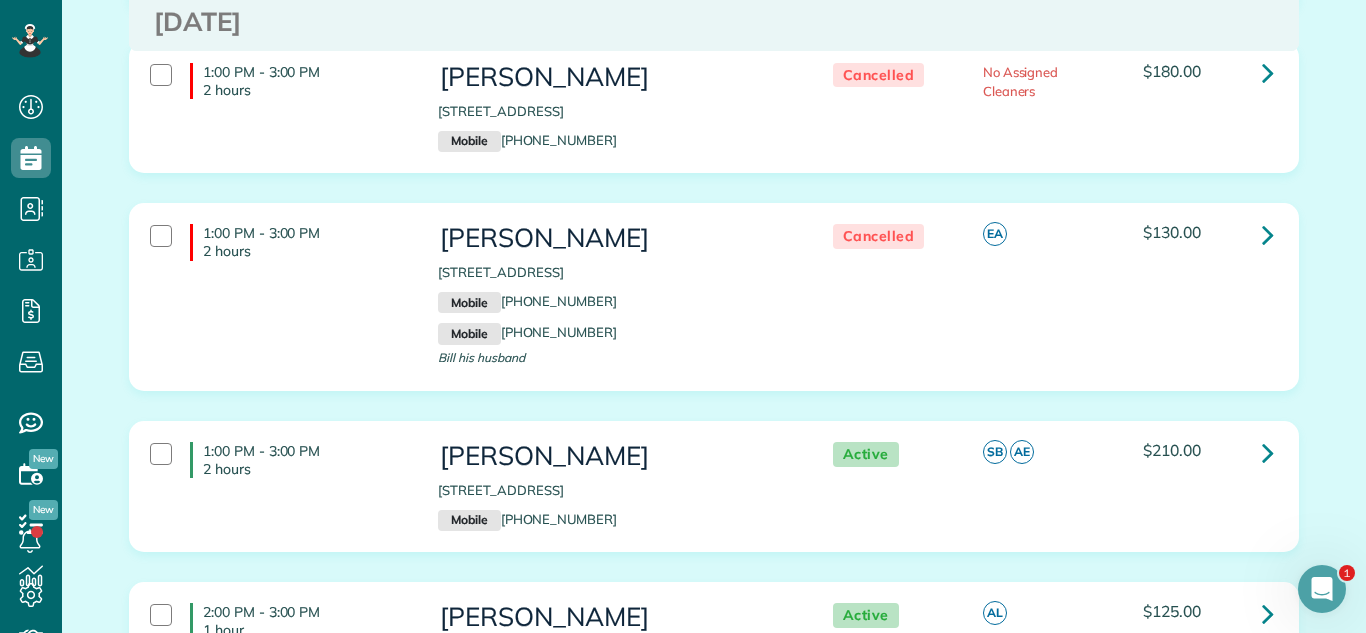 scroll, scrollTop: 2940, scrollLeft: 0, axis: vertical 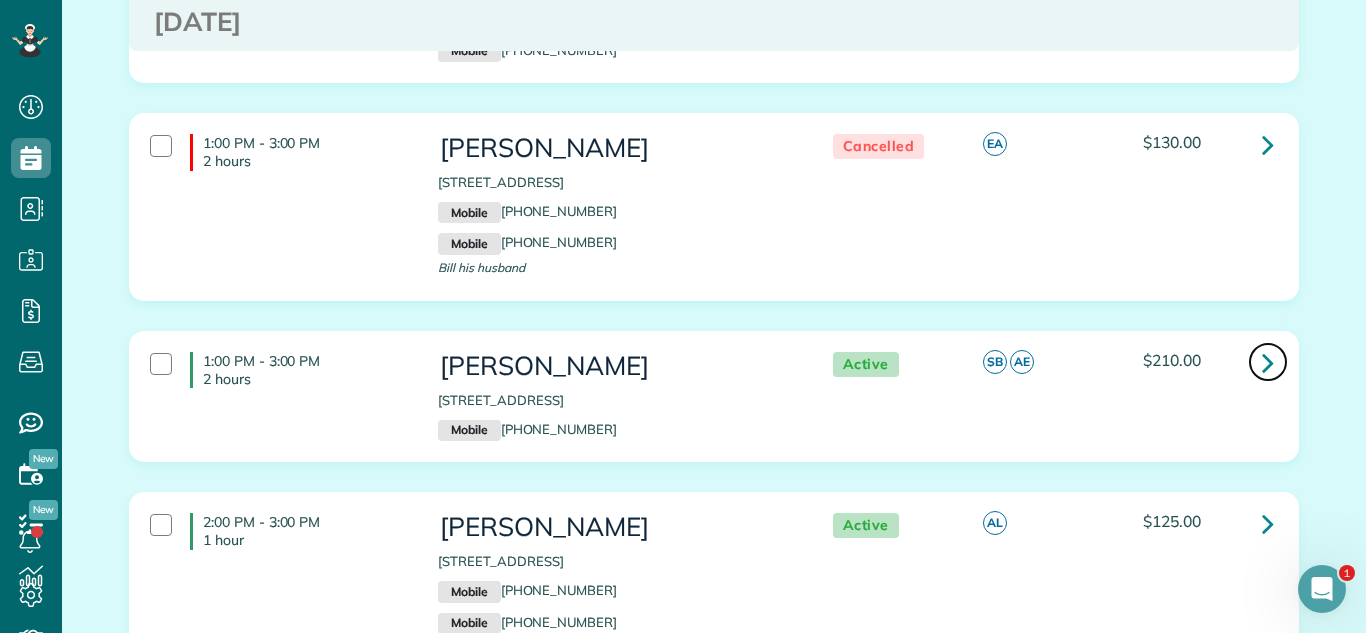 click at bounding box center (1268, 362) 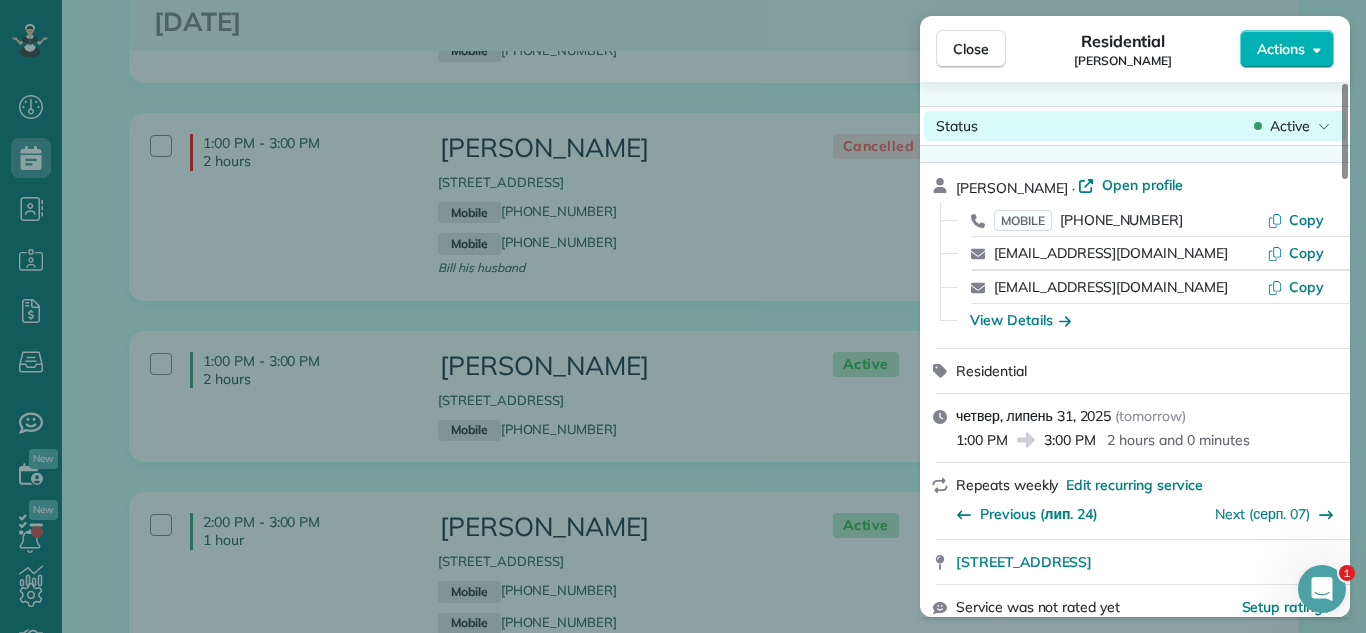 click on "Active" at bounding box center [1292, 126] 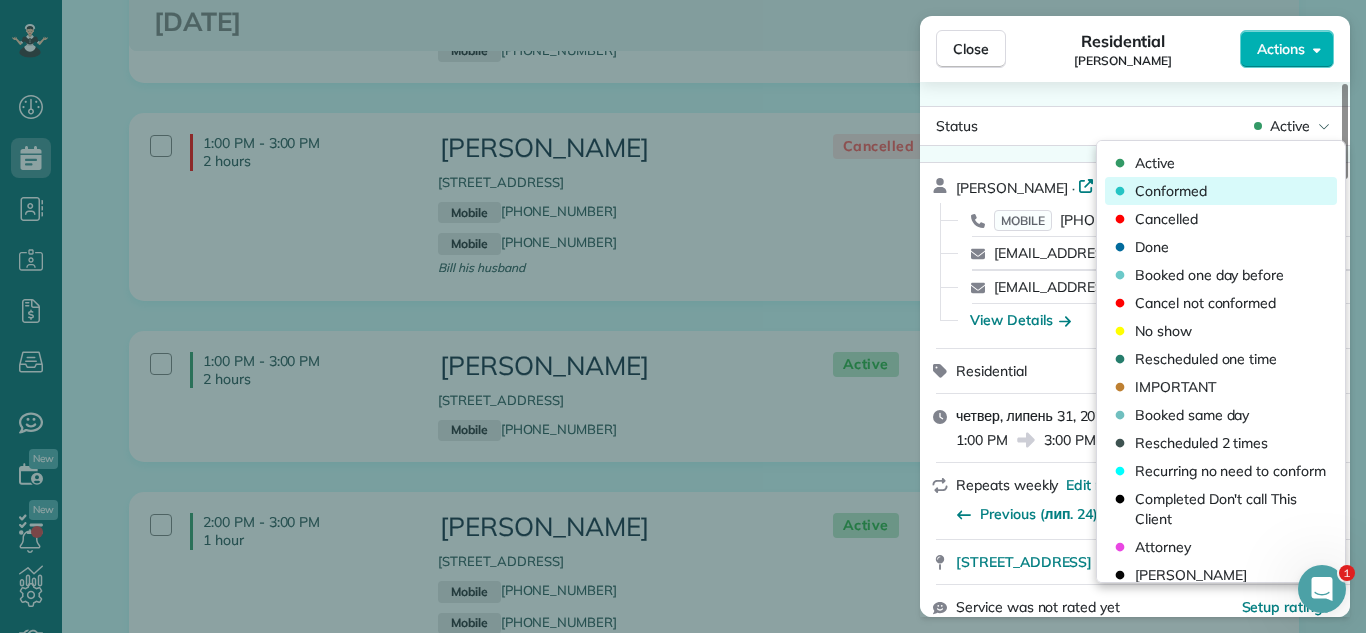 click on "Conformed" at bounding box center (1221, 191) 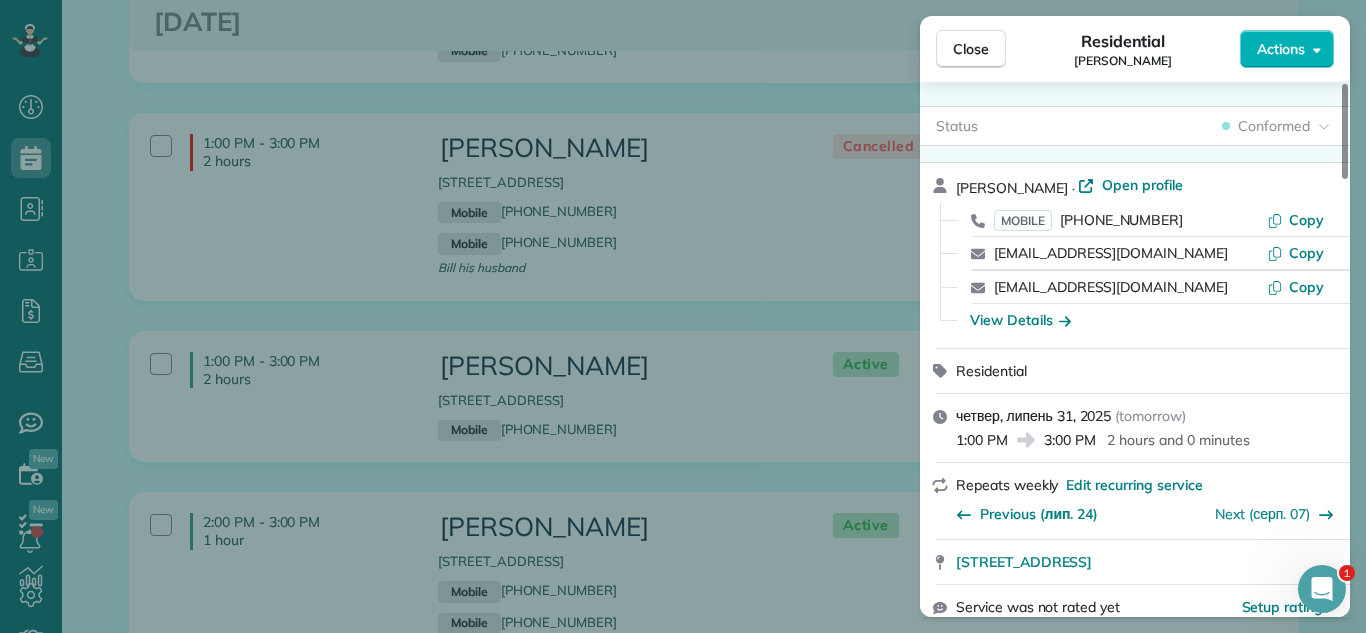 drag, startPoint x: 1256, startPoint y: 193, endPoint x: 1000, endPoint y: 25, distance: 306.20255 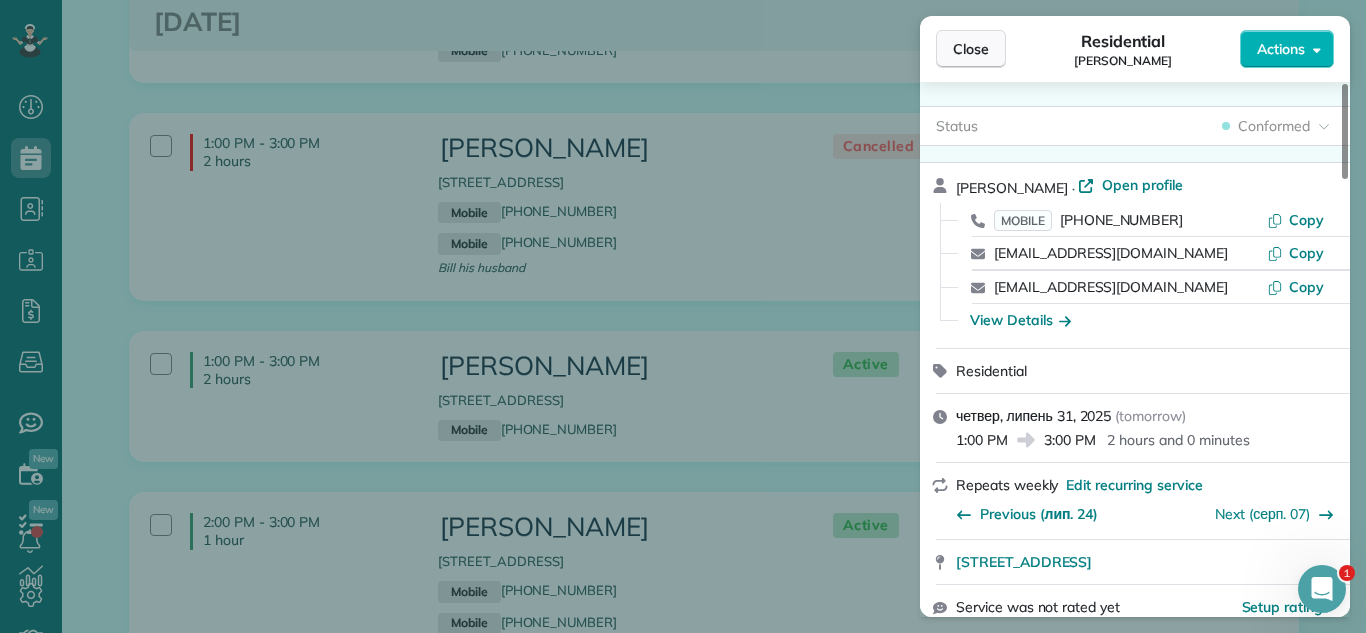 click on "Close" at bounding box center [971, 49] 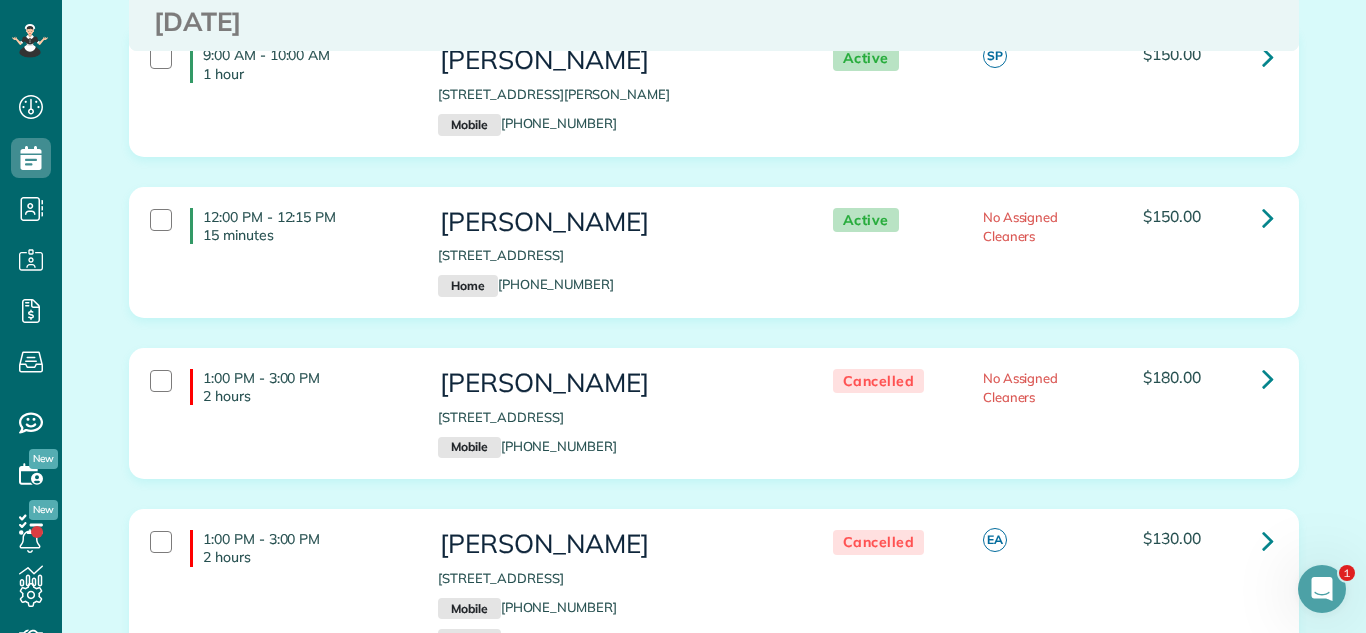 scroll, scrollTop: 2530, scrollLeft: 0, axis: vertical 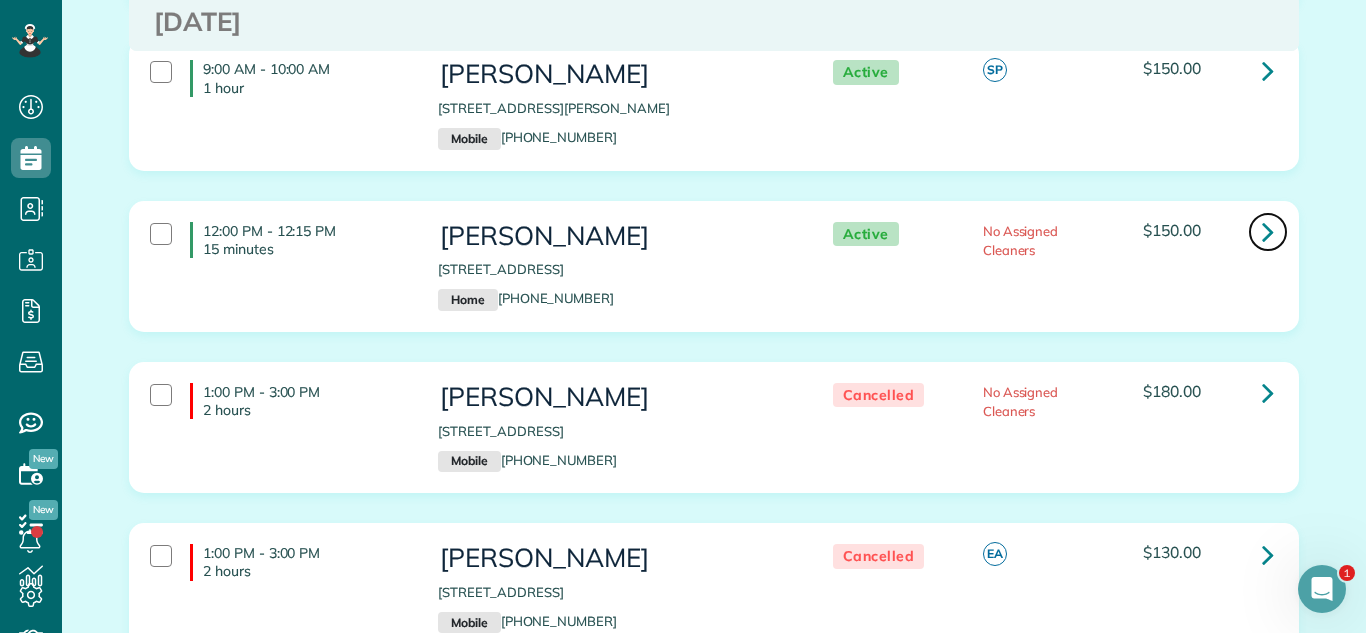 click at bounding box center (1268, 231) 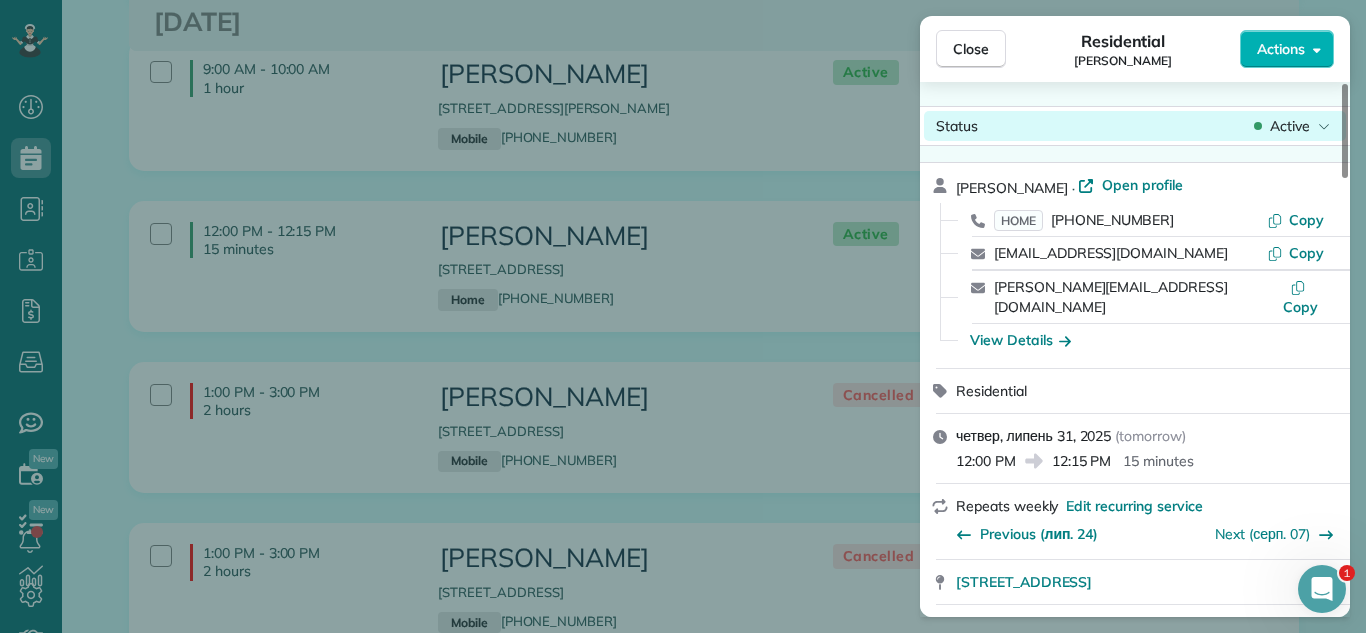 click on "Active" at bounding box center [1290, 126] 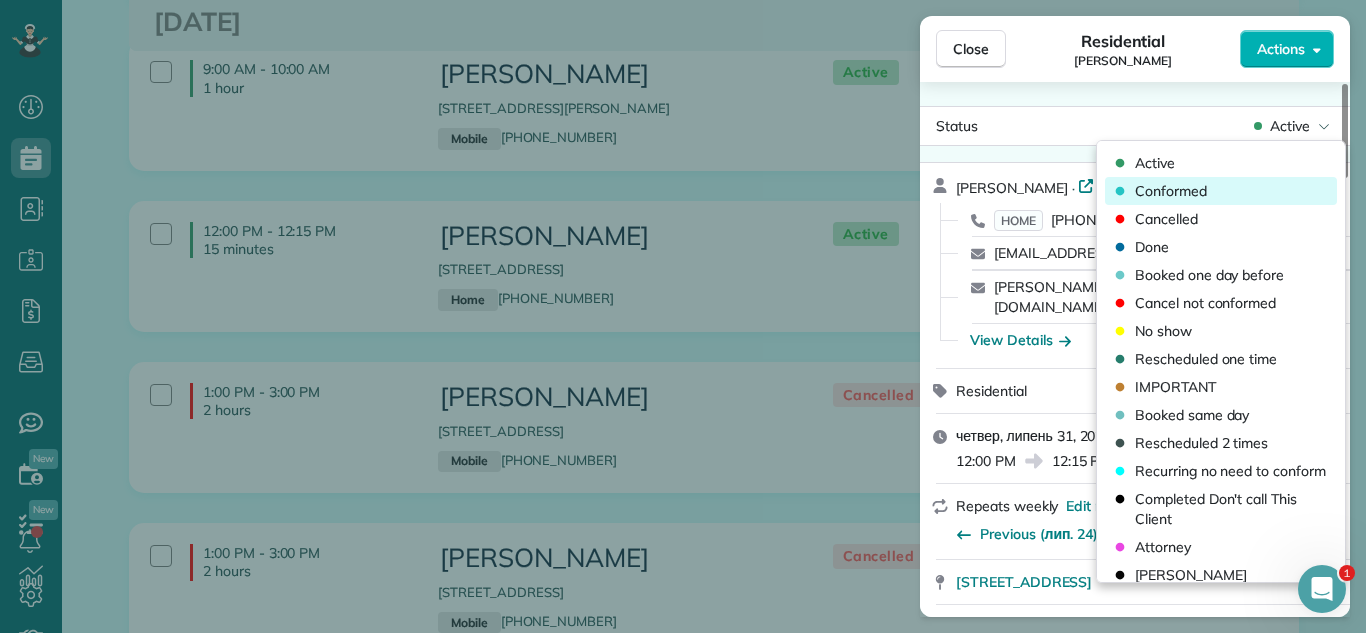 click on "Conformed" at bounding box center [1171, 191] 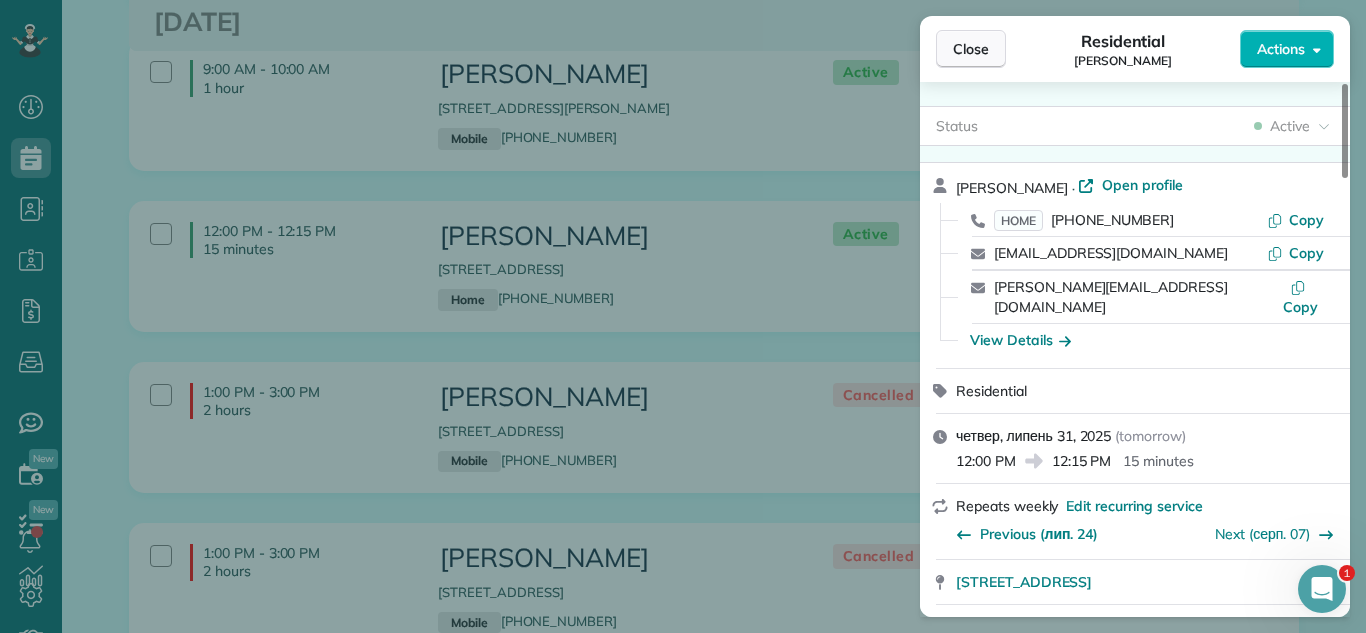 click on "Close" at bounding box center [971, 49] 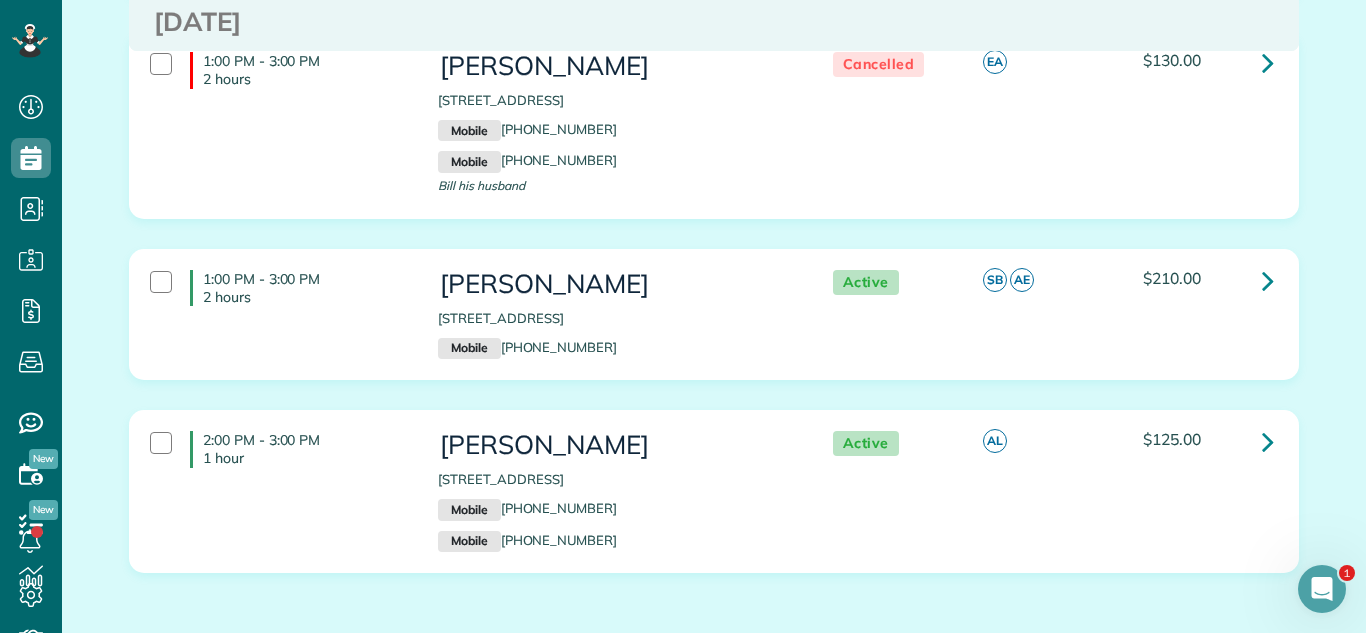 scroll, scrollTop: 3139, scrollLeft: 0, axis: vertical 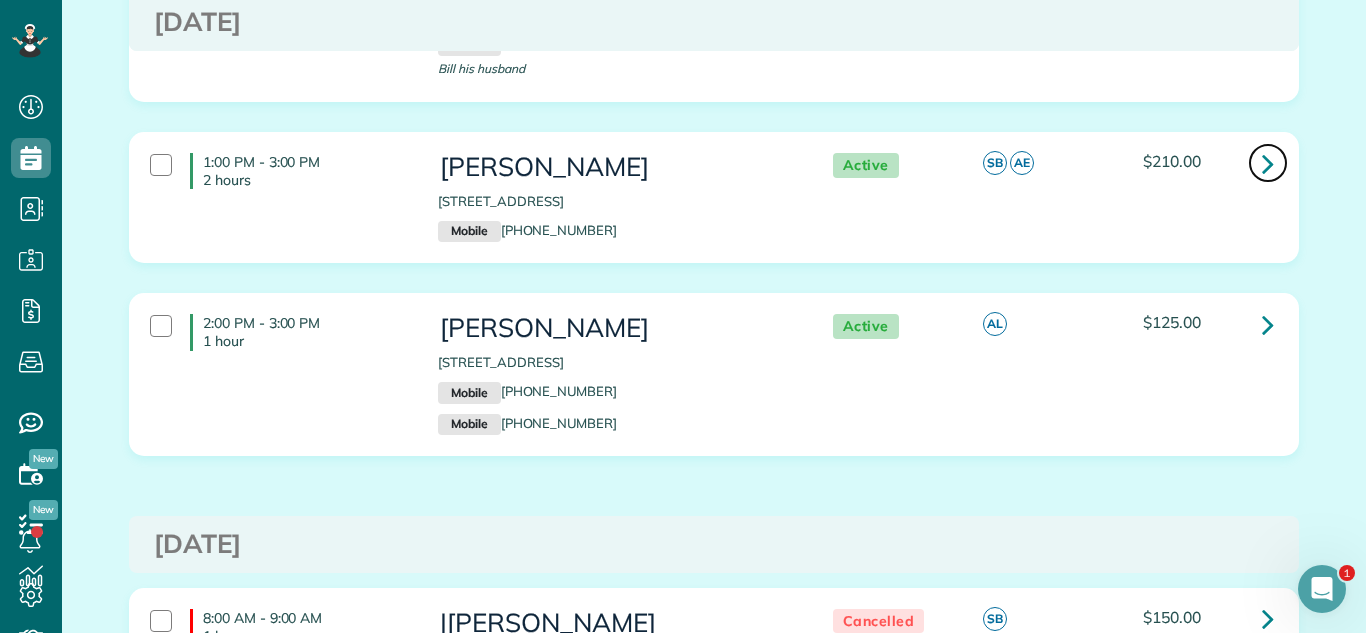 click at bounding box center [1268, 163] 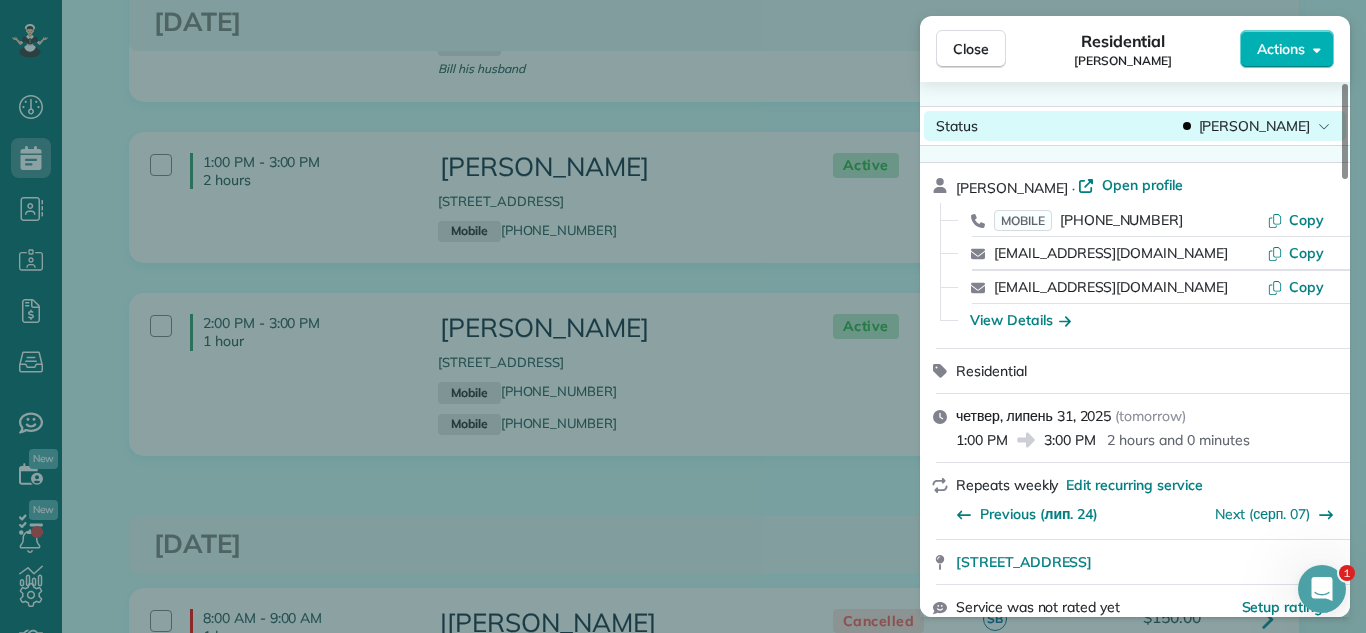 click on "Status Jessica Perez" at bounding box center (1135, 126) 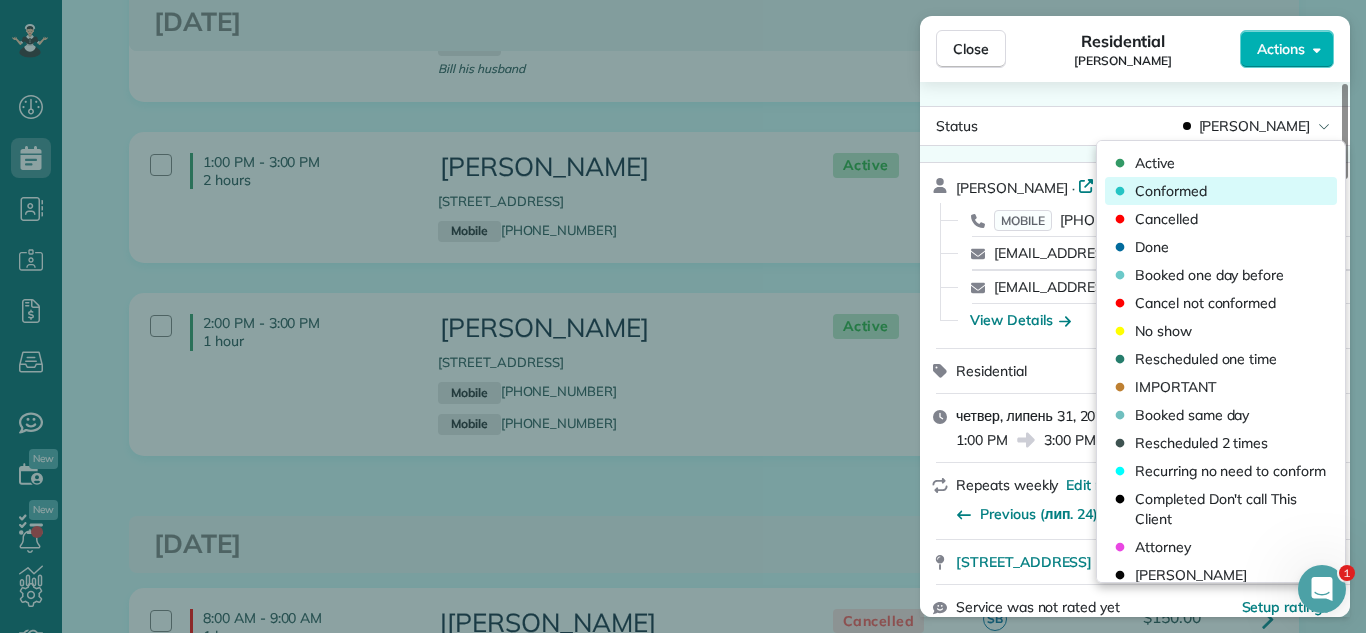 click on "Conformed" at bounding box center [1221, 191] 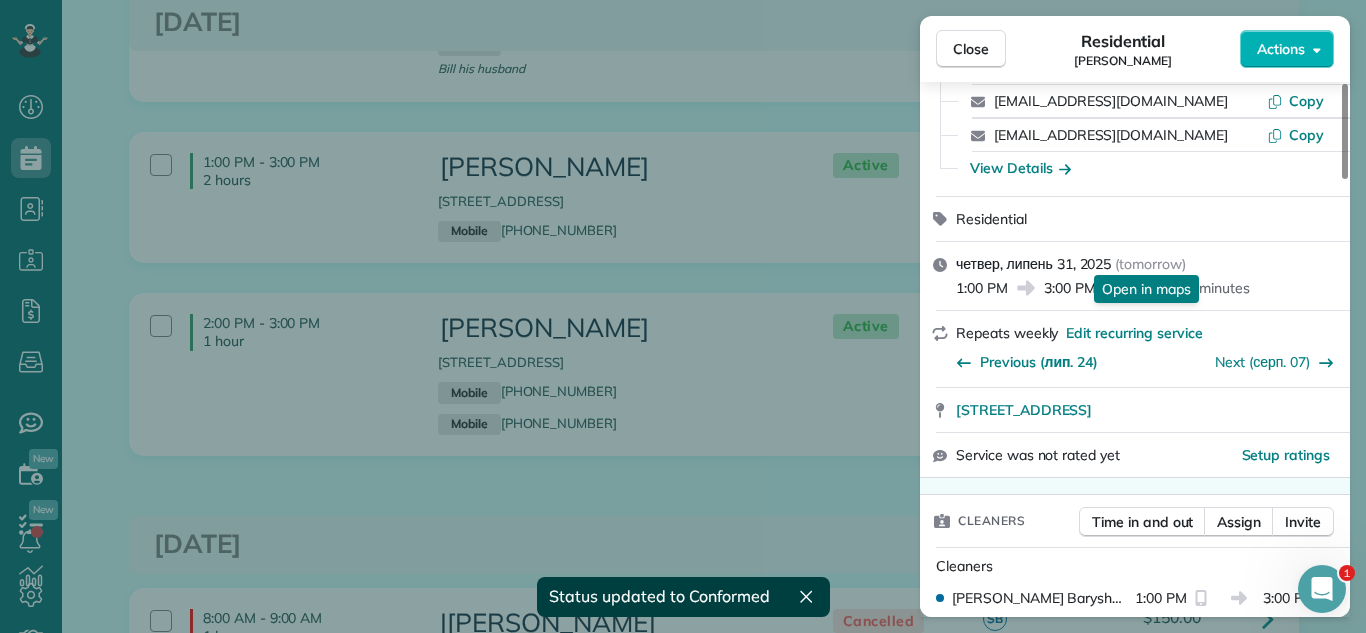 scroll, scrollTop: 307, scrollLeft: 0, axis: vertical 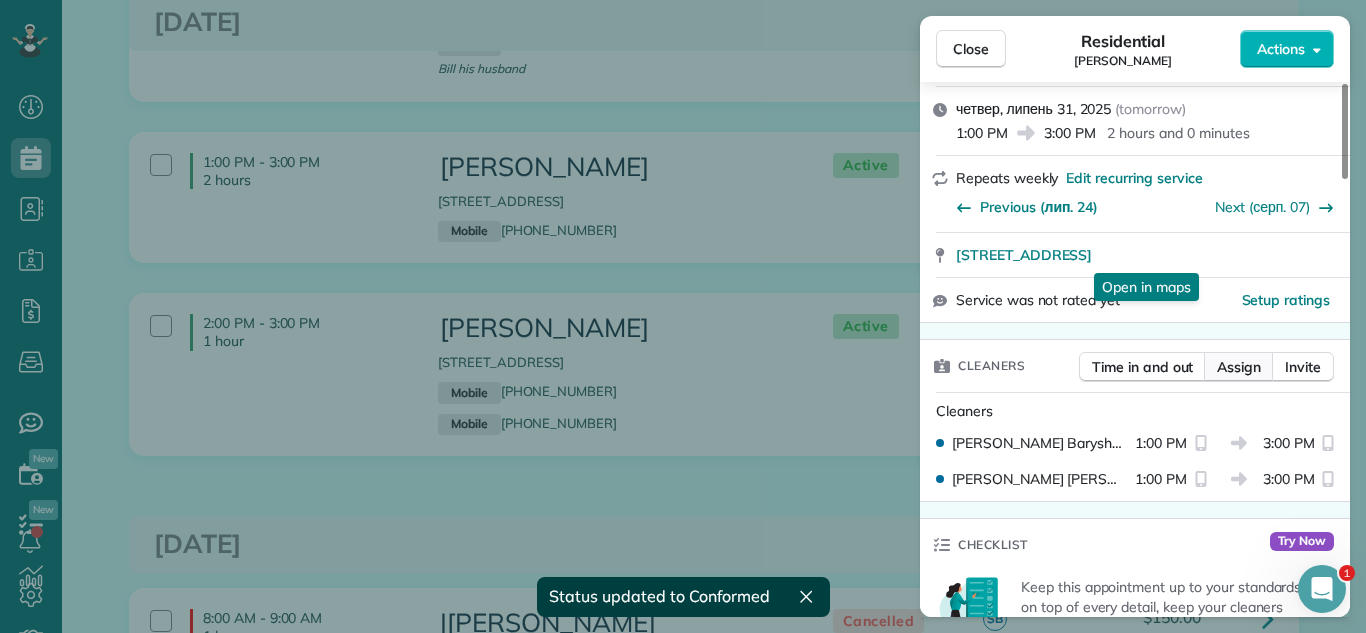 click on "Assign" at bounding box center [1239, 367] 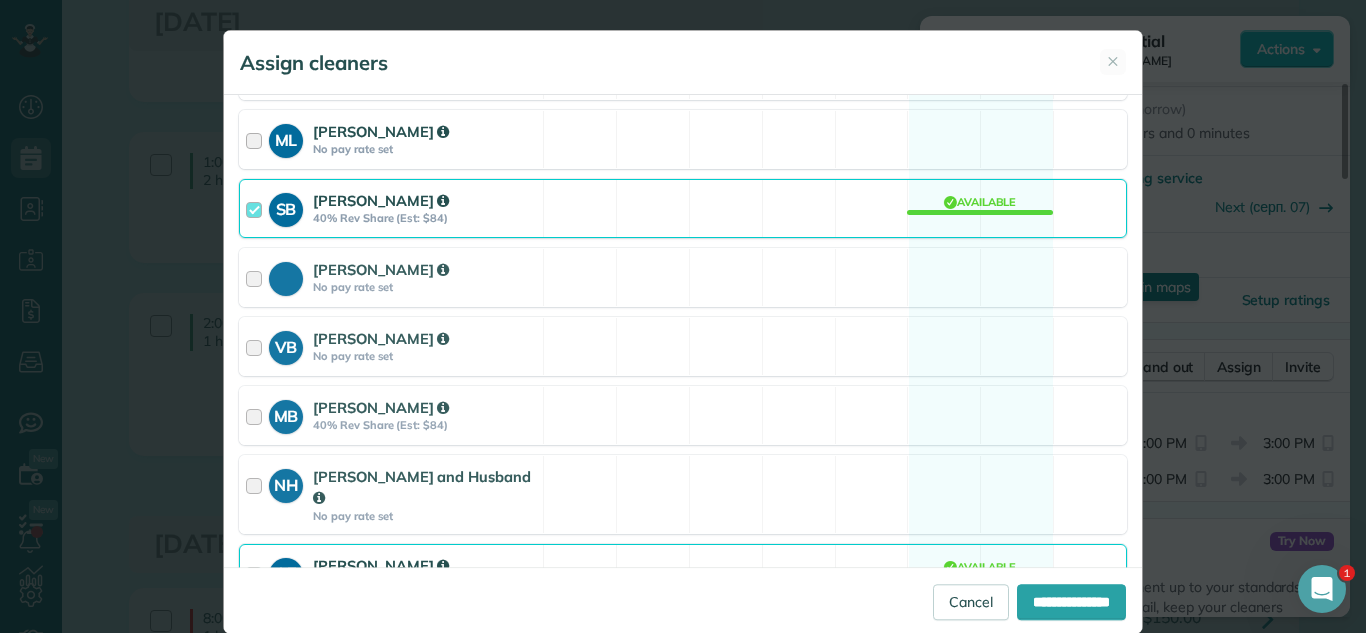 scroll, scrollTop: 520, scrollLeft: 0, axis: vertical 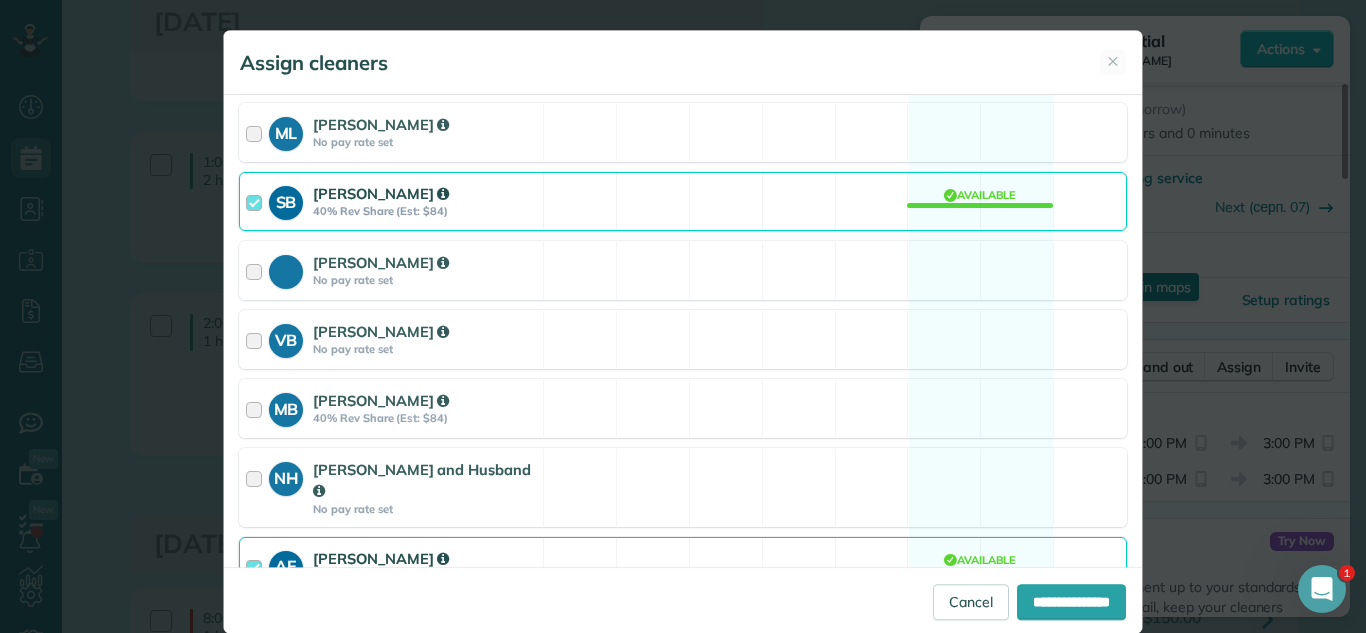 click on "SB
Svitlana Baryshovets
40% Rev Share (Est: $84)
Available" at bounding box center (683, 201) 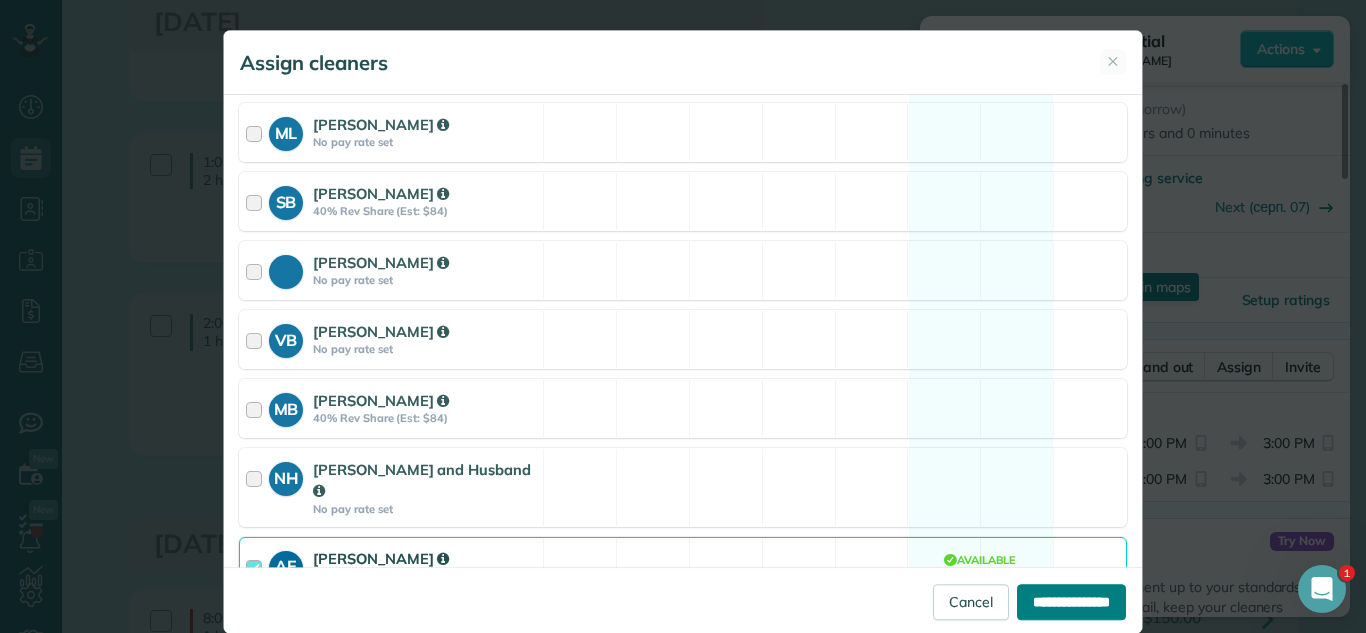 click on "**********" at bounding box center (1071, 602) 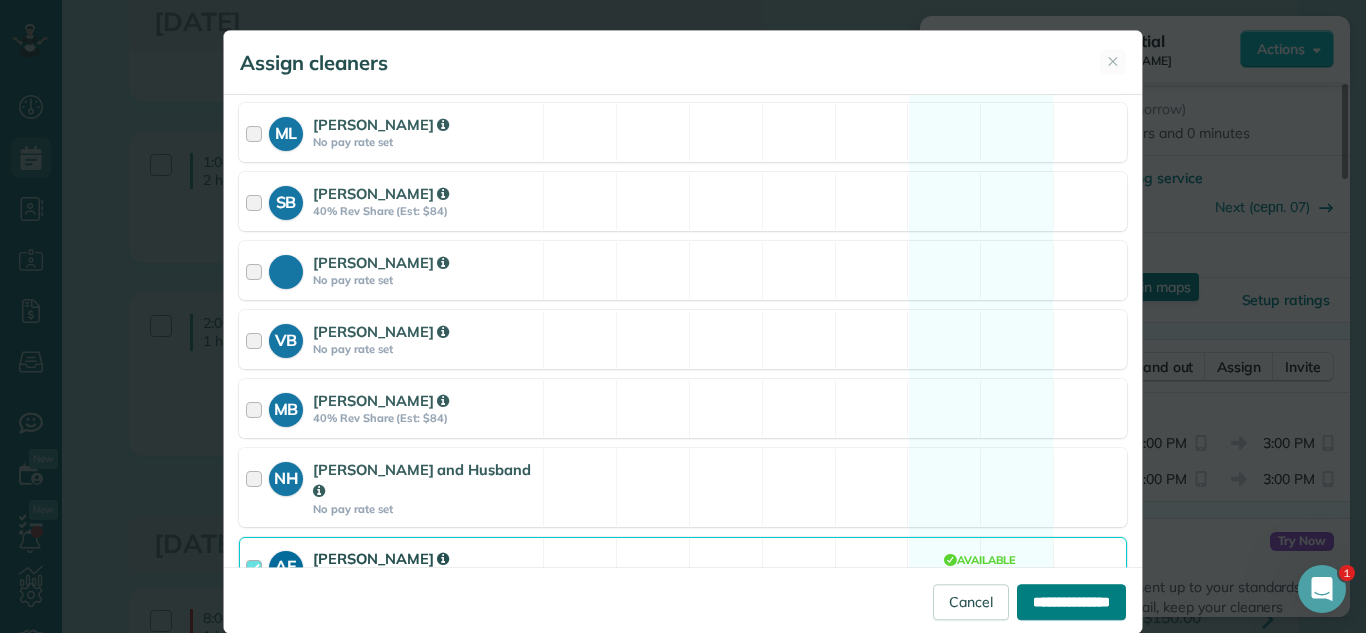 type on "**********" 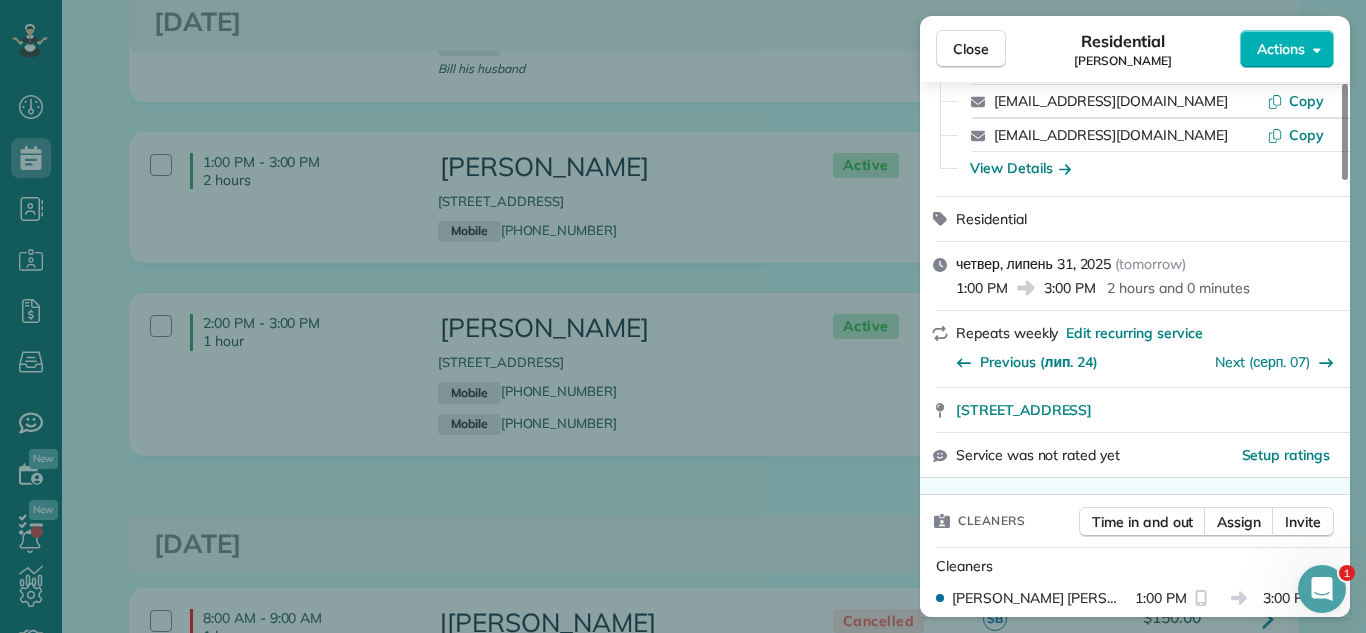 scroll, scrollTop: 174, scrollLeft: 0, axis: vertical 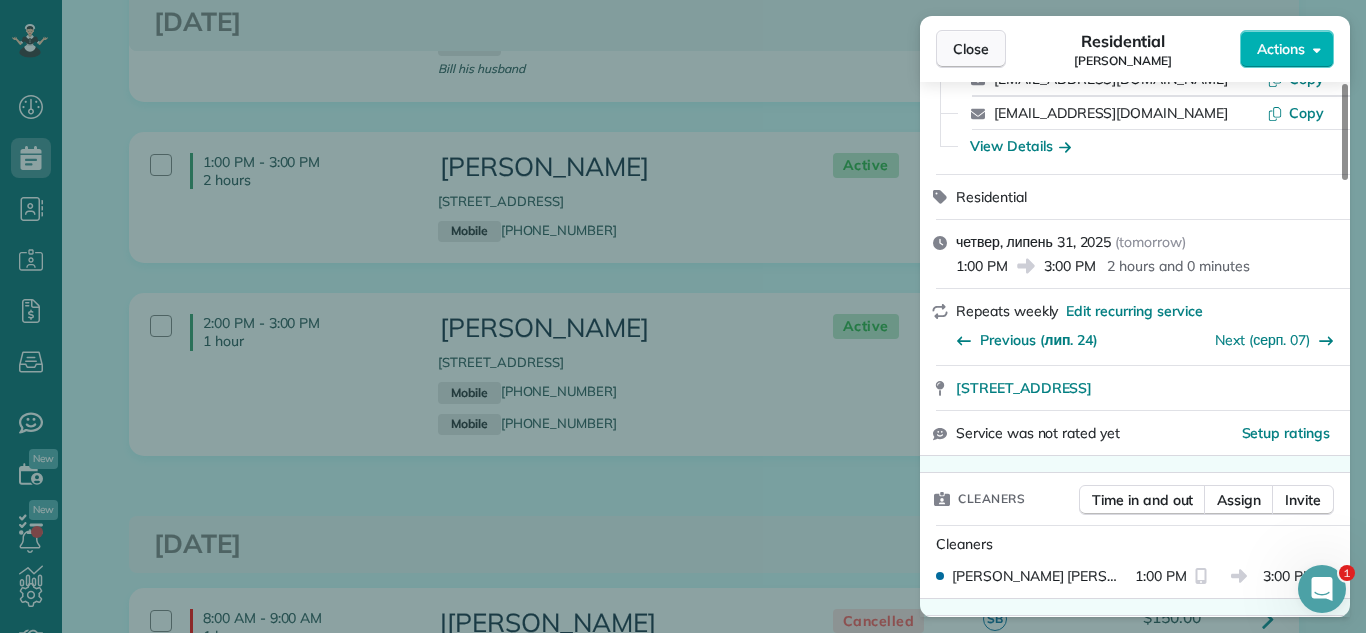 click on "Close" at bounding box center (971, 49) 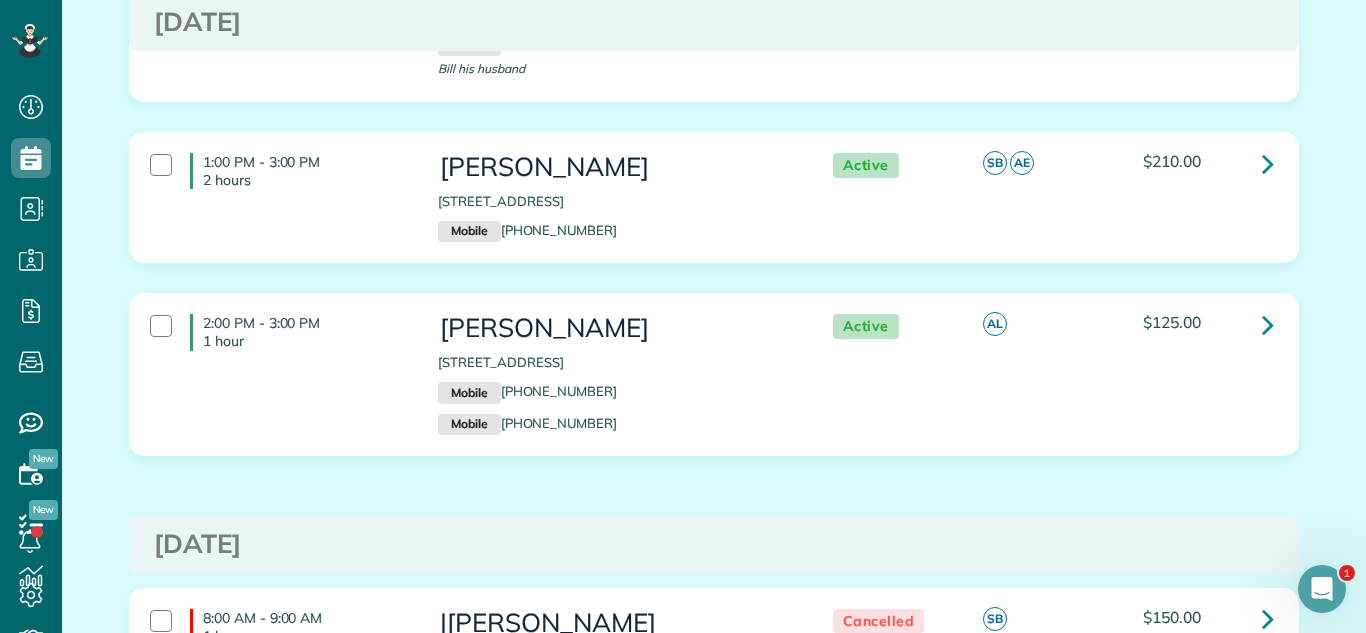 click on "[DATE]" at bounding box center (714, 544) 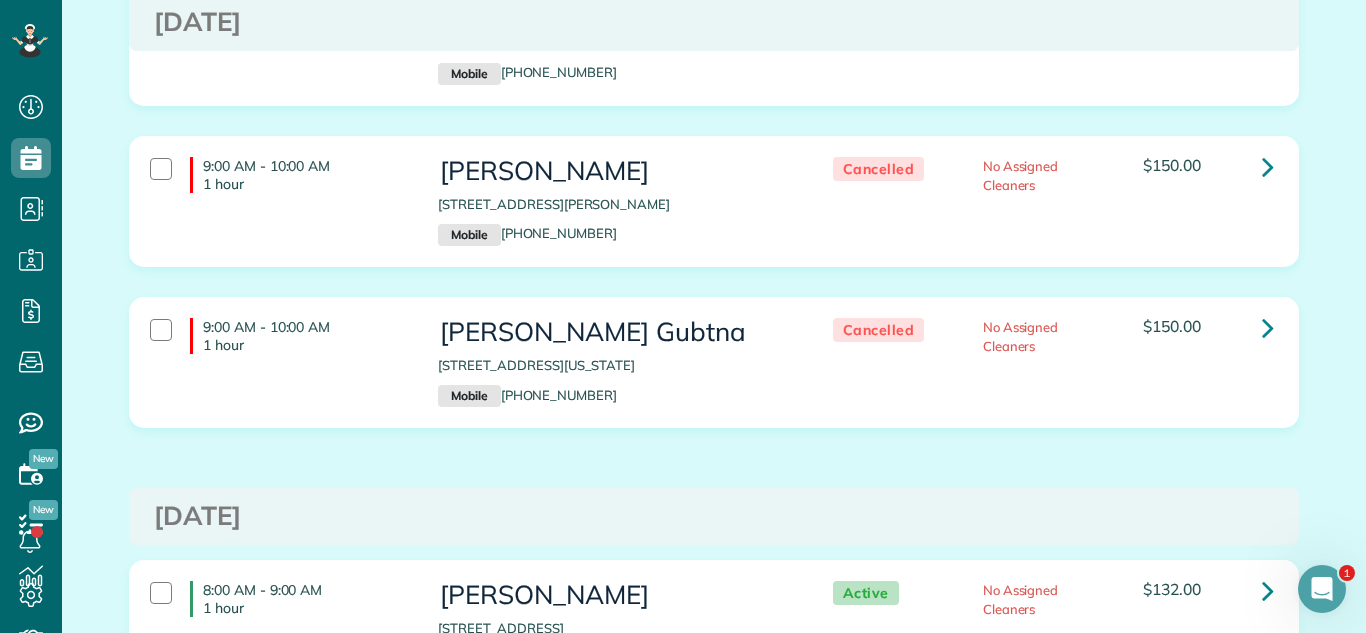 scroll, scrollTop: 4745, scrollLeft: 0, axis: vertical 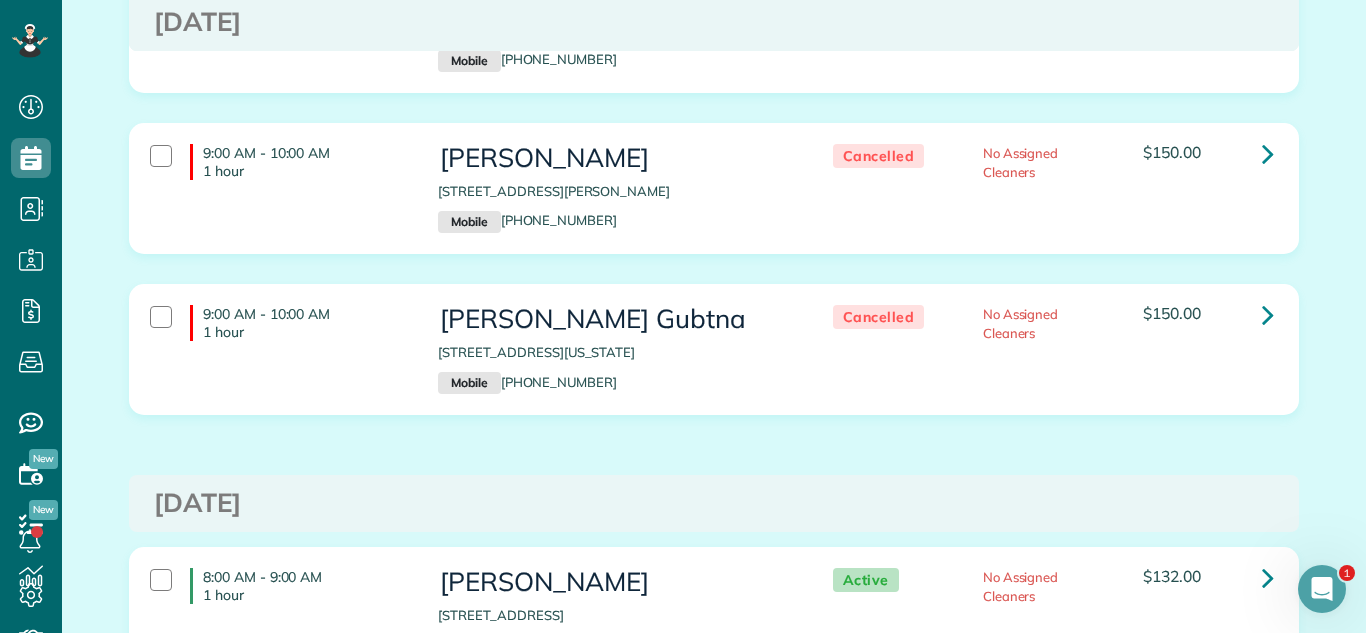 click on "Wednesday Jul 30, 2025
7:00 AM -  7:15 AM
15 minutes
Carol Bunch
1000 North Lake Shore Drive Chicago IL 60611
Home
(312) 953-0962
Cancelled
AL" at bounding box center (714, 22) 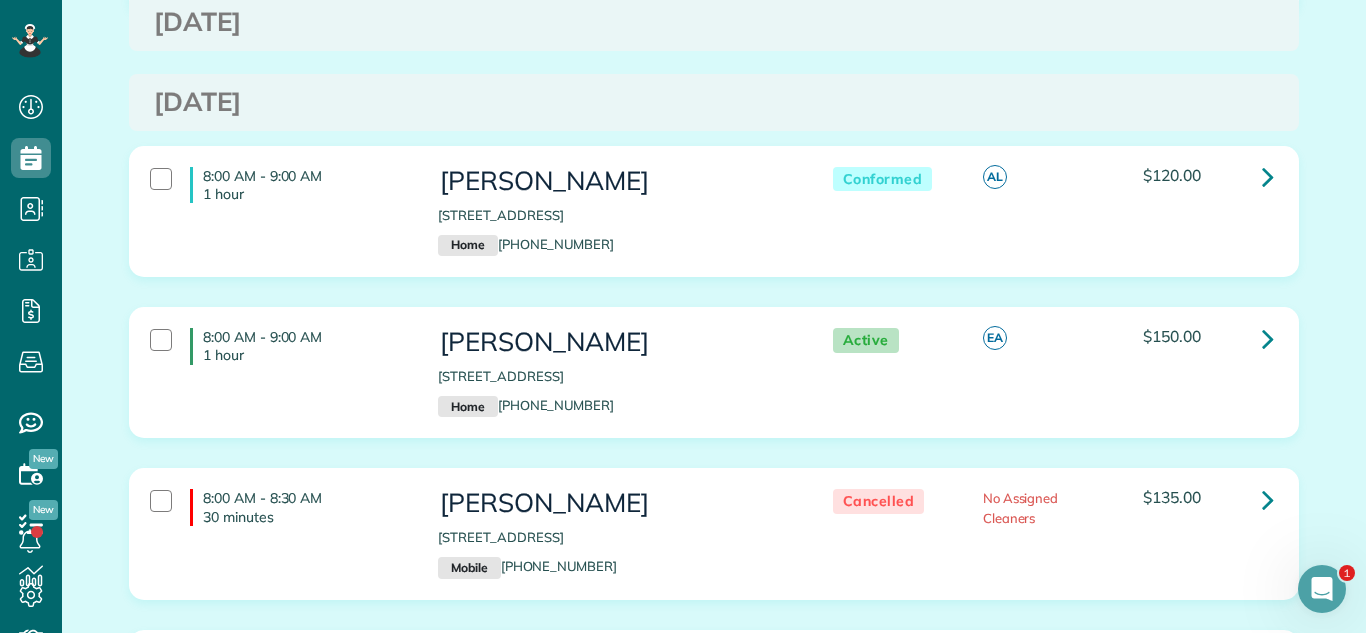 scroll, scrollTop: 1328, scrollLeft: 0, axis: vertical 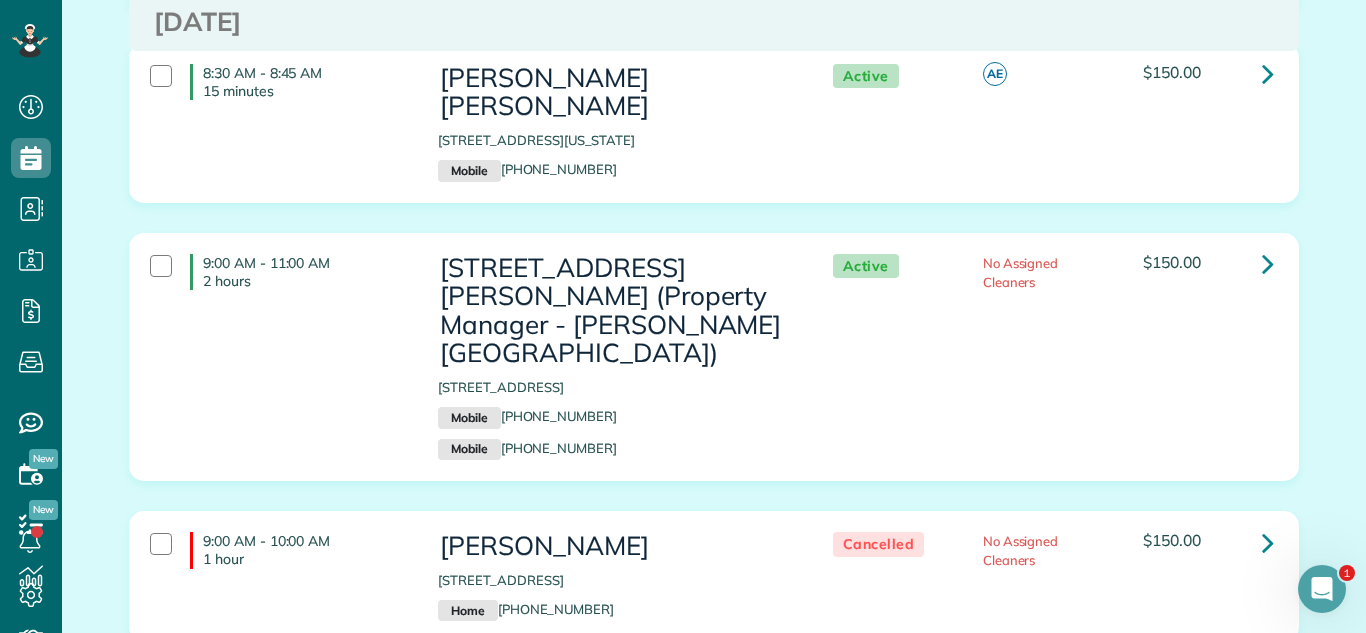 click on "8:30 AM -  8:45 AM
15 minutes
[PERSON_NAME] [PERSON_NAME]
[STREET_ADDRESS][US_STATE]
Mobile
[PHONE_NUMBER]
Active
AE
$150.00" at bounding box center (711, 123) 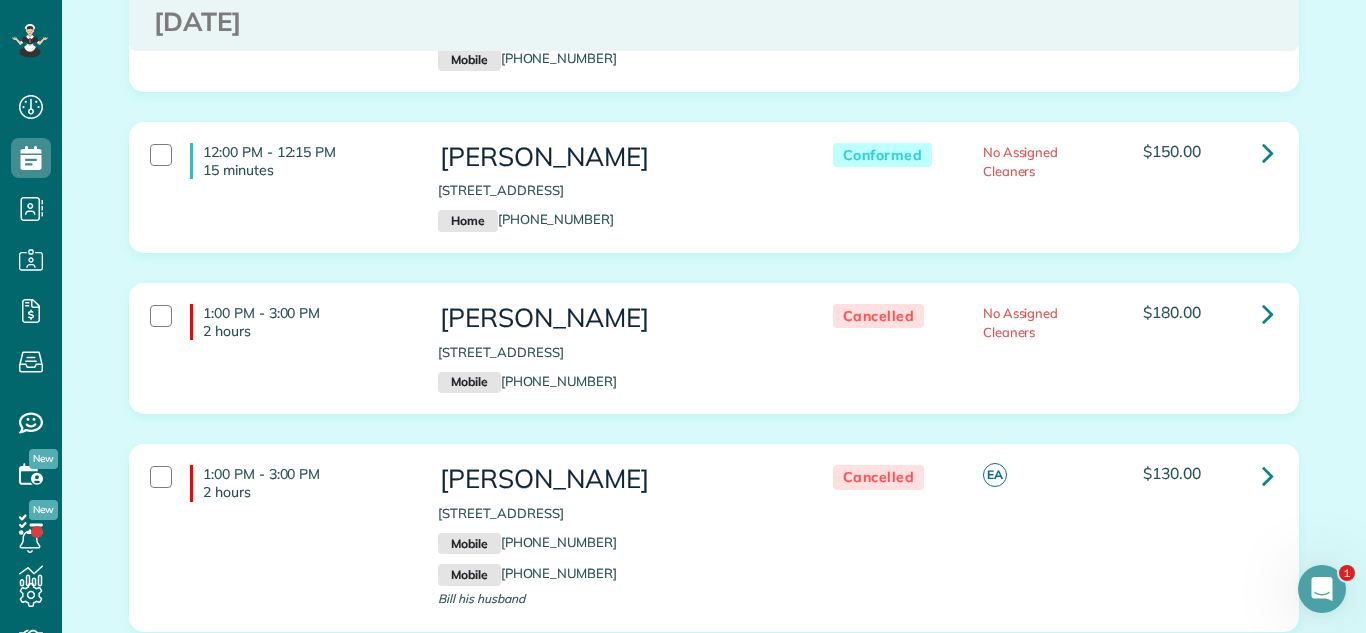 scroll, scrollTop: 2606, scrollLeft: 0, axis: vertical 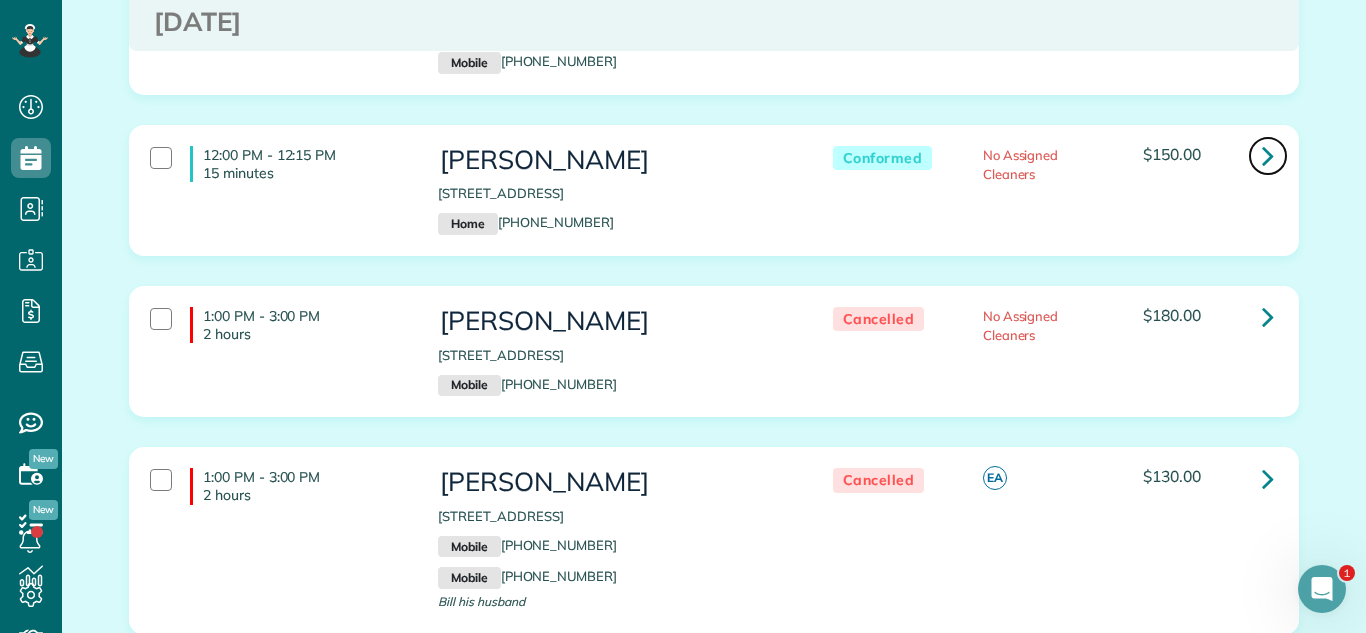 click at bounding box center [1268, 155] 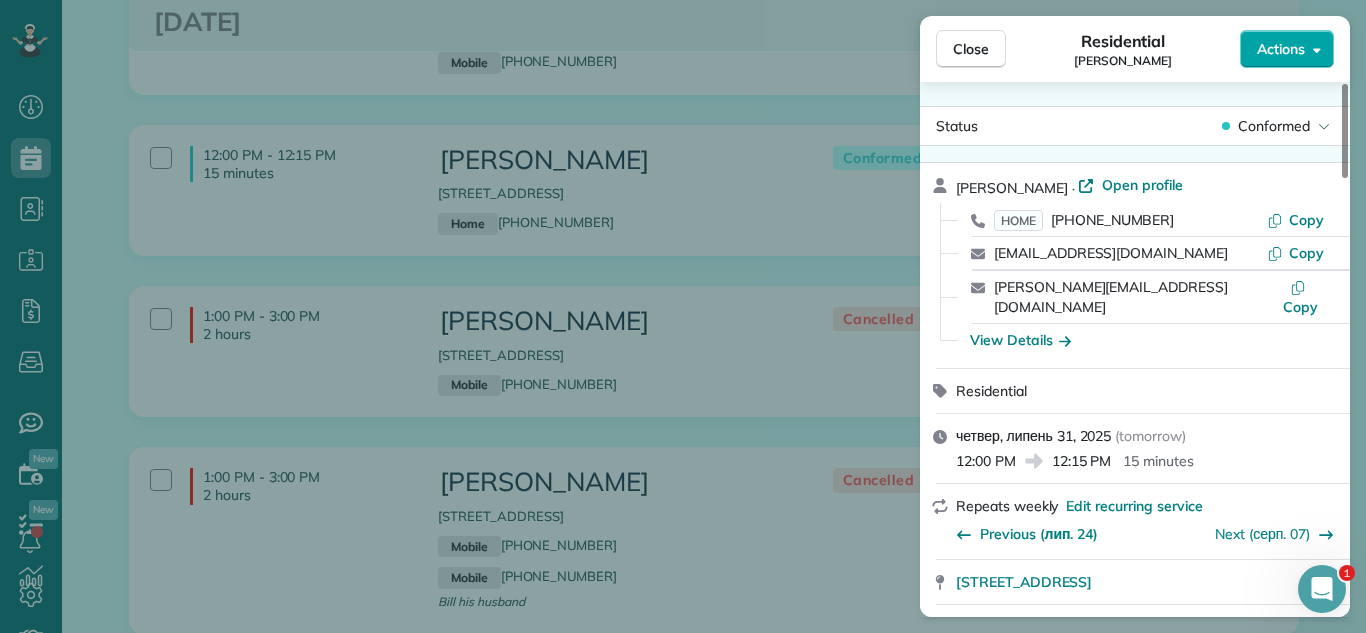 click on "Actions" at bounding box center [1281, 49] 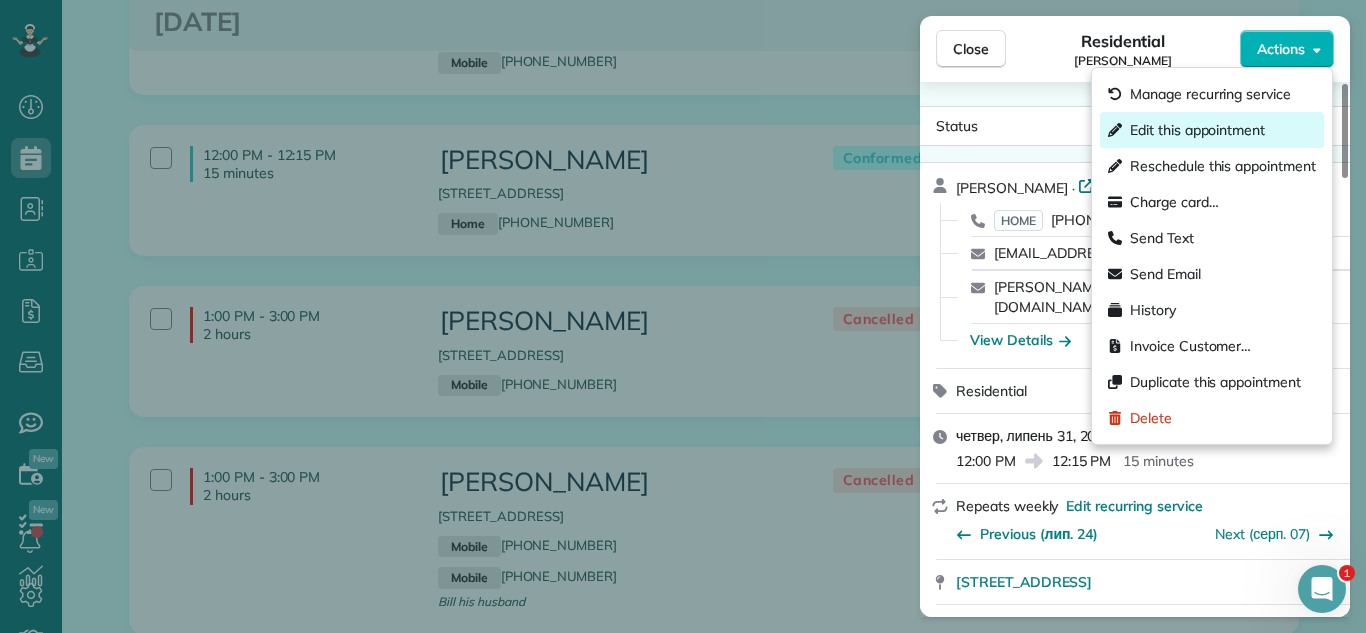 click on "Edit this appointment" at bounding box center [1197, 130] 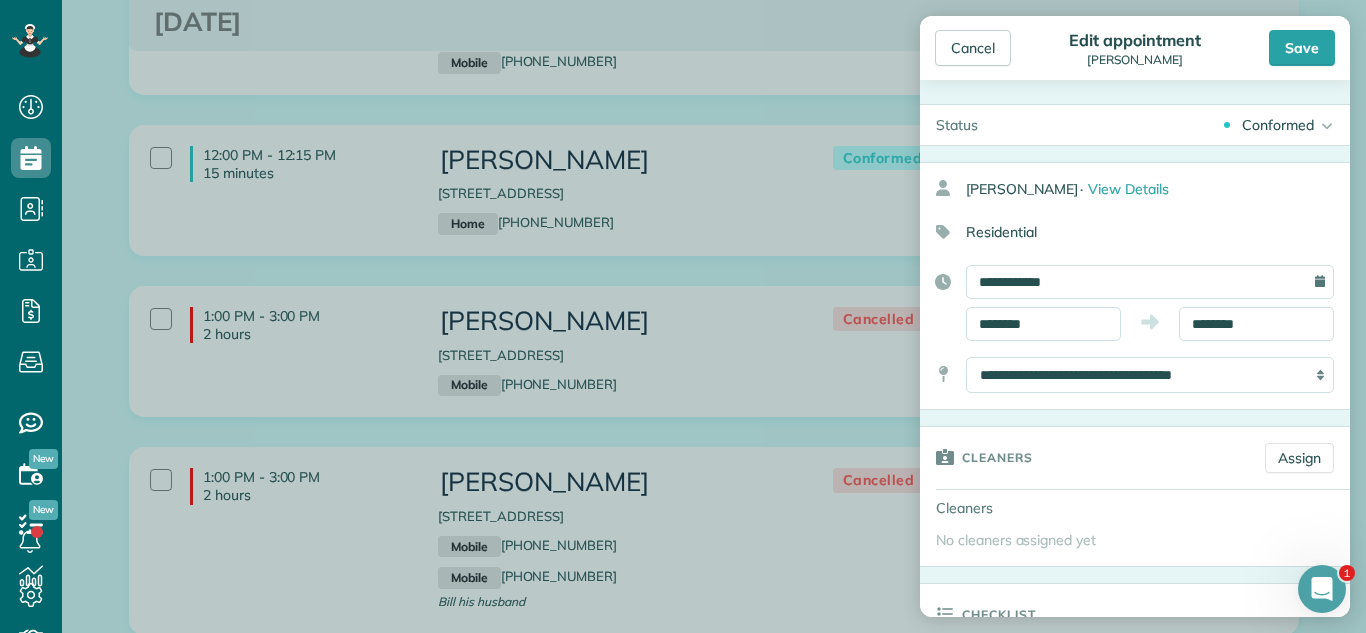 drag, startPoint x: 1251, startPoint y: 127, endPoint x: 1166, endPoint y: 245, distance: 145.42696 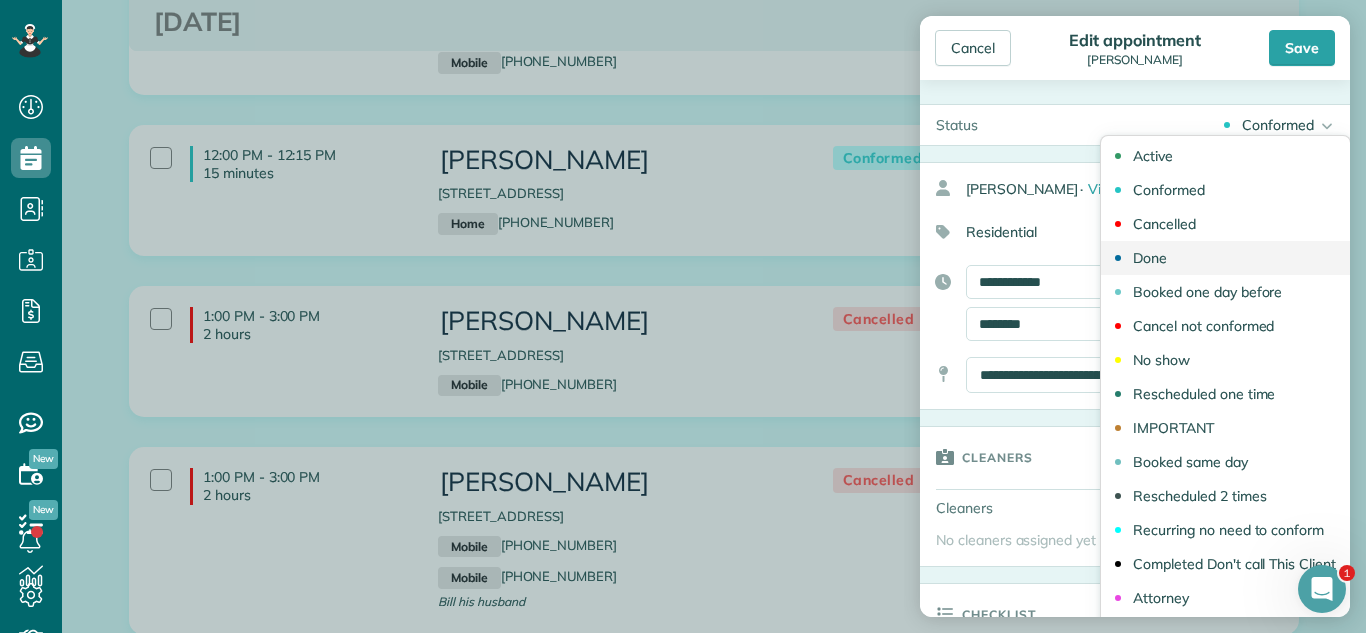 click on "Done" at bounding box center [1225, 258] 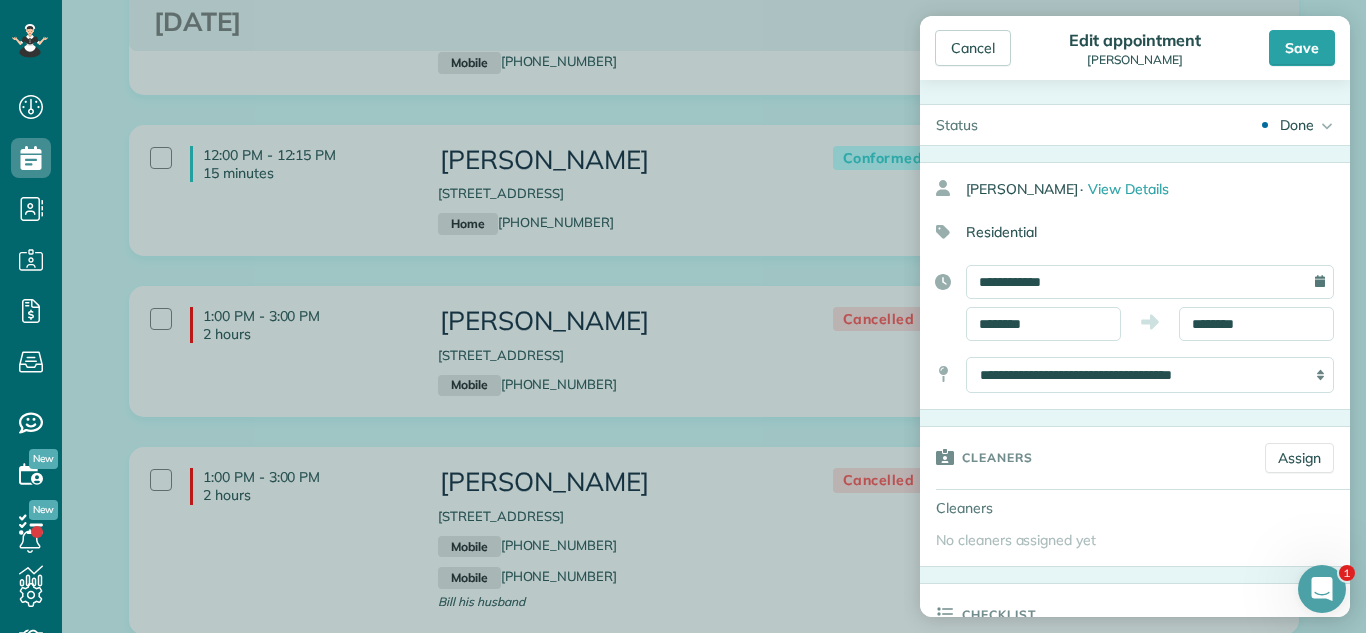 drag, startPoint x: 1296, startPoint y: 114, endPoint x: 1219, endPoint y: 210, distance: 123.065025 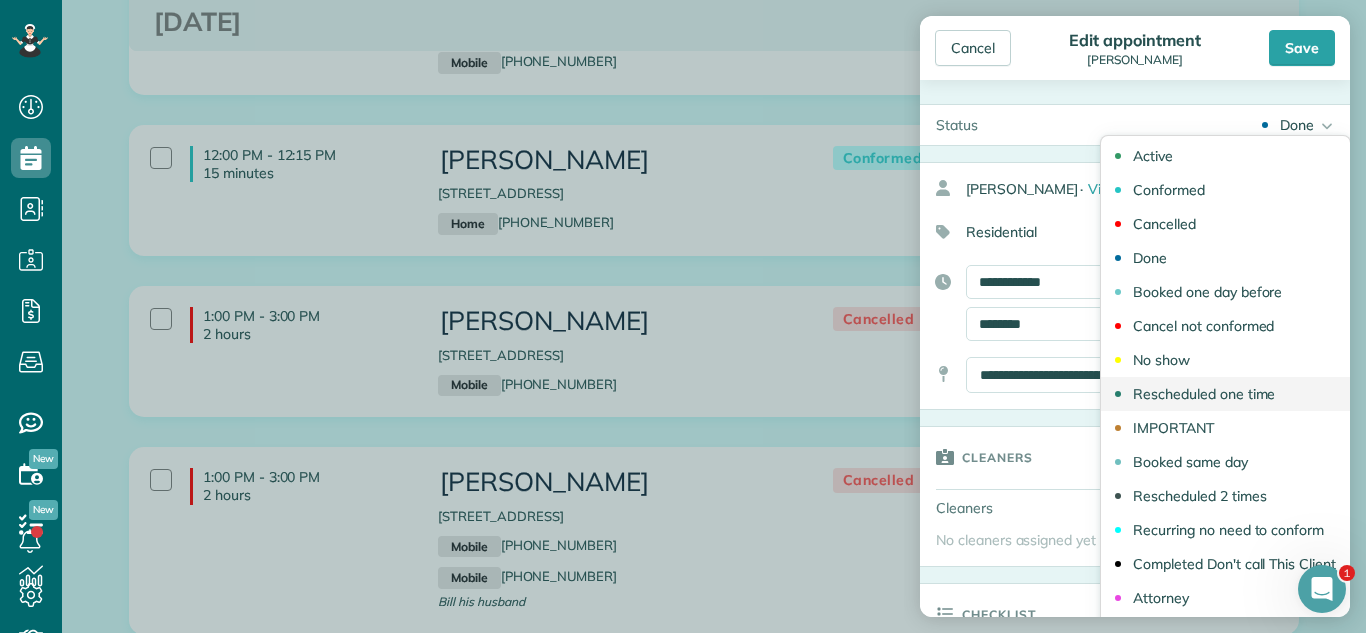 click on "Rescheduled one time" at bounding box center [1204, 394] 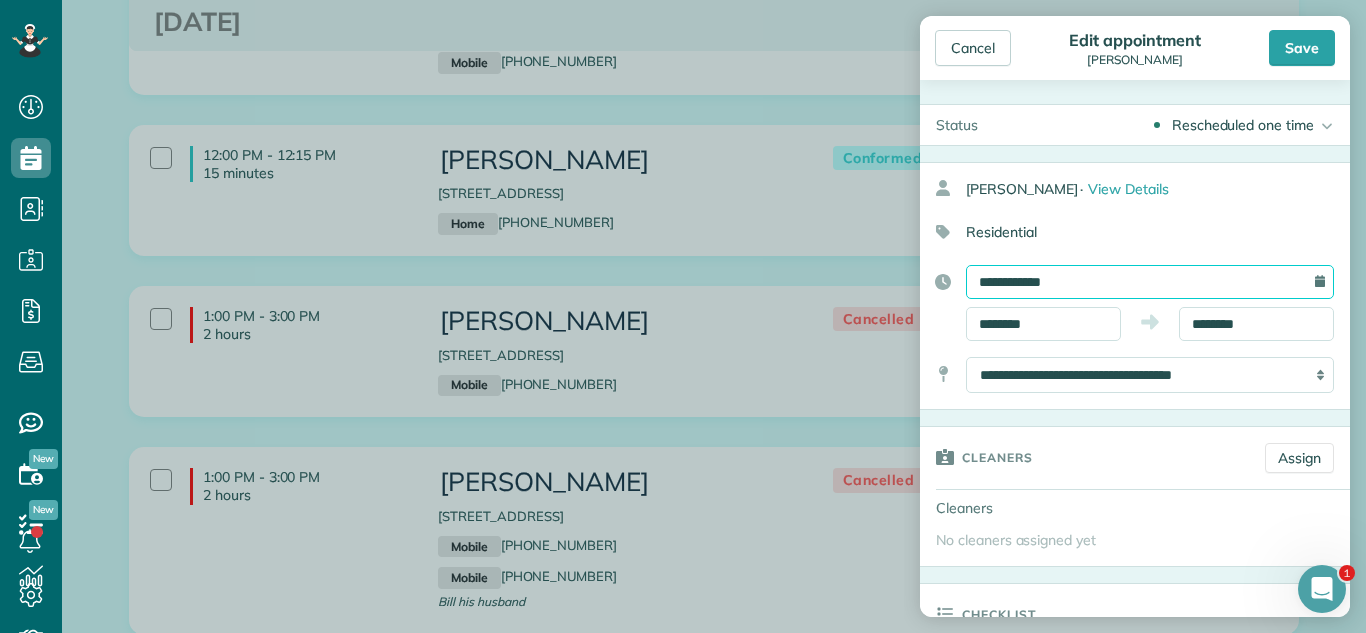 drag, startPoint x: 1061, startPoint y: 278, endPoint x: 1067, endPoint y: 290, distance: 13.416408 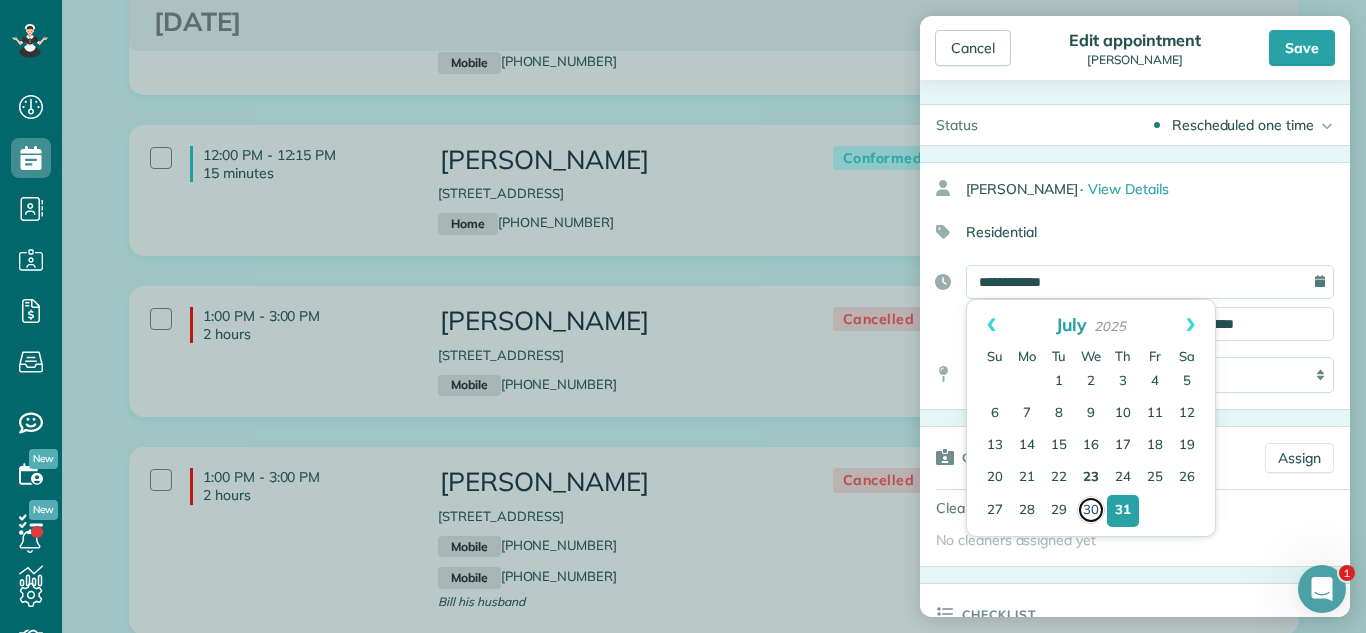 type on "**********" 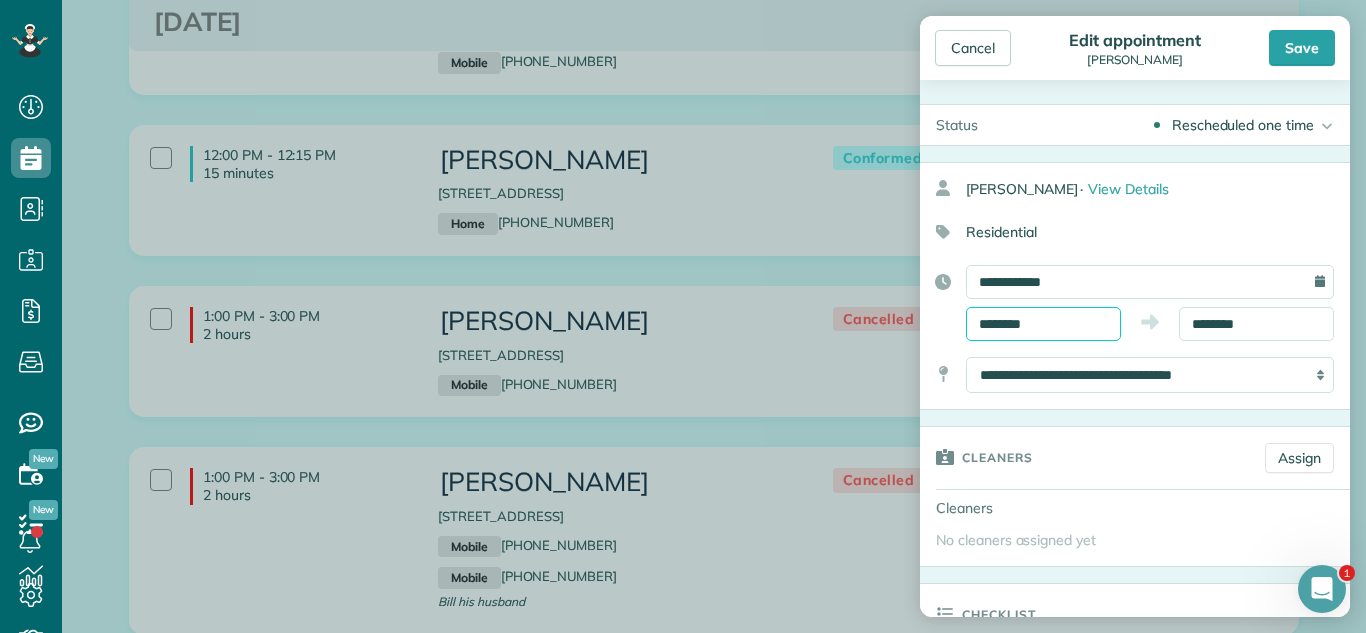 click on "Dashboard
Scheduling
Calendar View
List View
Dispatch View - Weekly scheduling (Beta)" at bounding box center [683, 316] 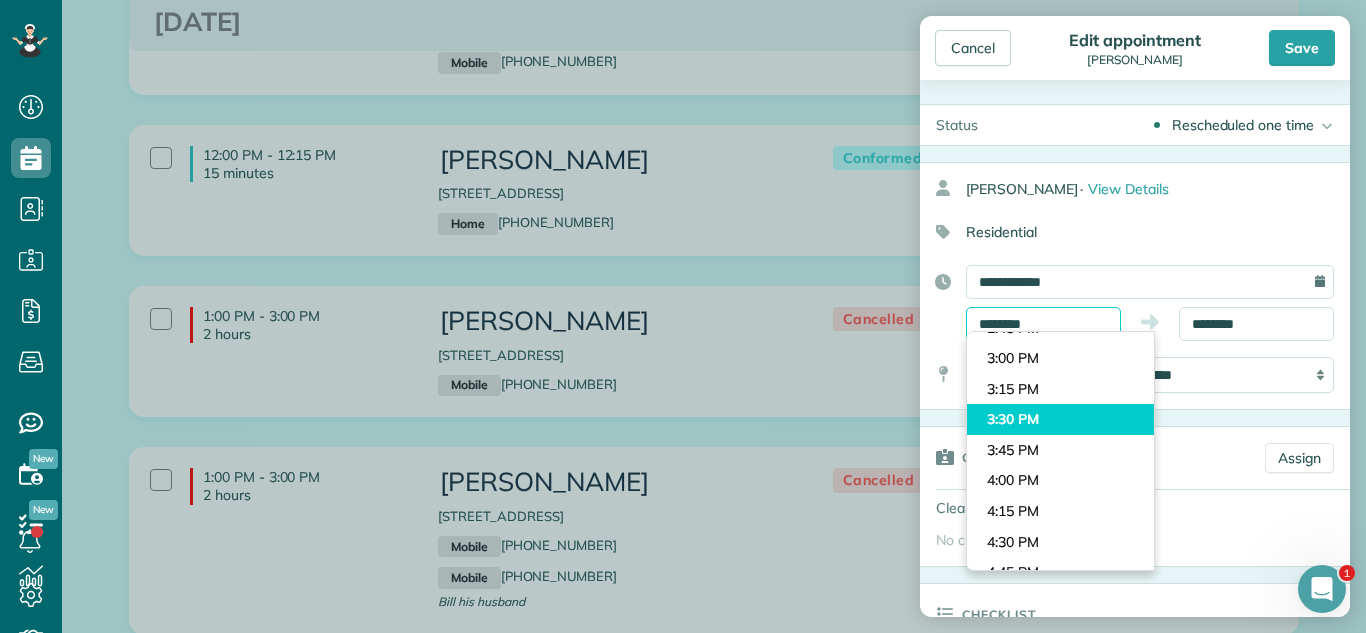scroll, scrollTop: 1765, scrollLeft: 0, axis: vertical 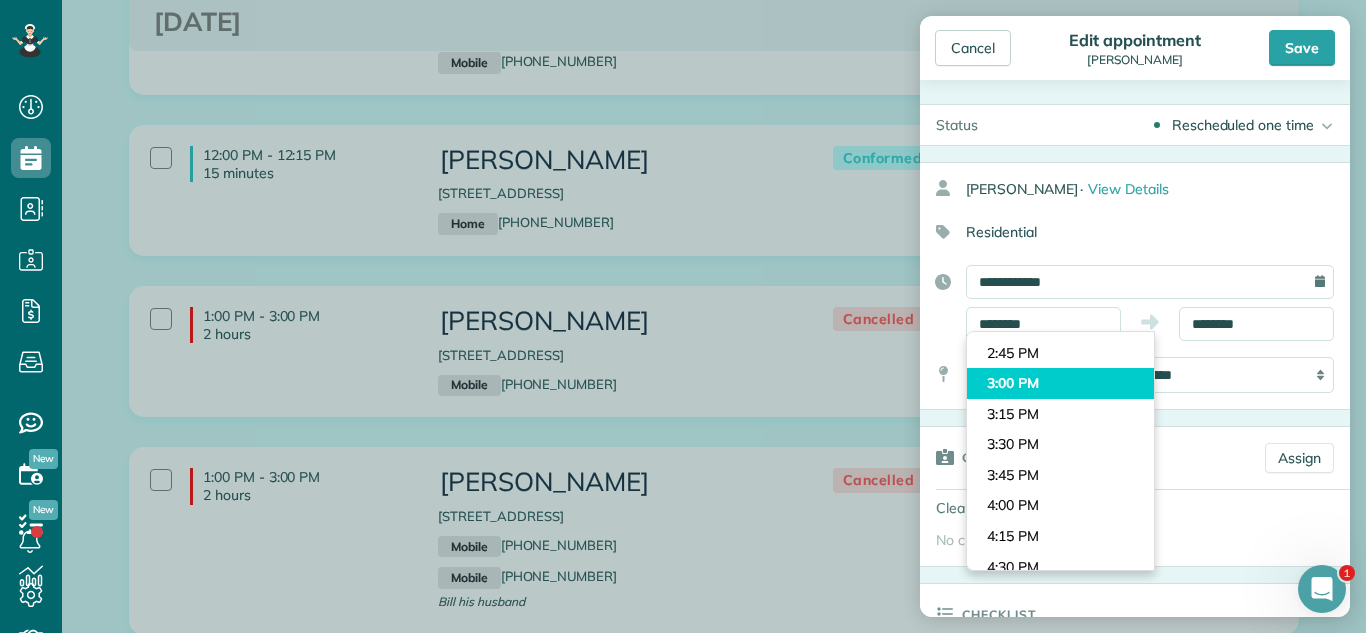 type on "*******" 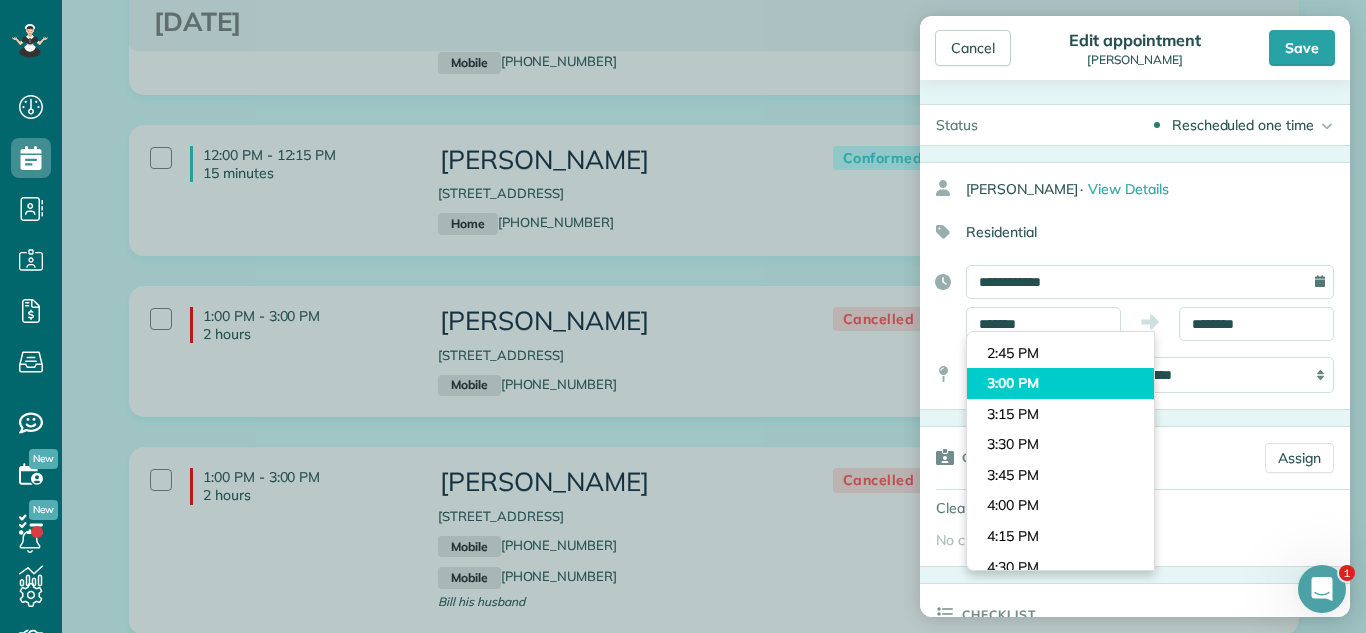 click on "Dashboard
Scheduling
Calendar View
List View
Dispatch View - Weekly scheduling (Beta)" at bounding box center [683, 316] 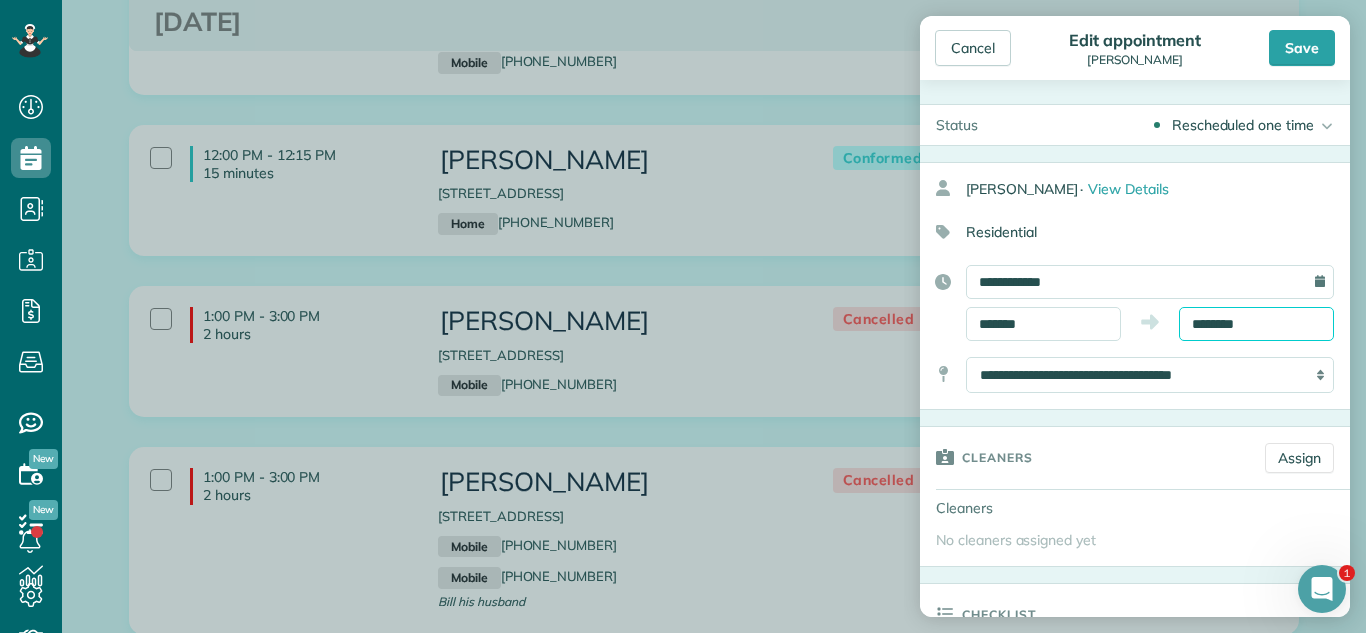 click on "Dashboard
Scheduling
Calendar View
List View
Dispatch View - Weekly scheduling (Beta)" at bounding box center (683, 316) 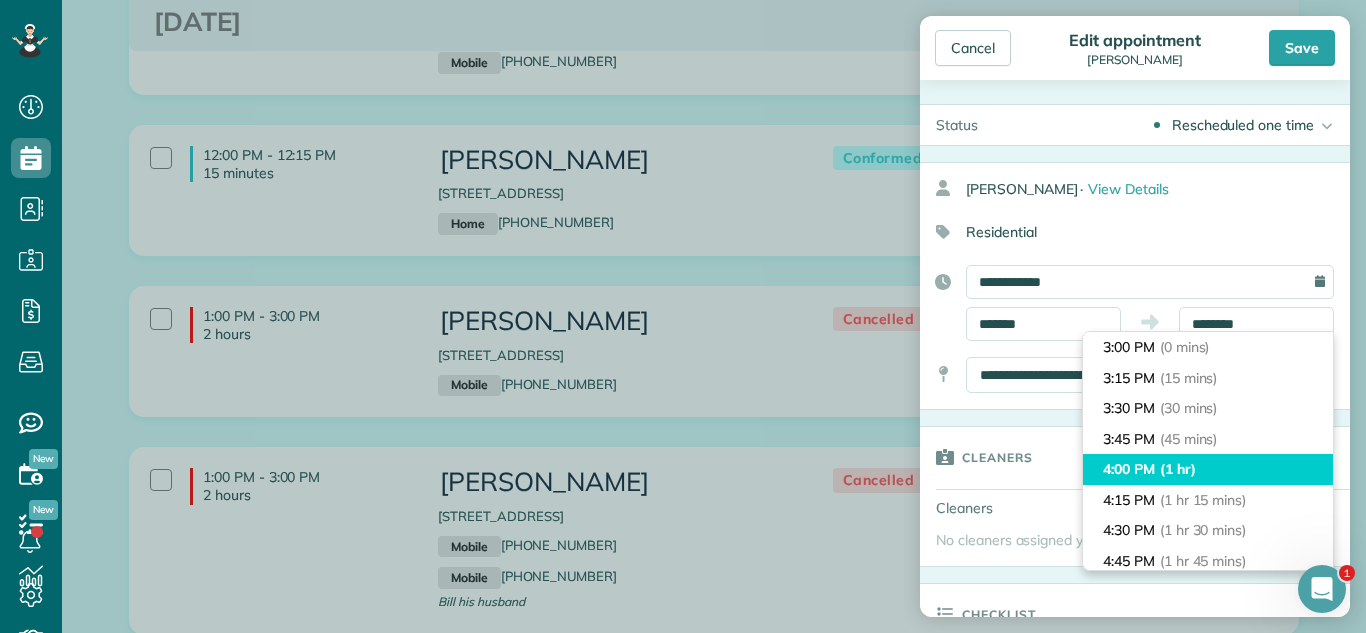 type on "*******" 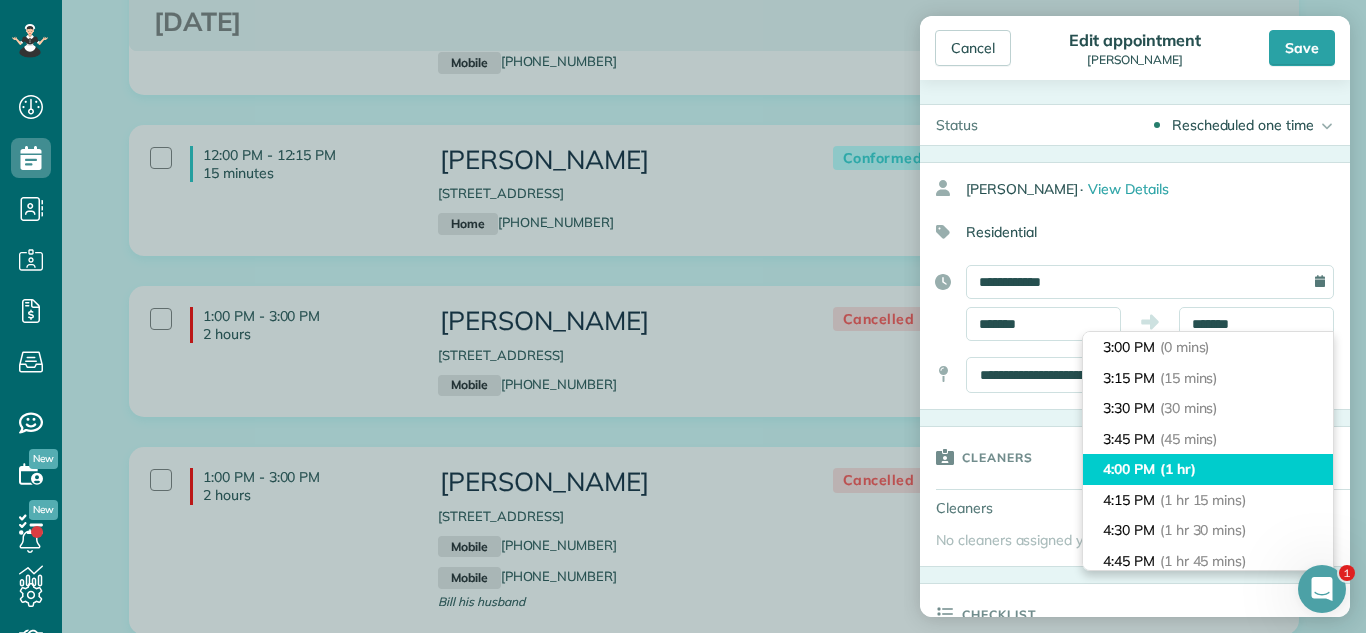 click on "4:00 PM  (1 hr)" at bounding box center [1208, 469] 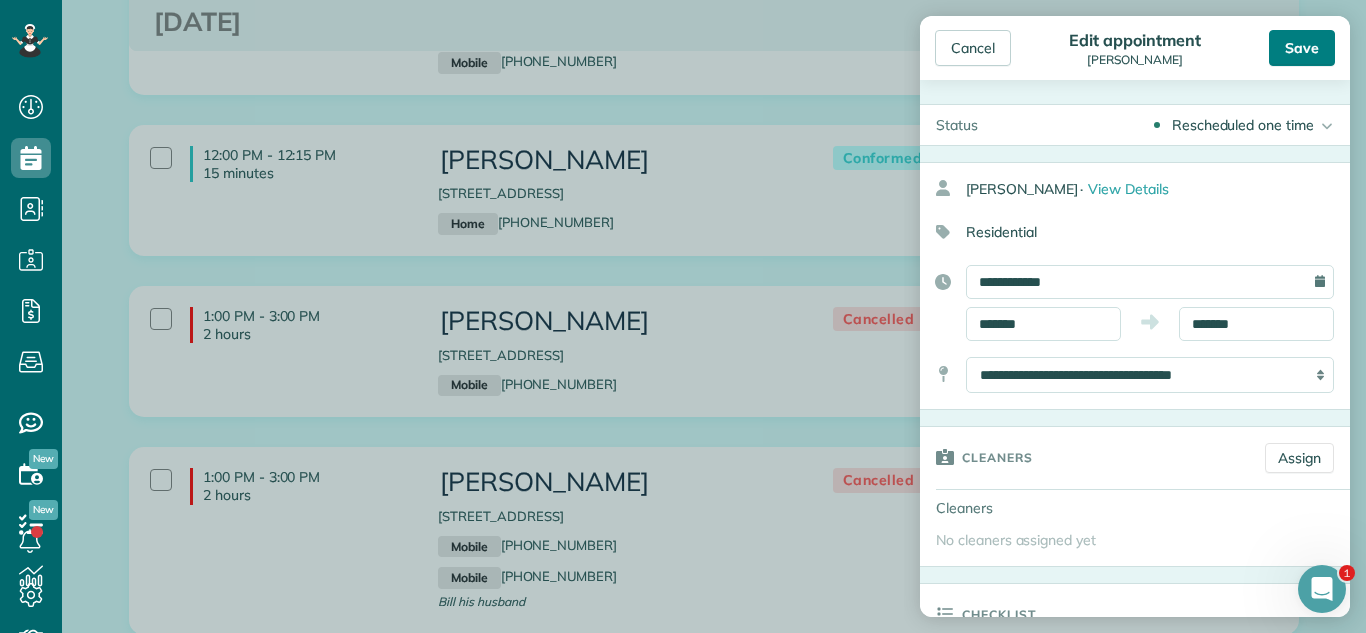 click on "Save" at bounding box center (1302, 48) 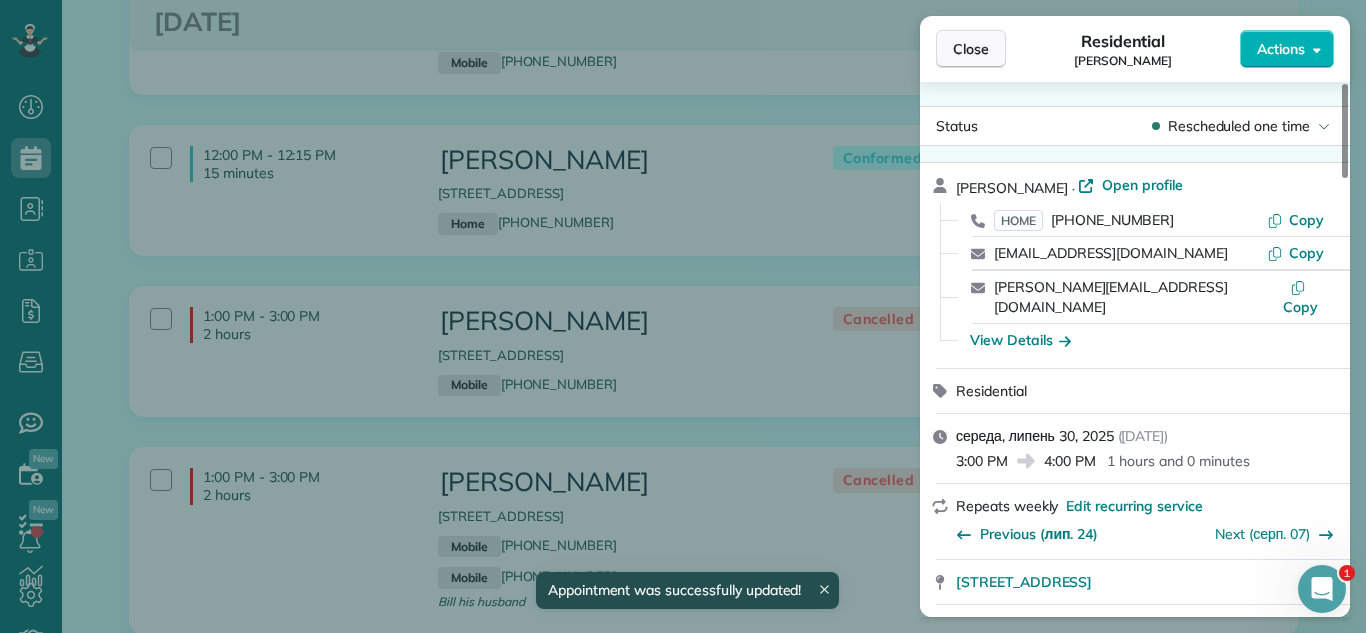 click on "Close" at bounding box center (971, 49) 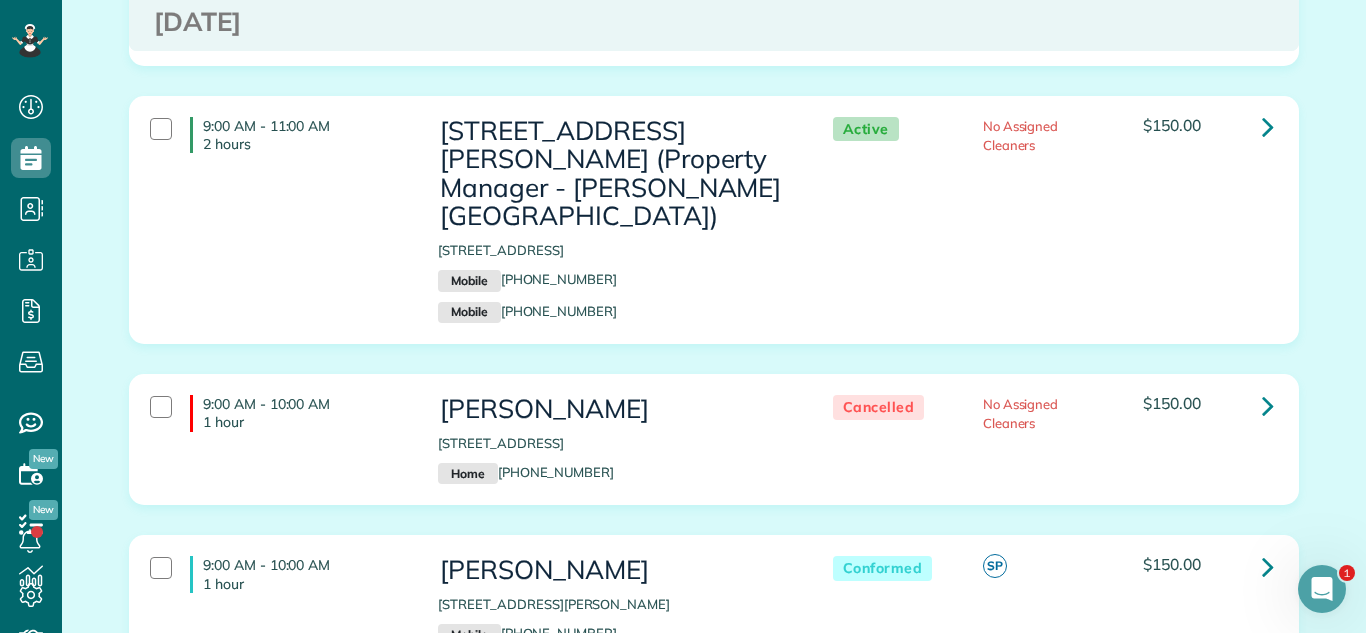 scroll, scrollTop: 2031, scrollLeft: 0, axis: vertical 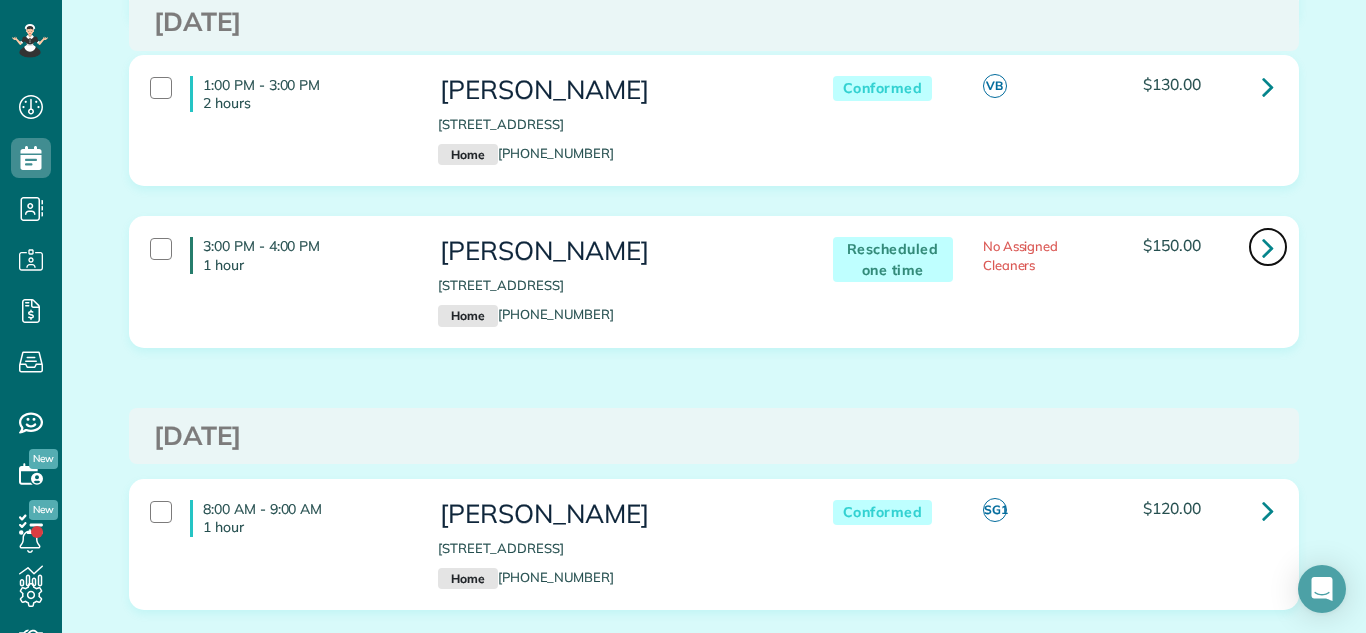 click at bounding box center (1268, 247) 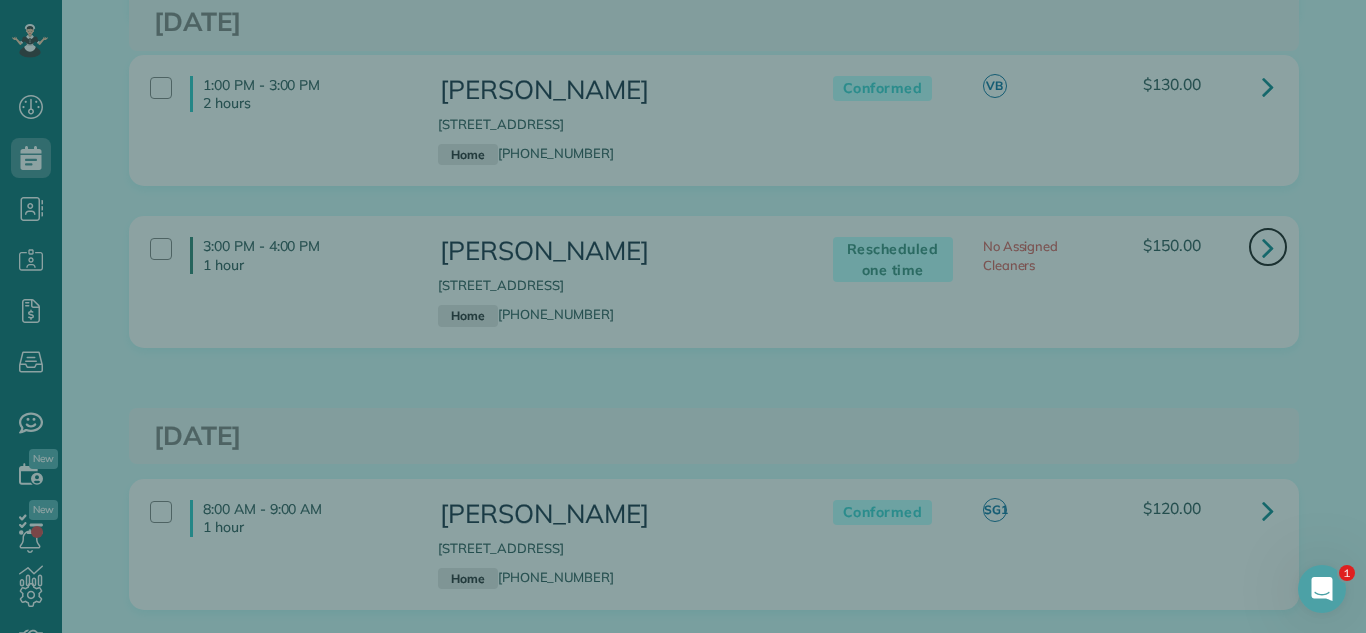 scroll, scrollTop: 0, scrollLeft: 0, axis: both 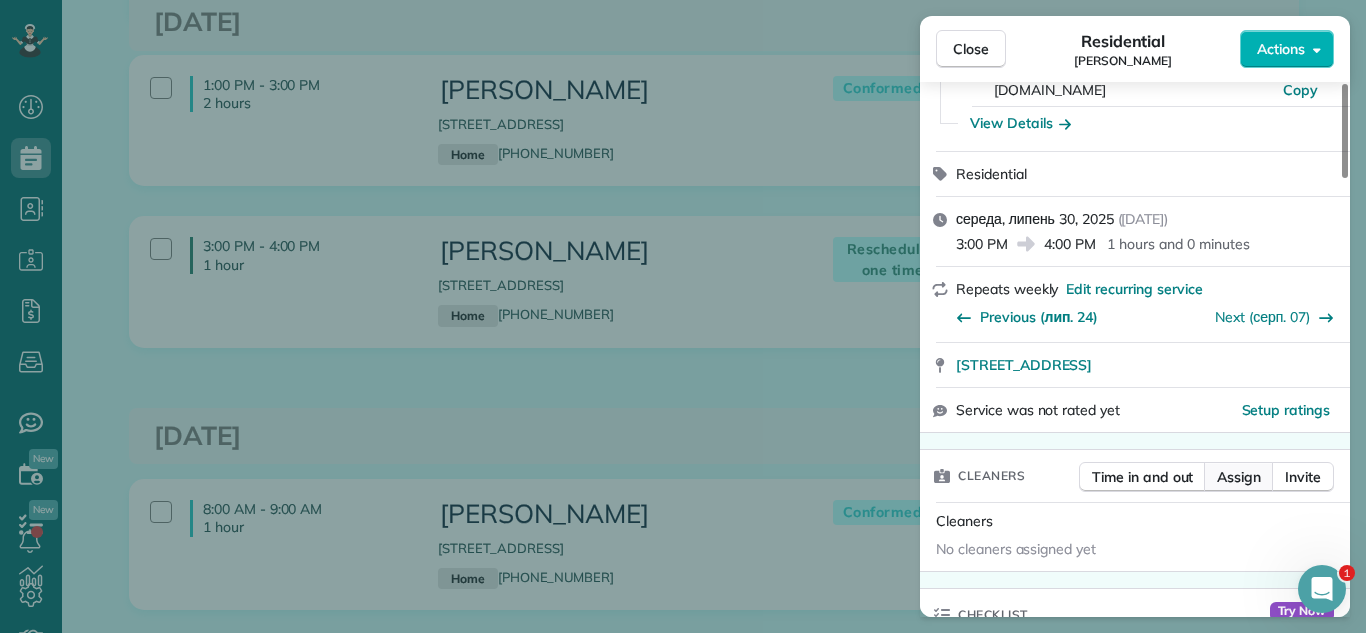 click on "Assign" at bounding box center (1239, 477) 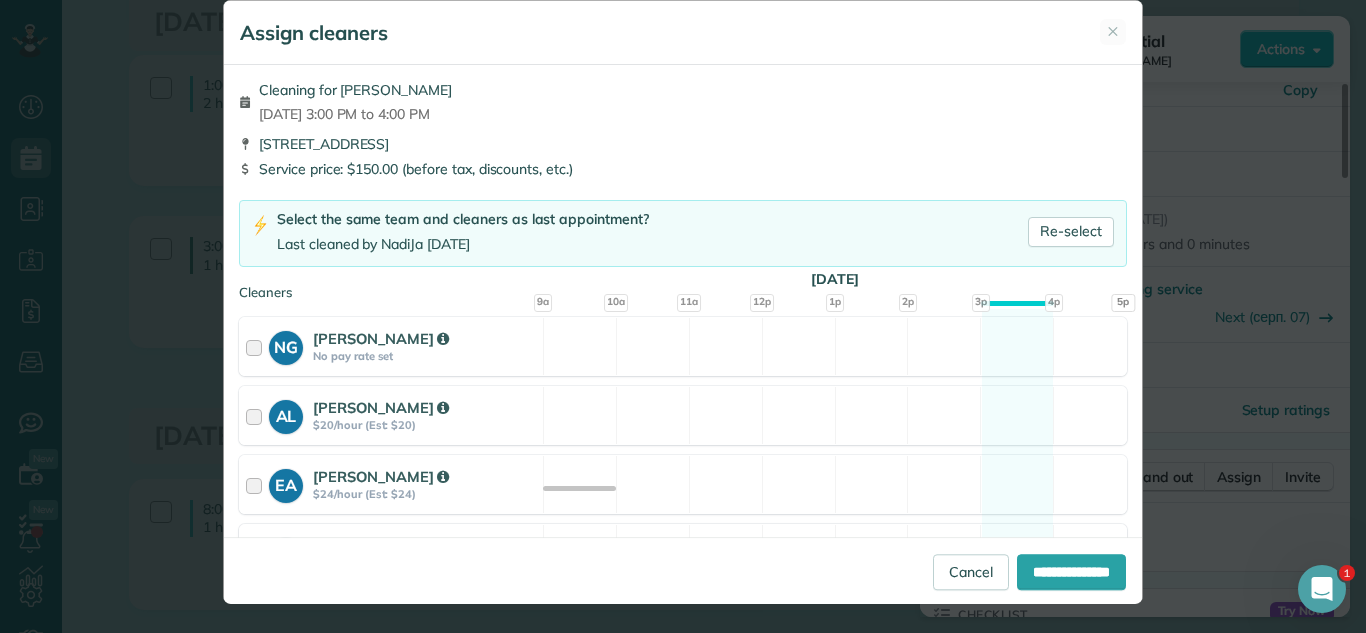 scroll, scrollTop: 31, scrollLeft: 0, axis: vertical 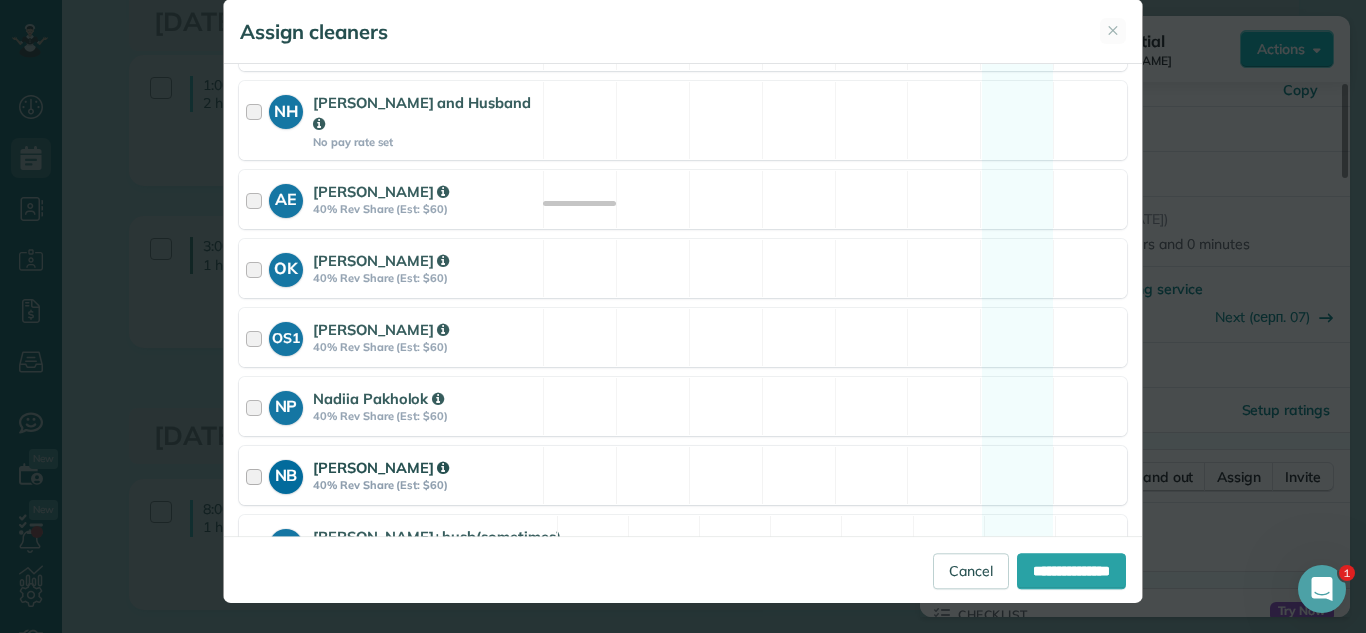 click on "NB
NadiJa Brehin
40% Rev Share (Est: $60)" at bounding box center (391, 475) 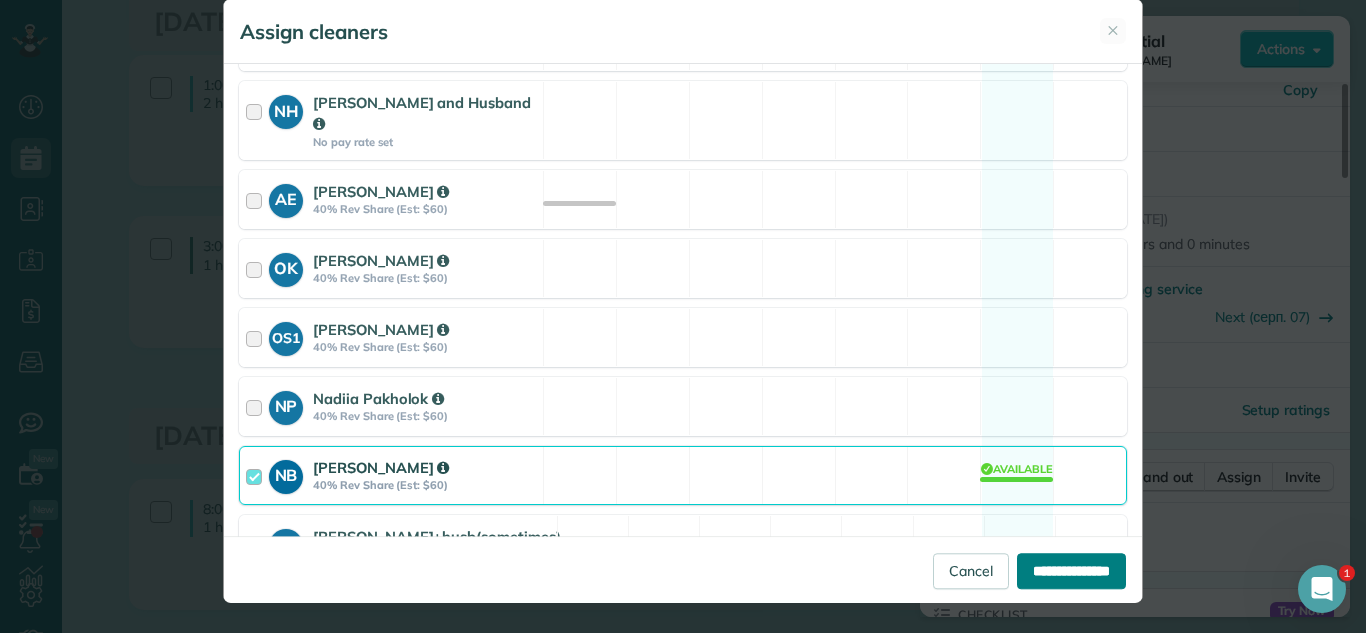 click on "**********" at bounding box center [1071, 571] 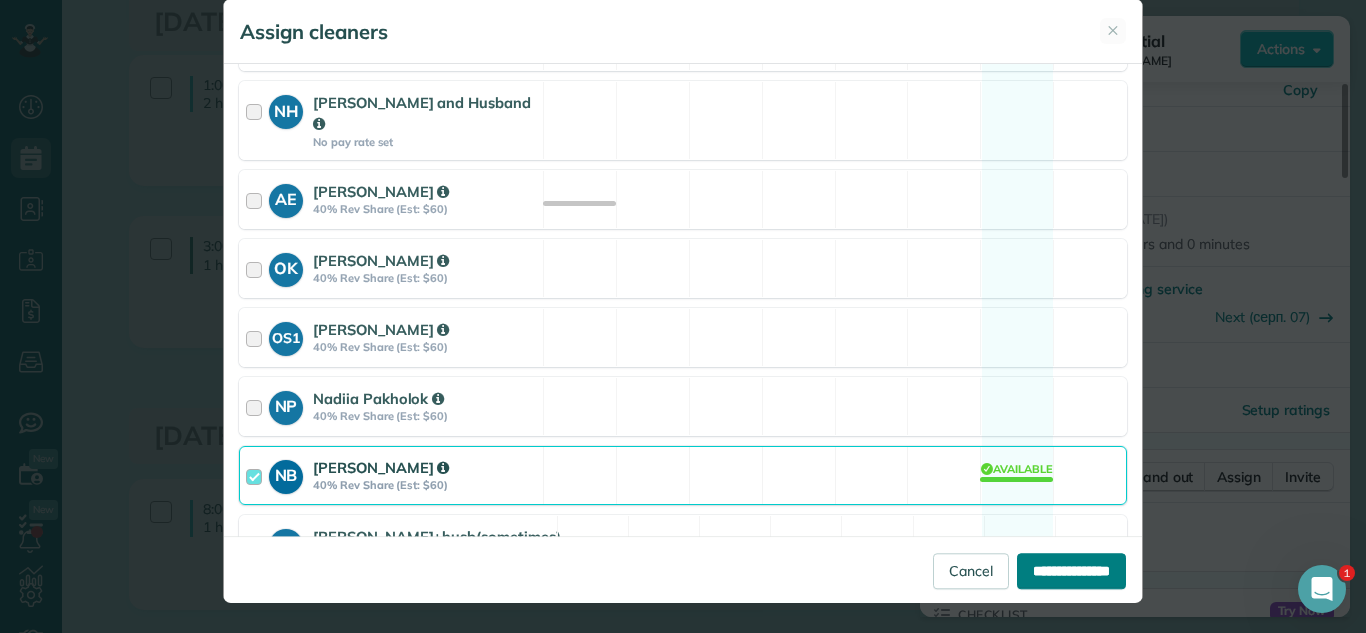 type on "**********" 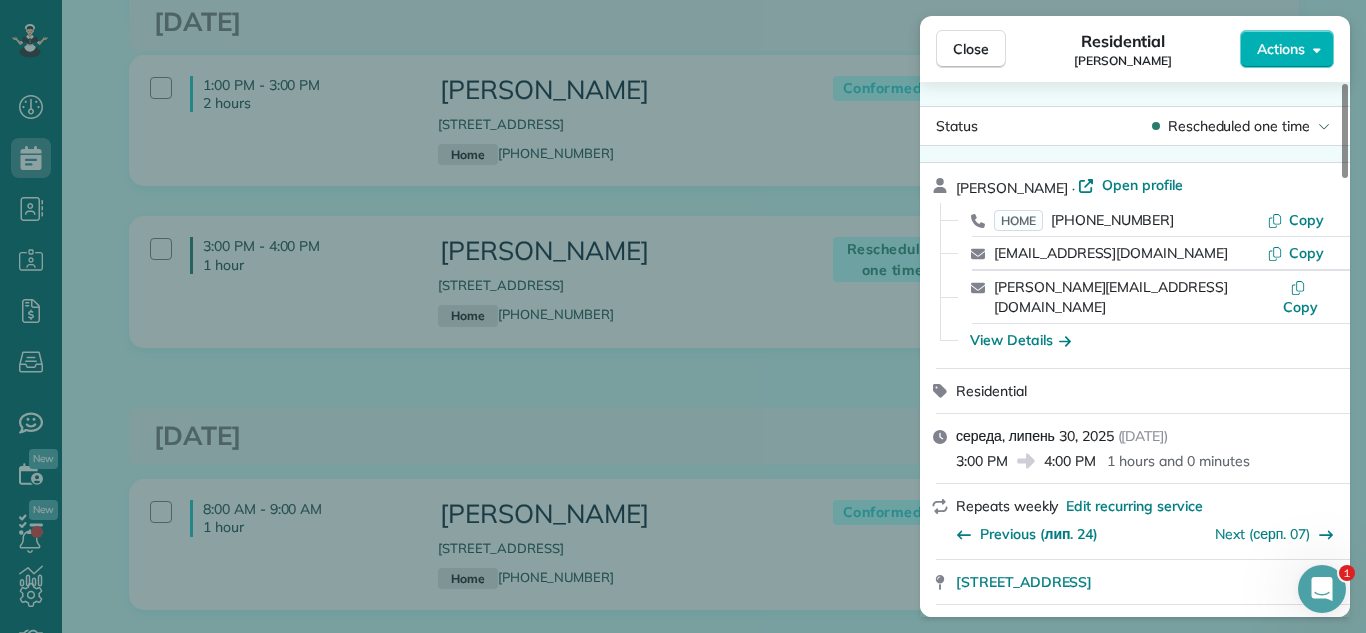 drag, startPoint x: 1014, startPoint y: 562, endPoint x: 944, endPoint y: 568, distance: 70.256676 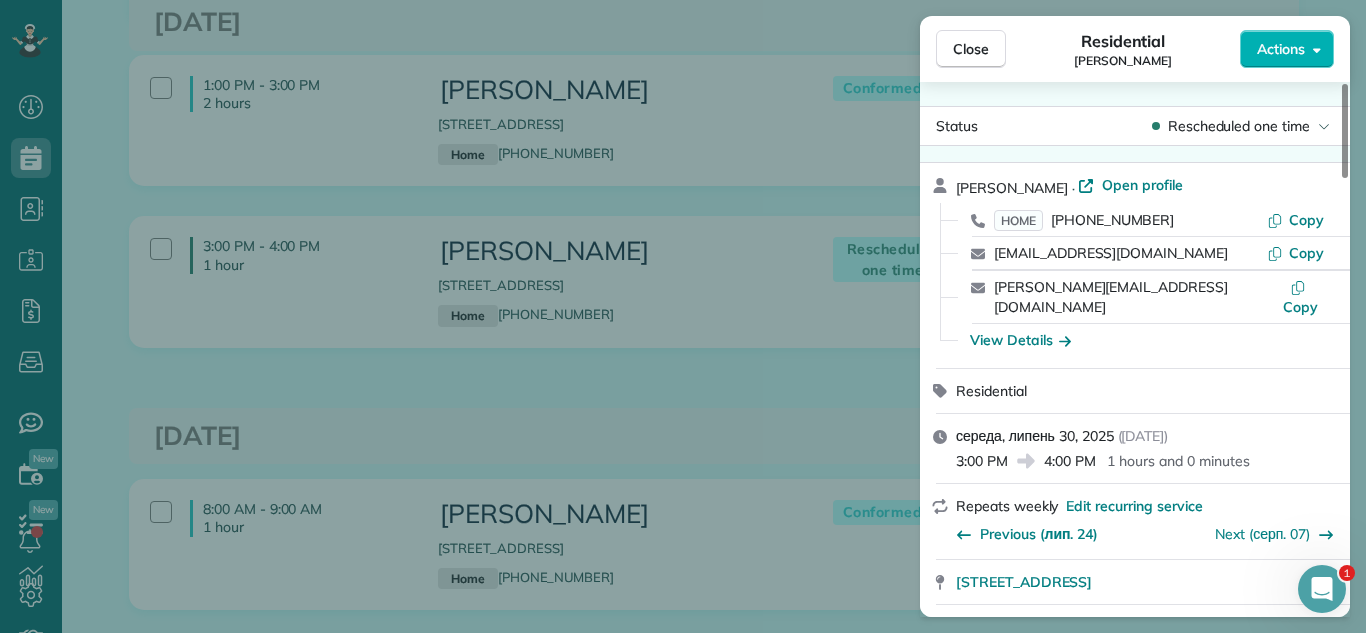 drag, startPoint x: 946, startPoint y: 43, endPoint x: 683, endPoint y: 432, distance: 469.56363 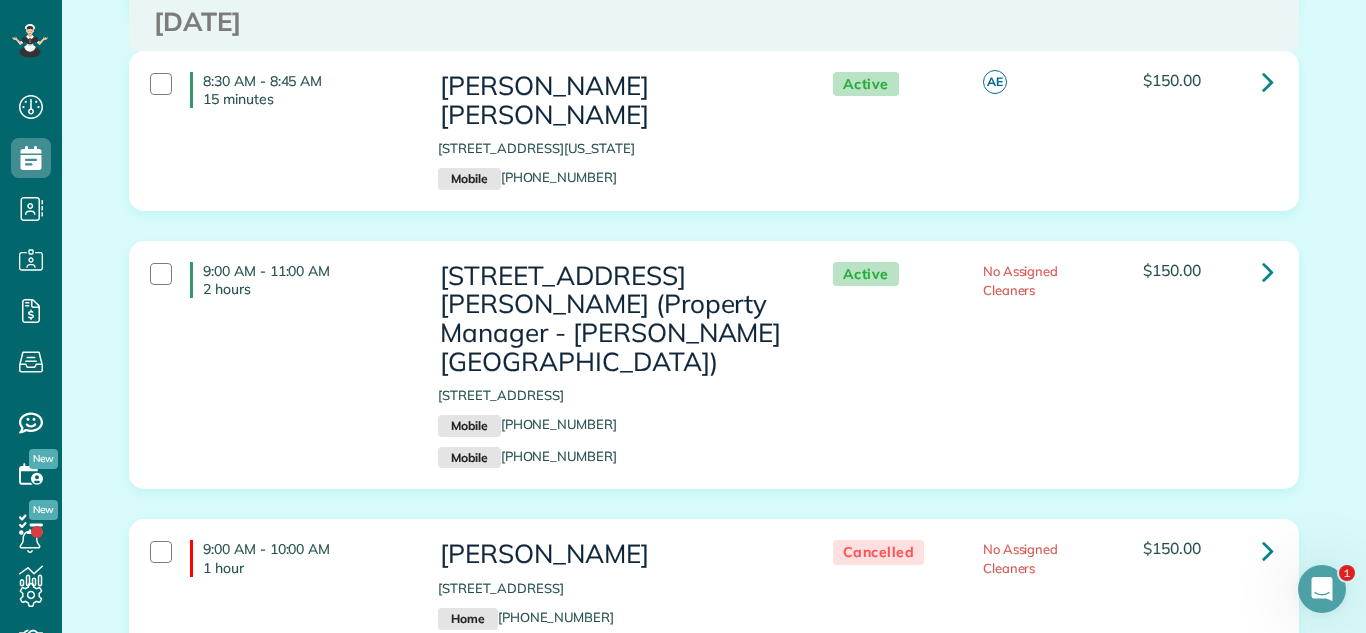 scroll, scrollTop: 2043, scrollLeft: 0, axis: vertical 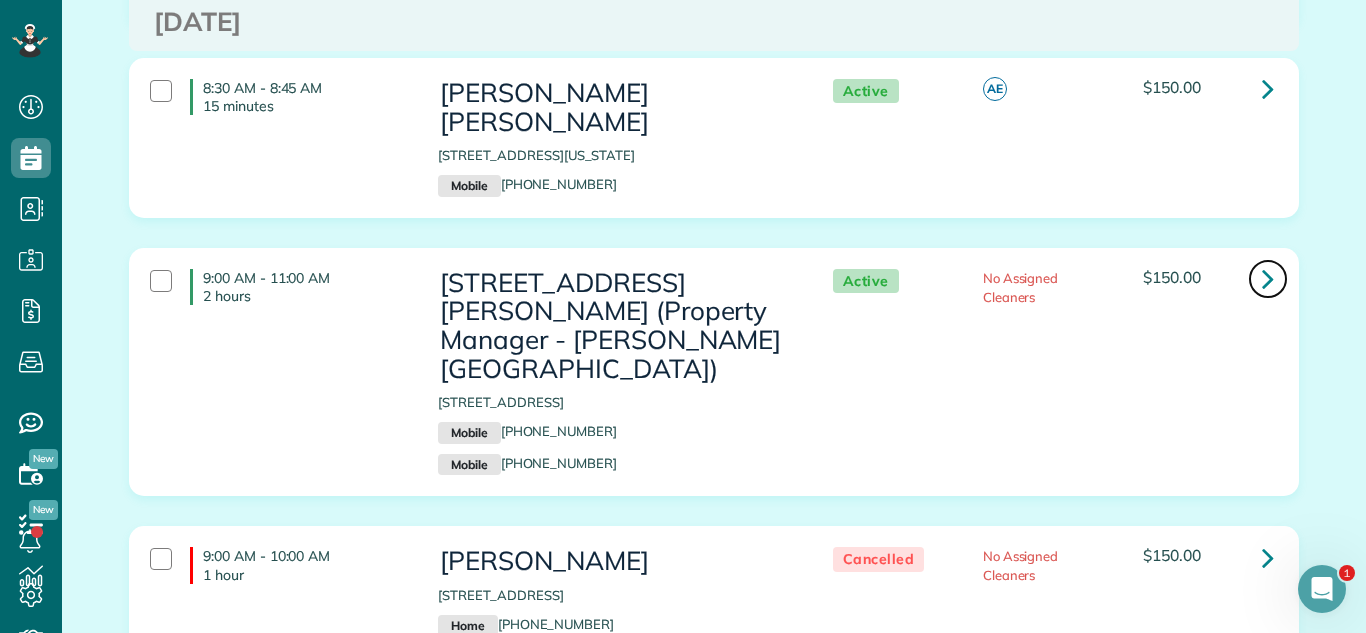 click at bounding box center [1268, 279] 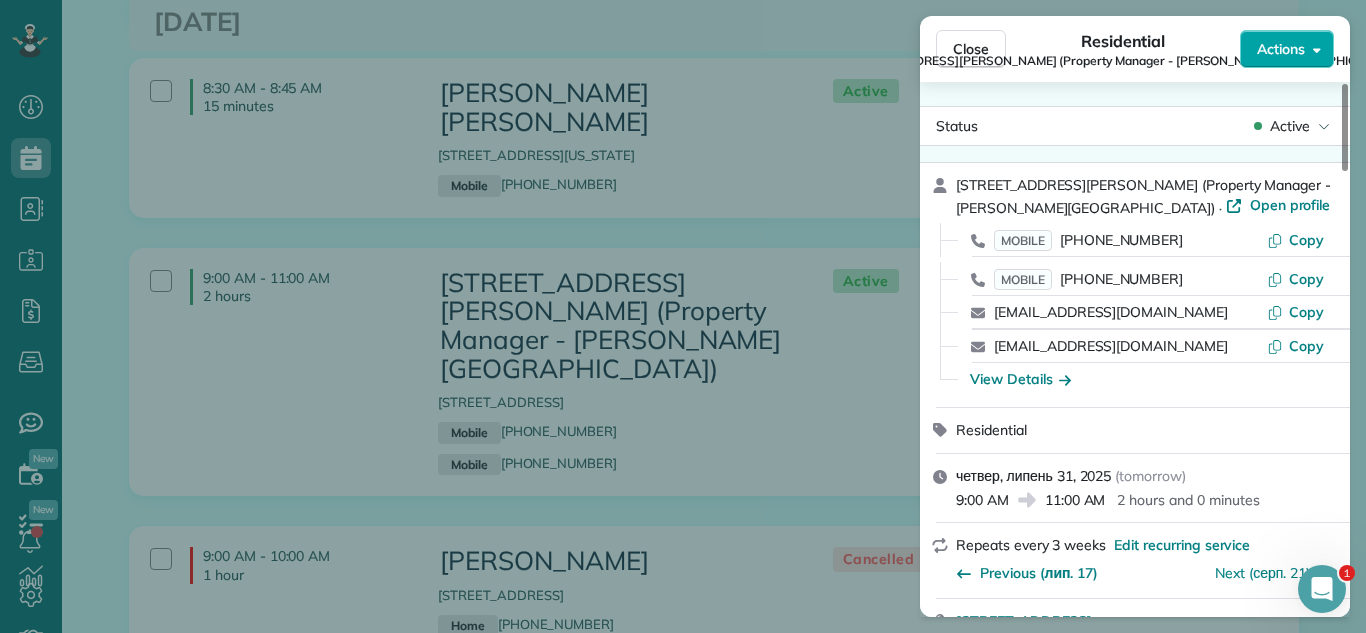 click on "Actions" at bounding box center (1281, 49) 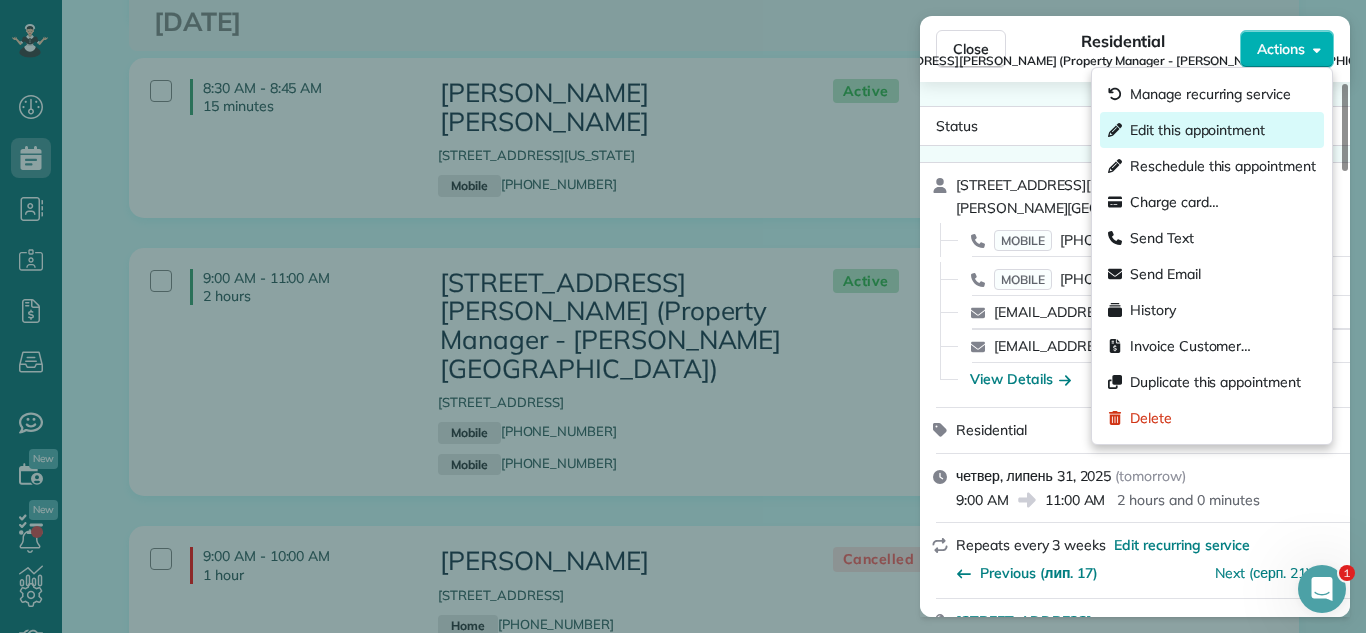 click on "Edit this appointment" at bounding box center [1197, 130] 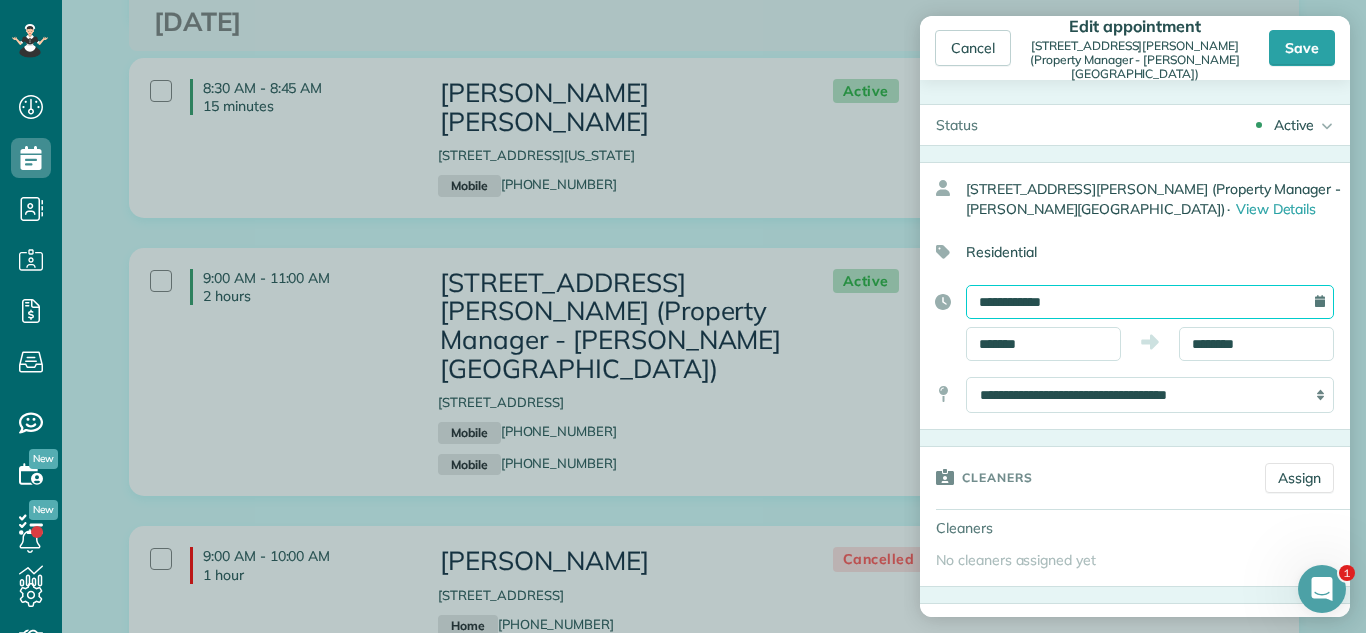 click on "**********" at bounding box center [1150, 302] 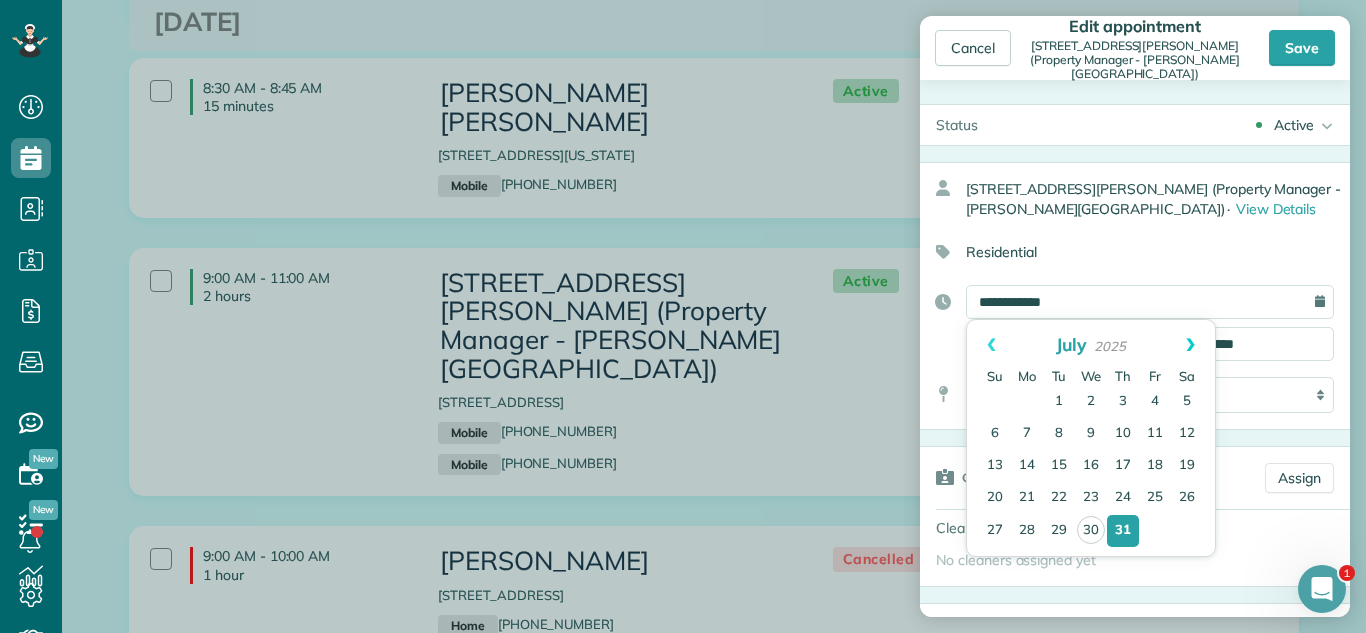 click on "Next" at bounding box center (1190, 345) 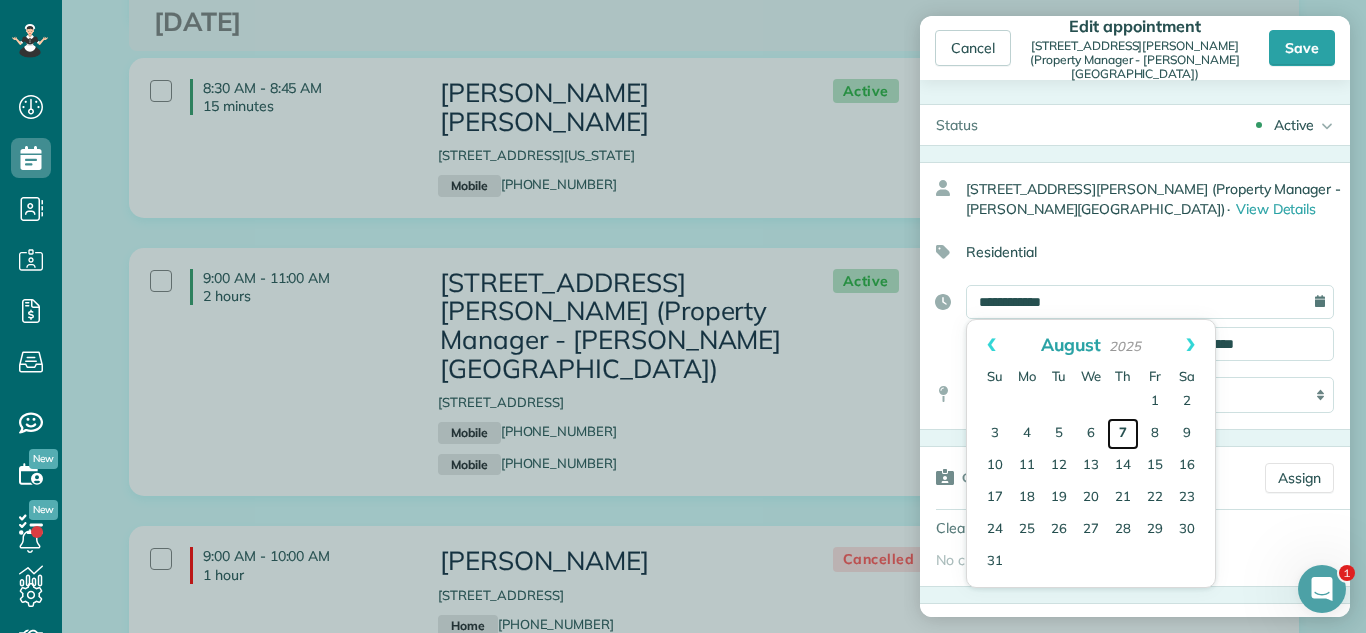 click on "7" at bounding box center [1123, 434] 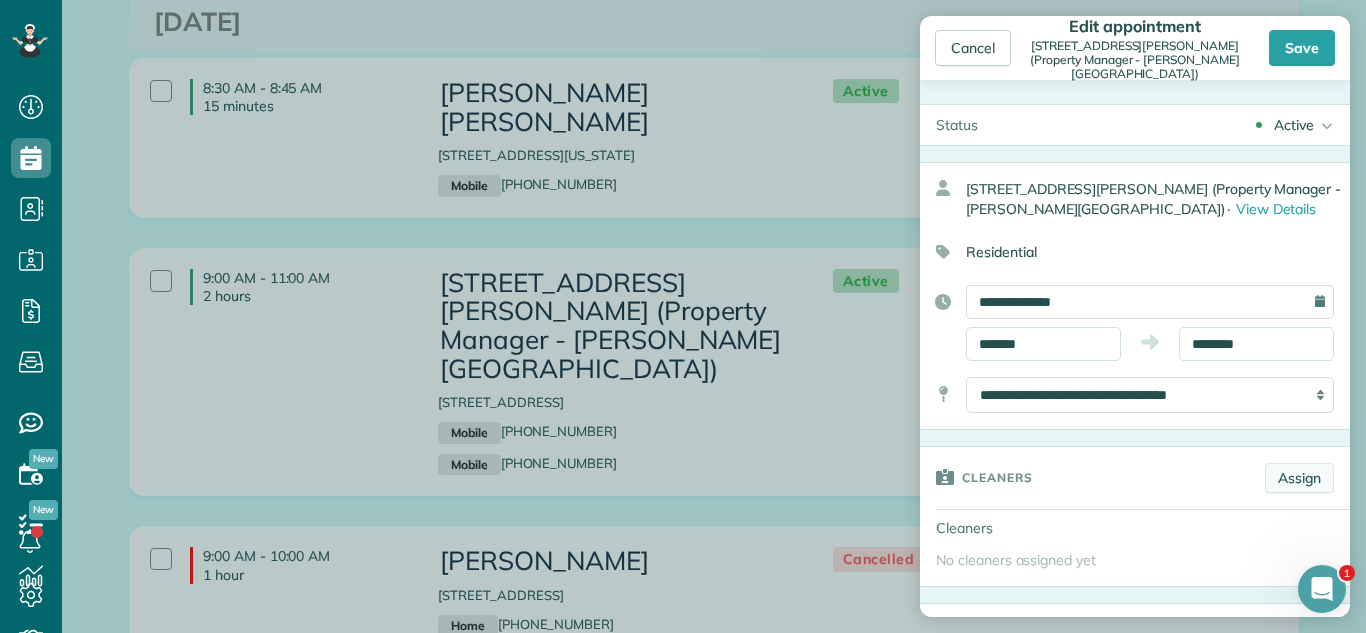 click on "Assign" at bounding box center [1299, 478] 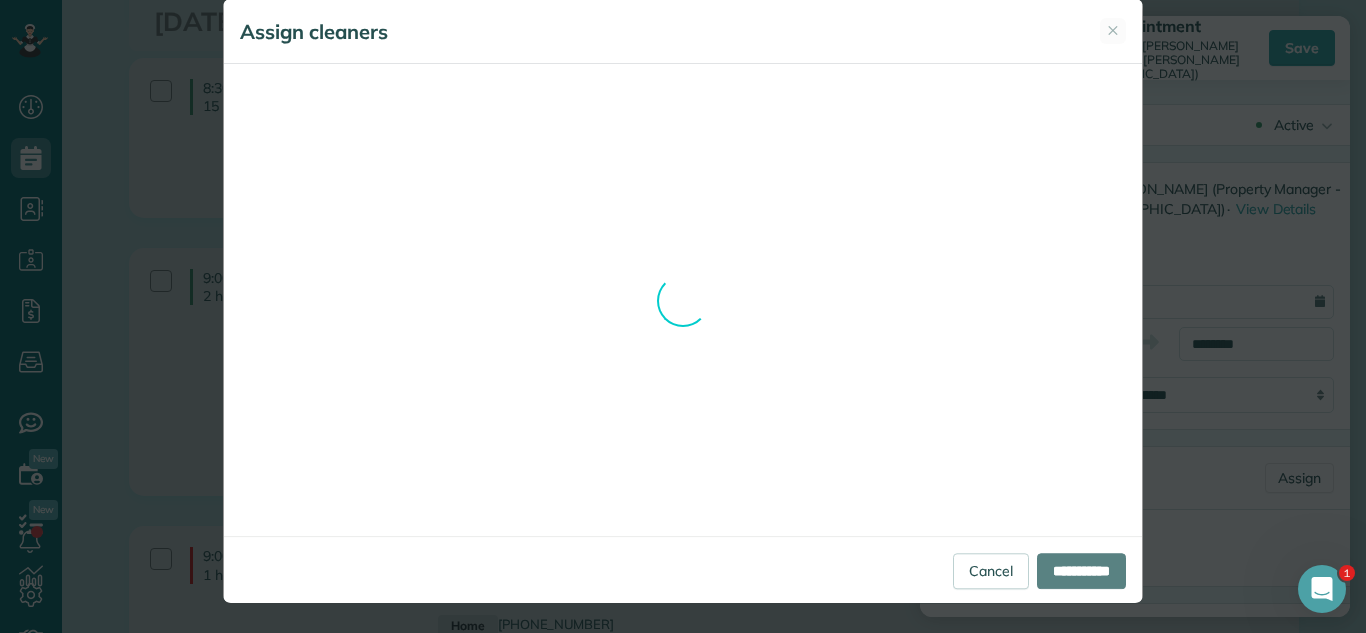 scroll, scrollTop: 0, scrollLeft: 0, axis: both 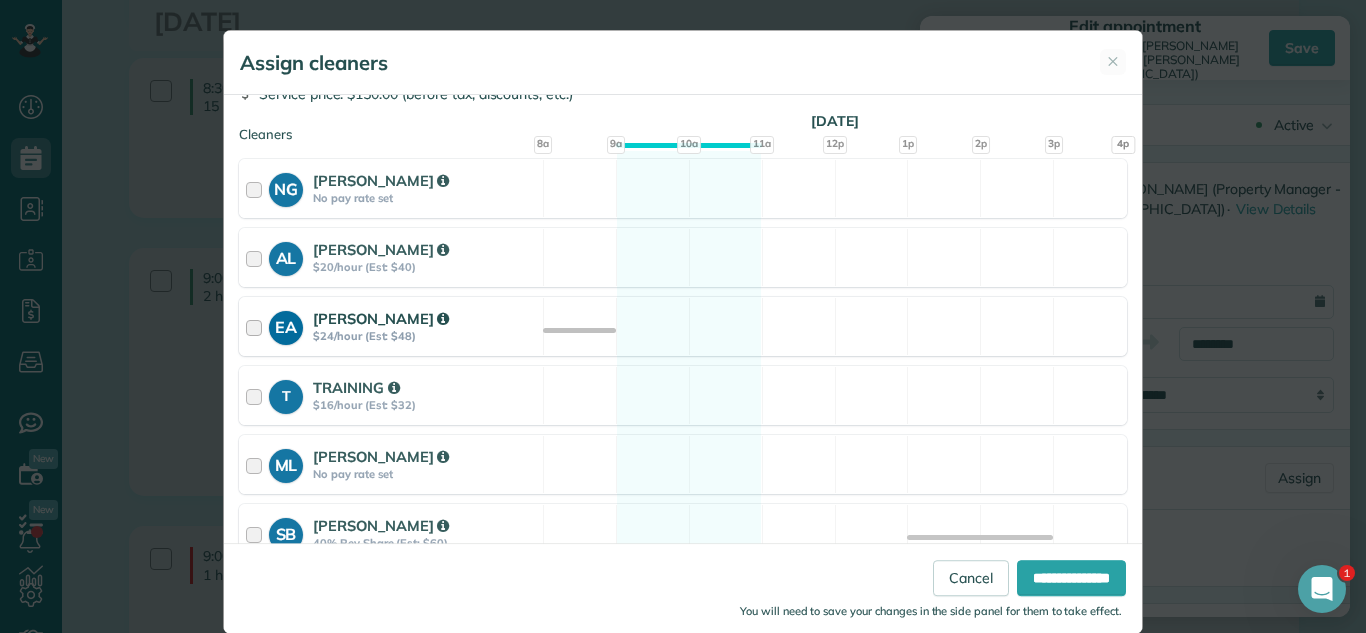 drag, startPoint x: 559, startPoint y: 259, endPoint x: 686, endPoint y: 340, distance: 150.632 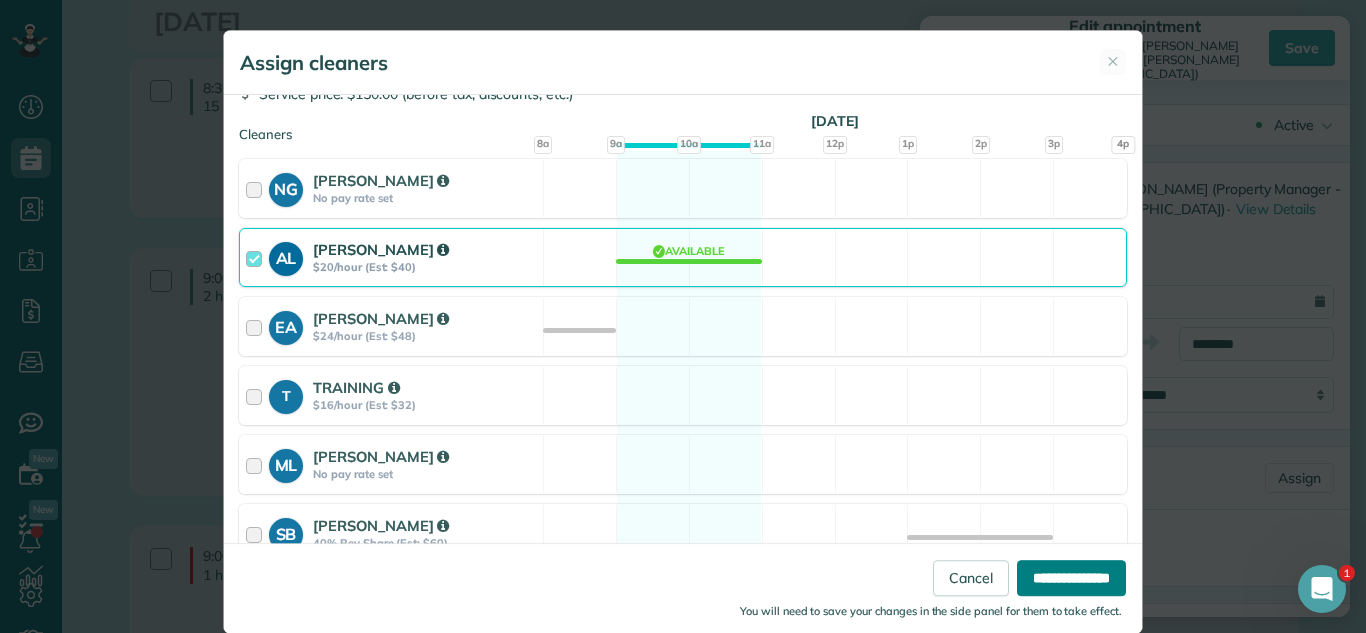 drag, startPoint x: 1021, startPoint y: 579, endPoint x: 1365, endPoint y: 251, distance: 475.31042 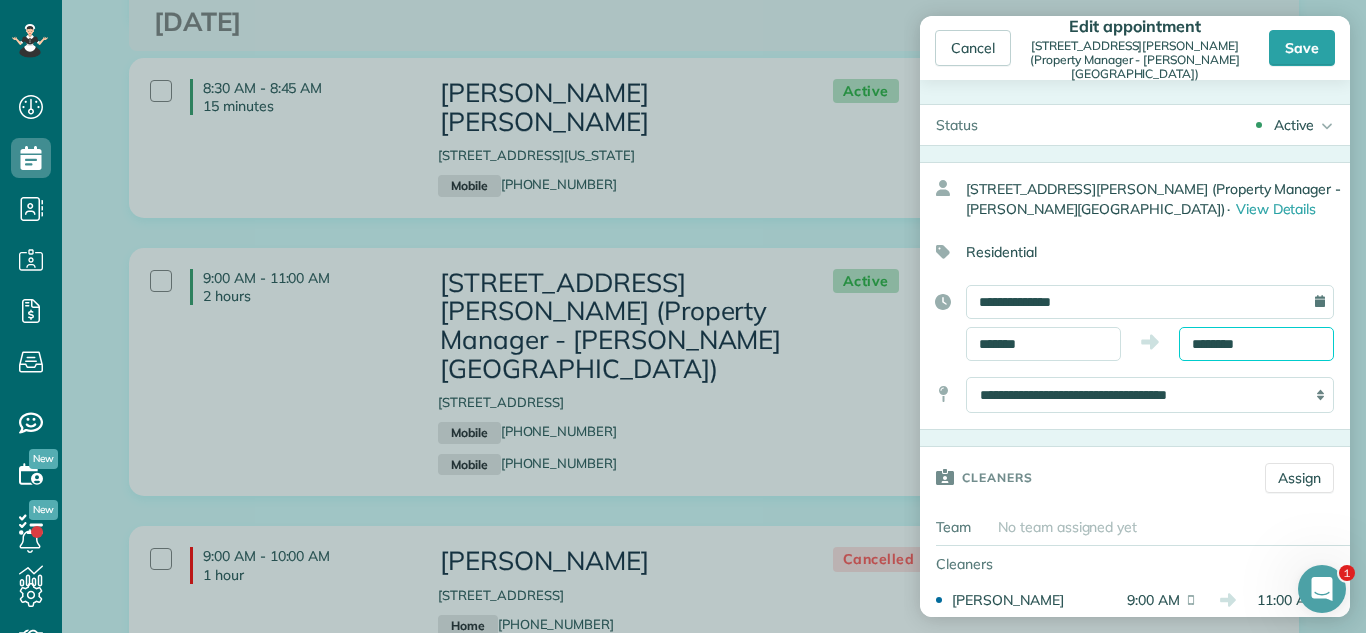 click on "Dashboard
Scheduling
Calendar View
List View
Dispatch View - Weekly scheduling (Beta)" at bounding box center (683, 316) 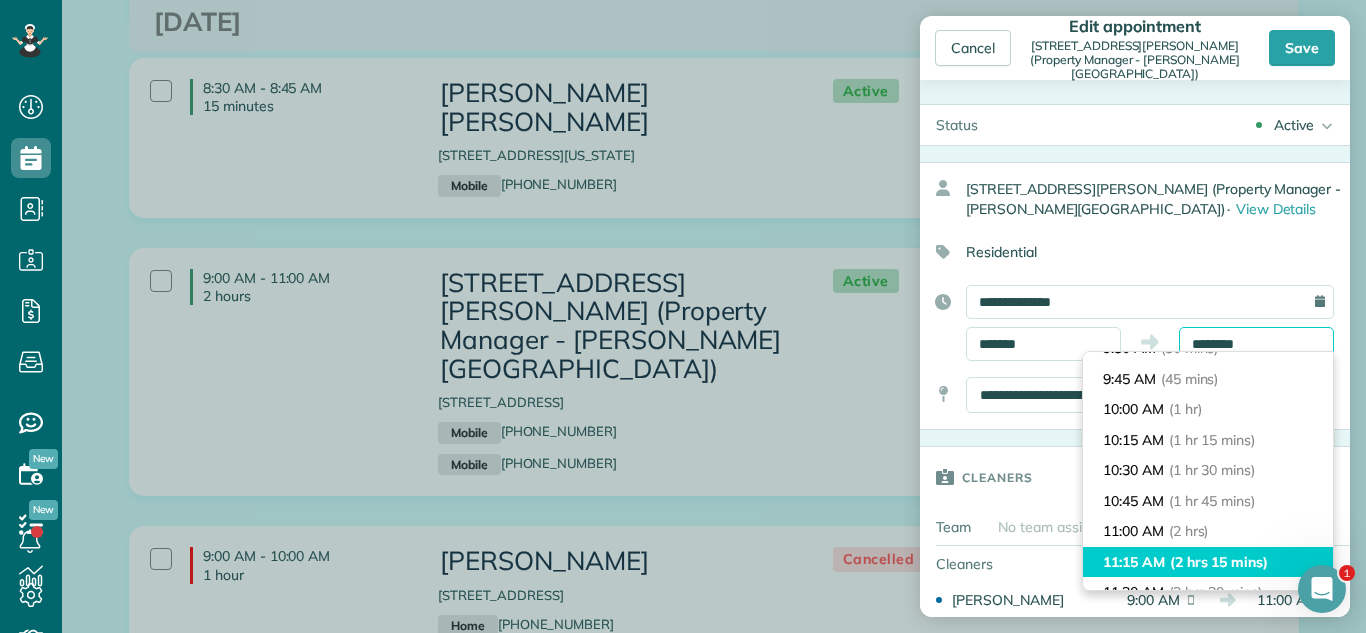 scroll, scrollTop: 68, scrollLeft: 0, axis: vertical 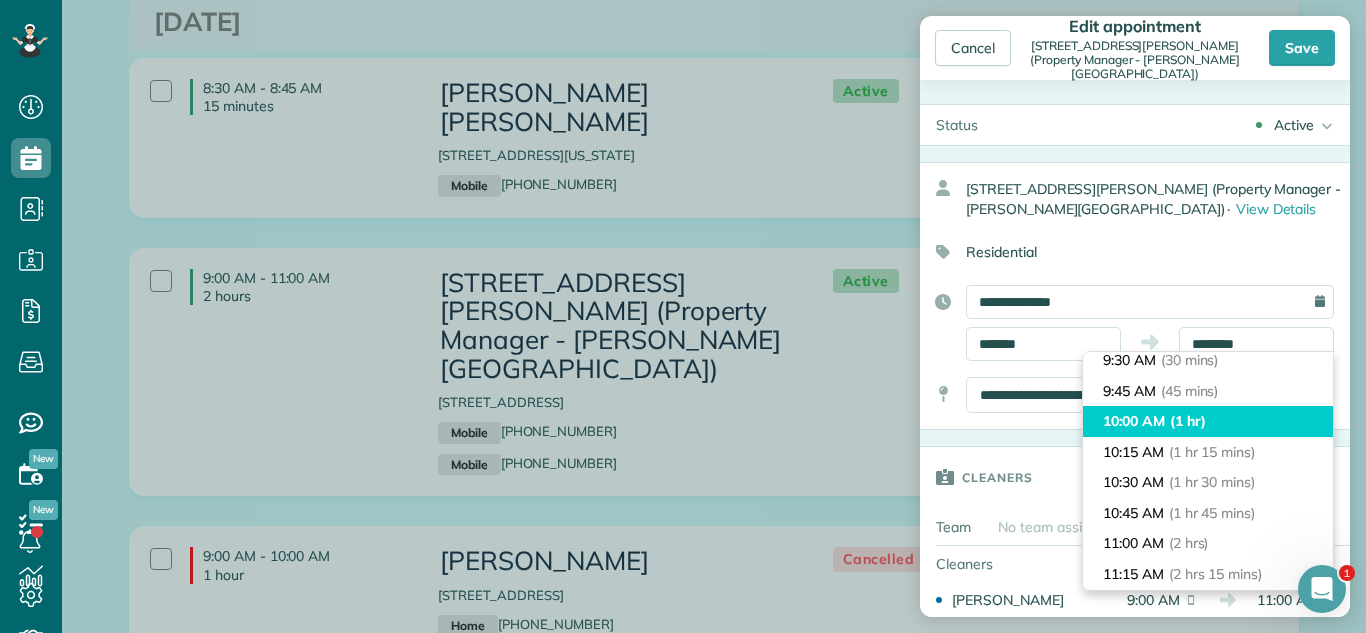 type on "********" 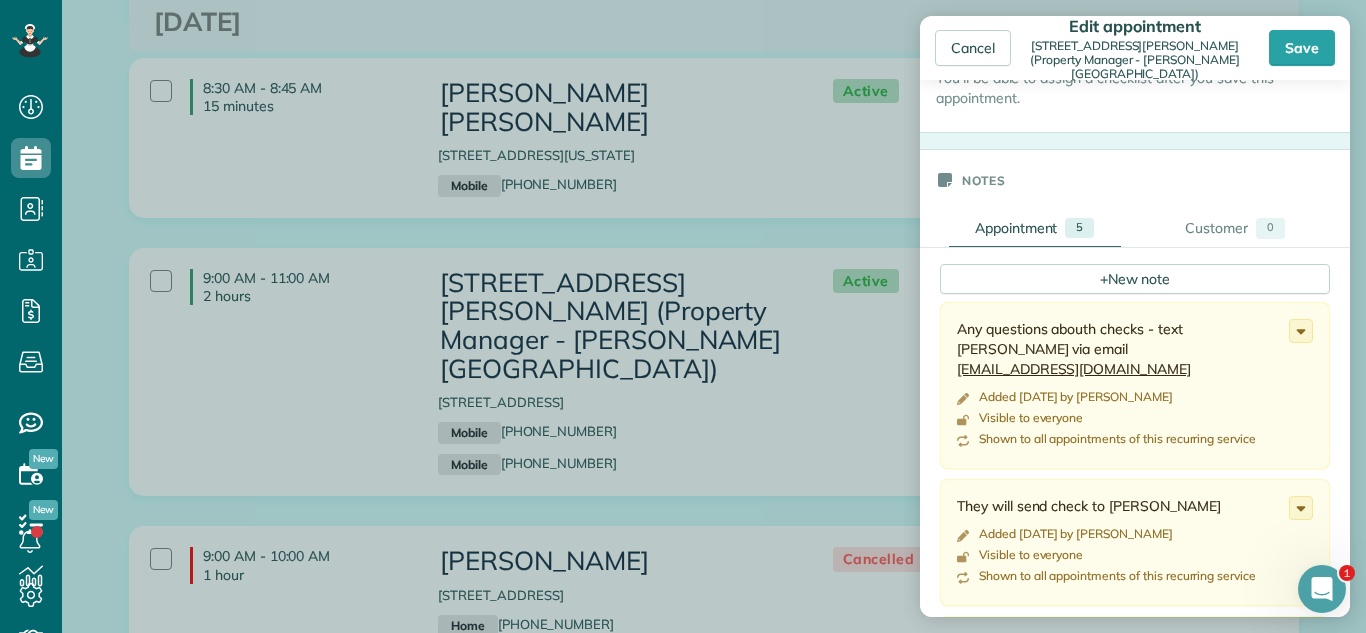 scroll, scrollTop: 696, scrollLeft: 0, axis: vertical 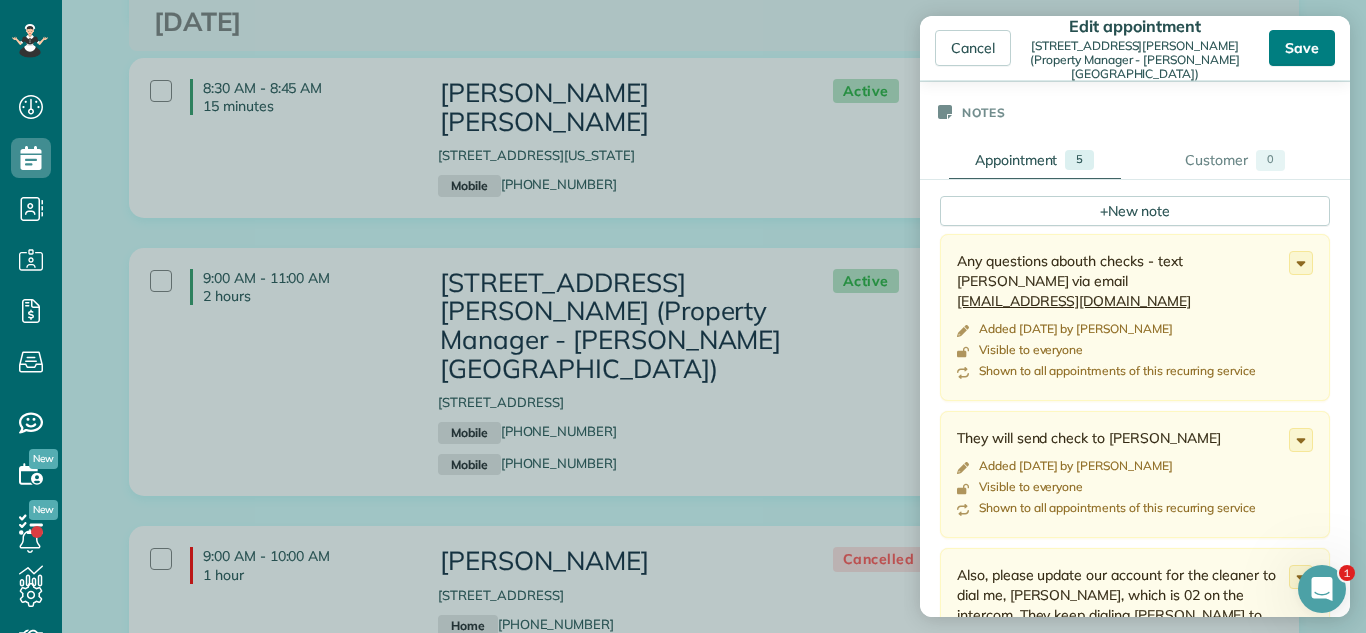 click on "Save" at bounding box center (1302, 48) 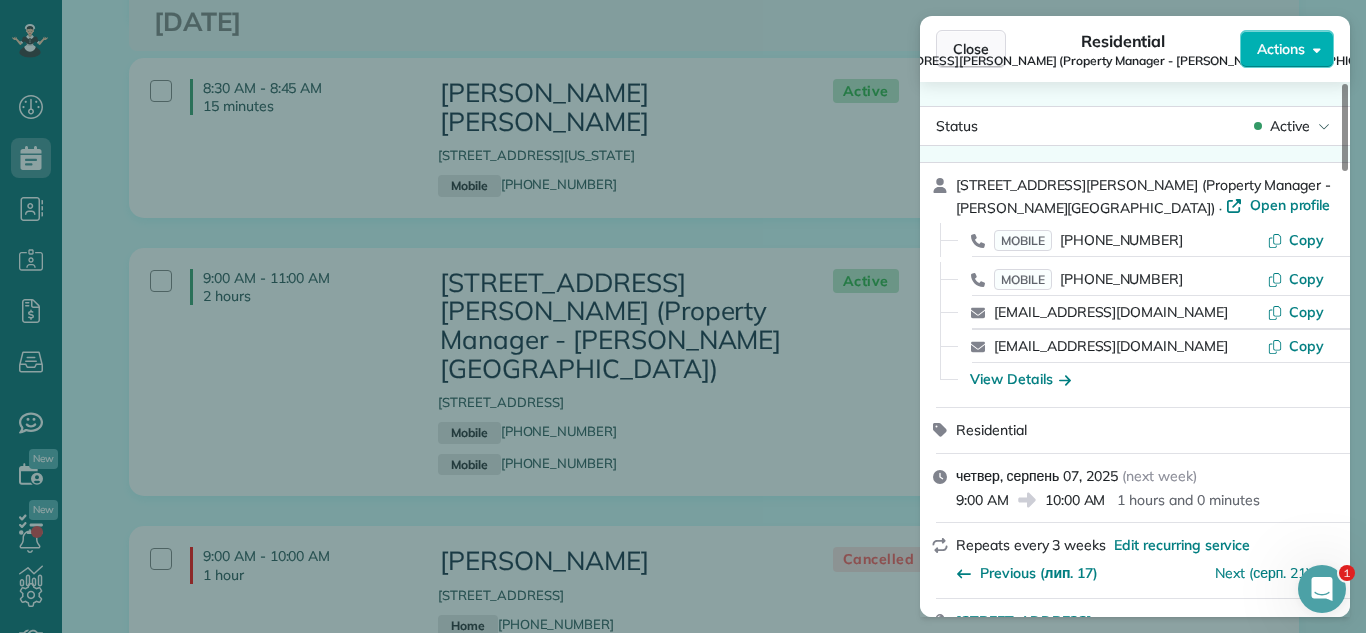 click on "Close" at bounding box center [971, 49] 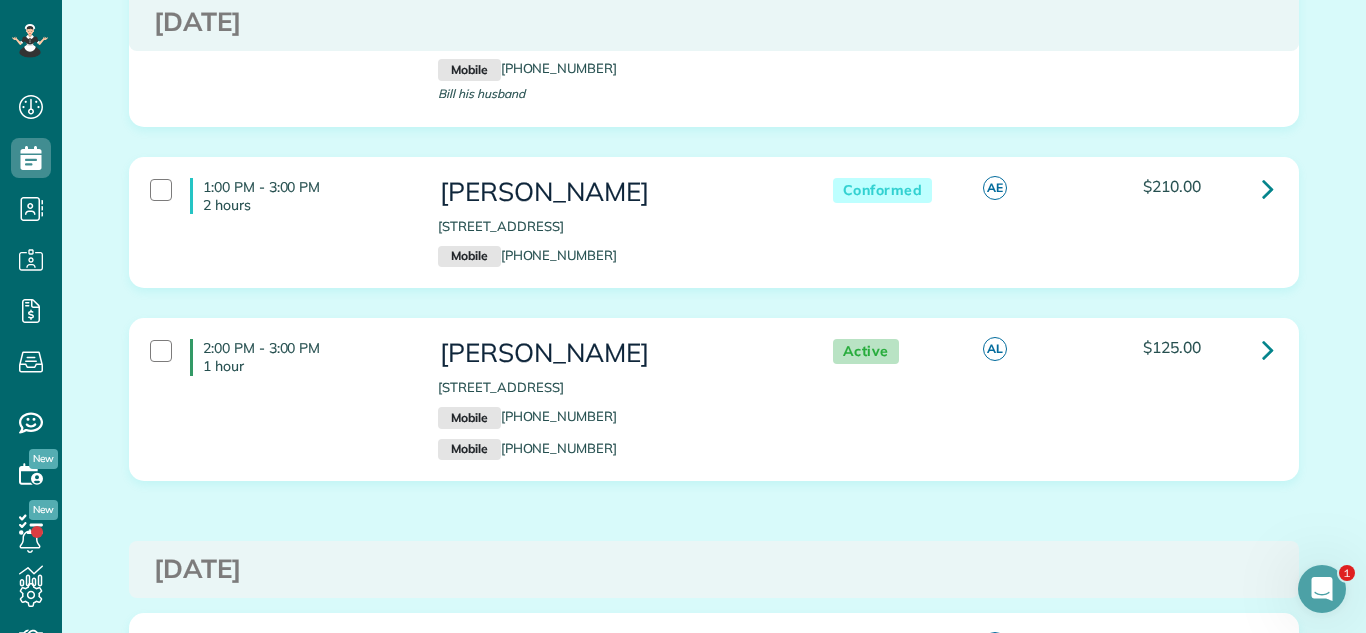 scroll, scrollTop: 3288, scrollLeft: 0, axis: vertical 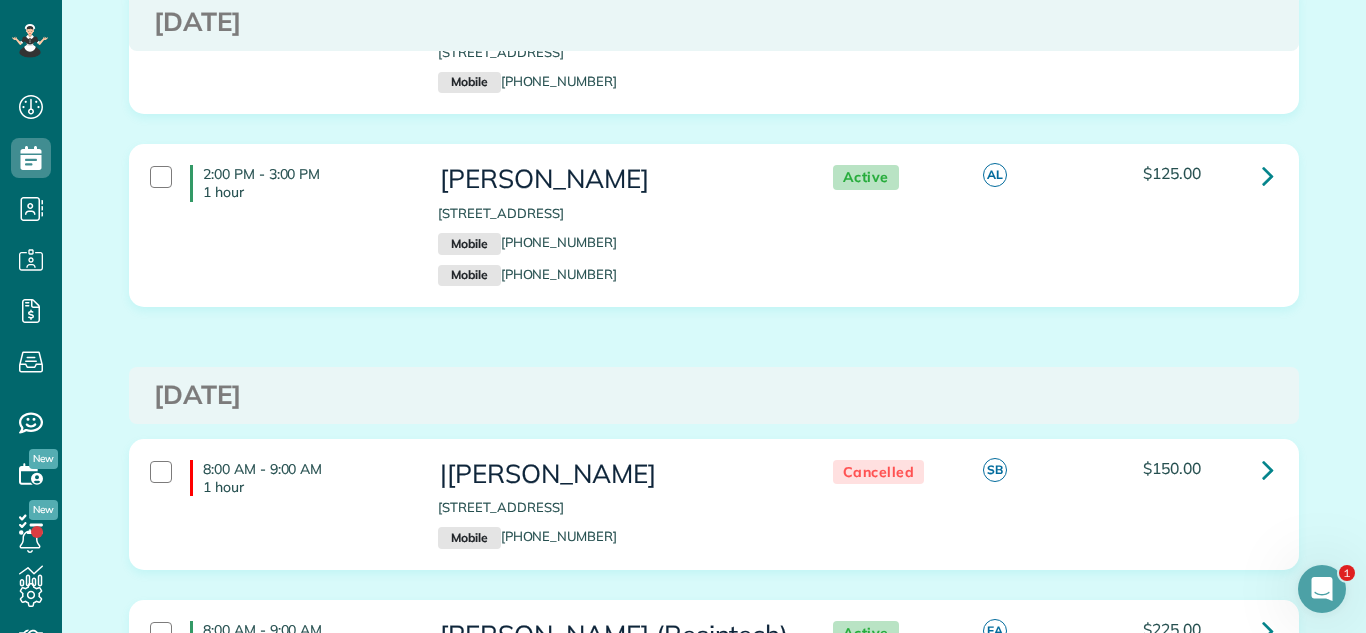 click on "Wednesday Jul 30, 2025
7:00 AM -  7:15 AM
15 minutes
Carol Bunch
1000 North Lake Shore Drive Chicago IL 60611
Home
(312) 953-0962
Cancelled
AL" at bounding box center [714, 1479] 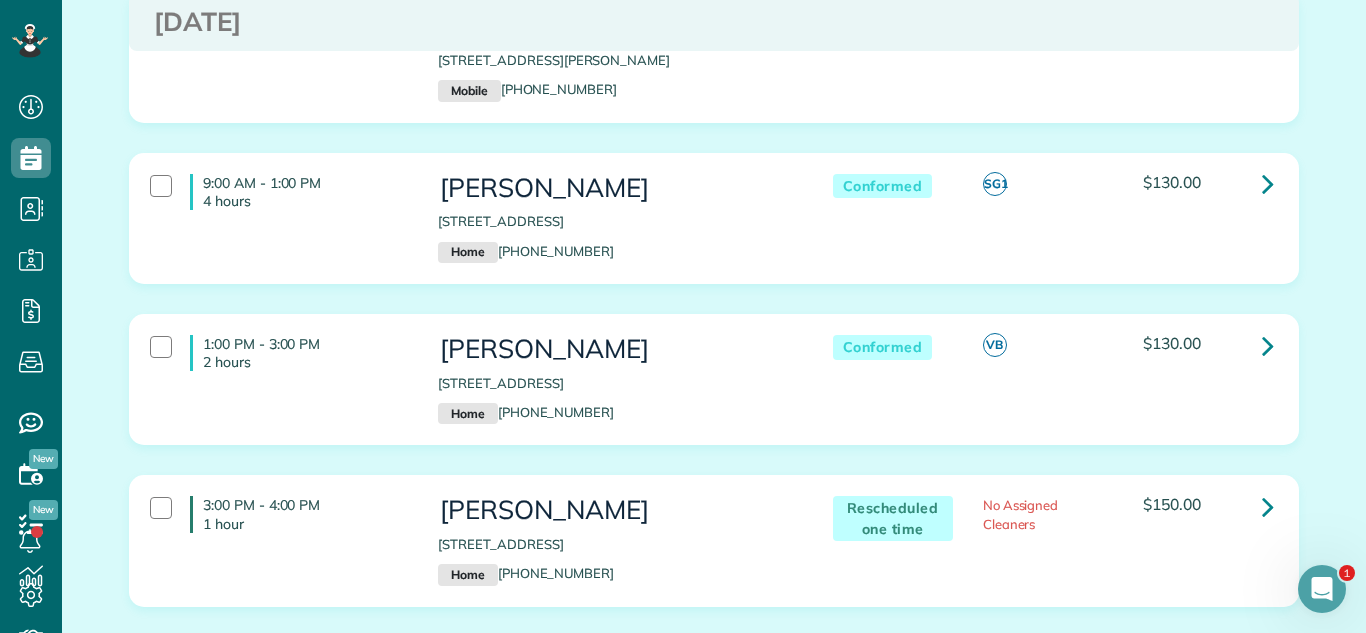 scroll, scrollTop: 878, scrollLeft: 0, axis: vertical 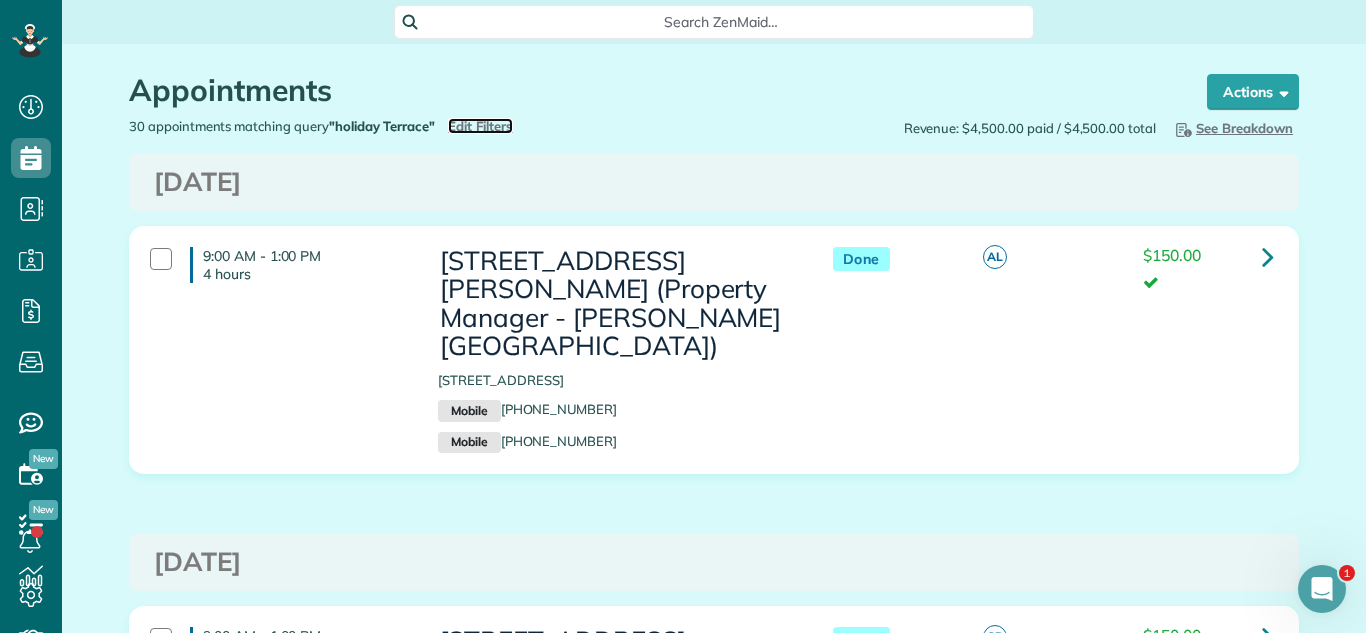 click on "Edit Filters" at bounding box center [480, 126] 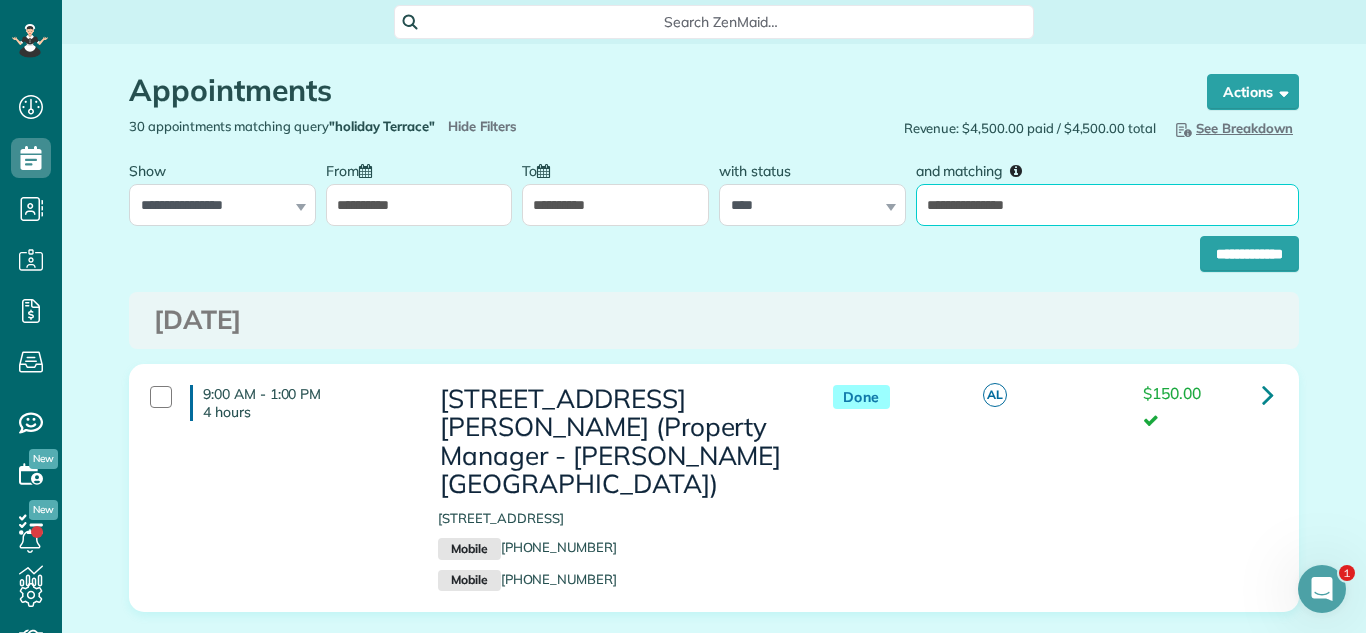 click on "**********" at bounding box center [1107, 205] 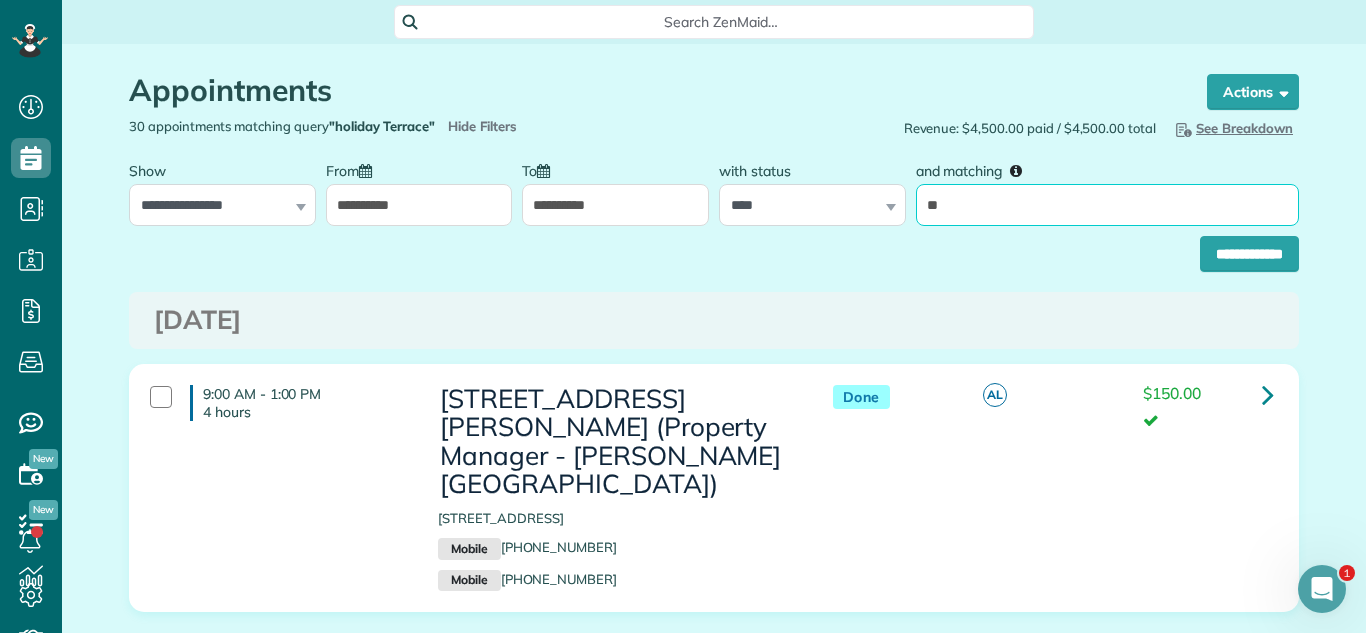 type on "*" 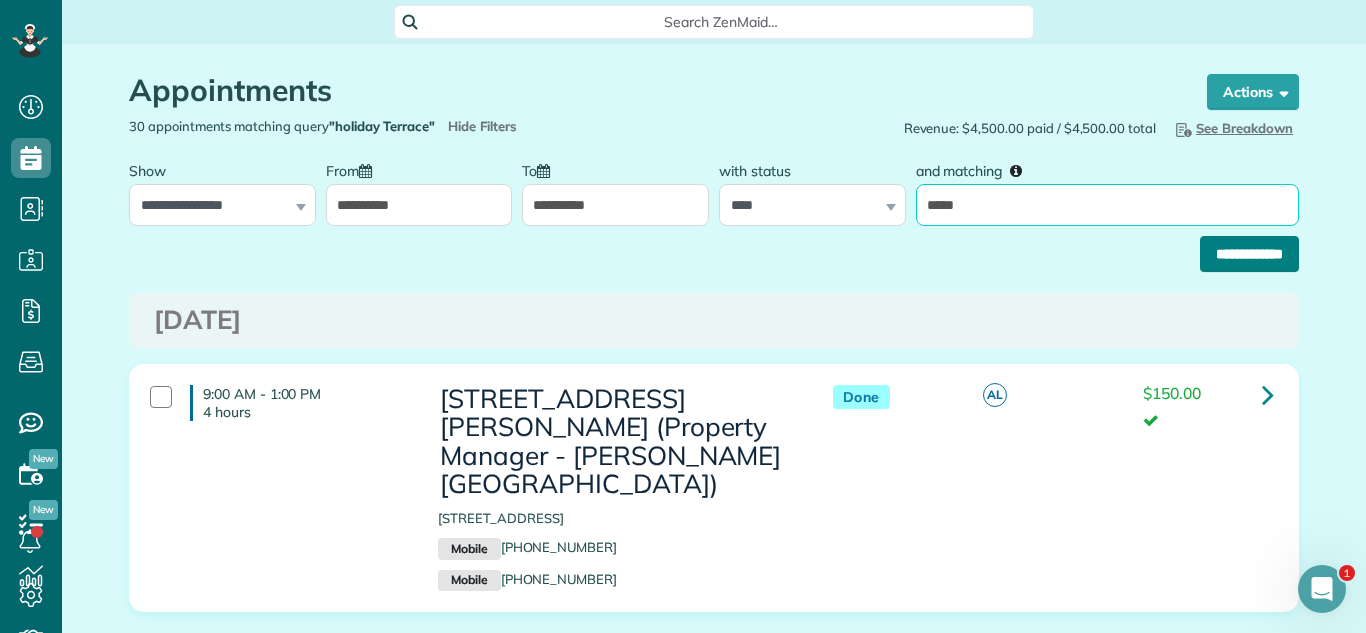 type on "*****" 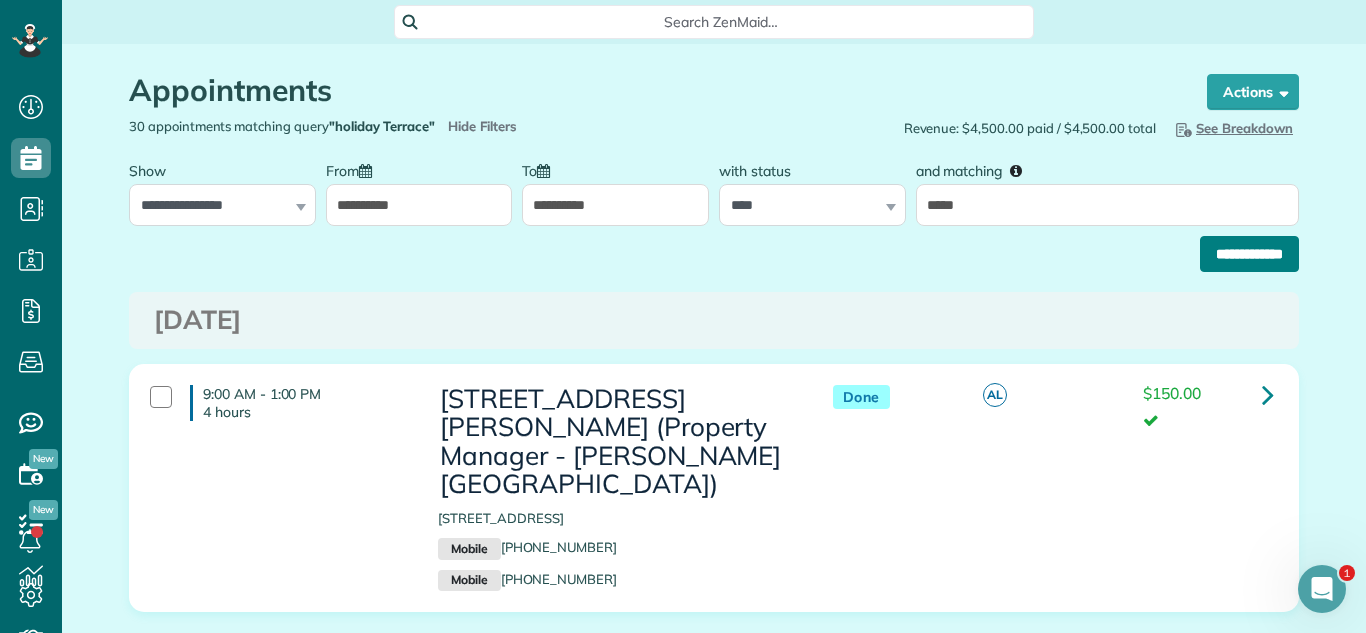 click on "**********" at bounding box center [1249, 254] 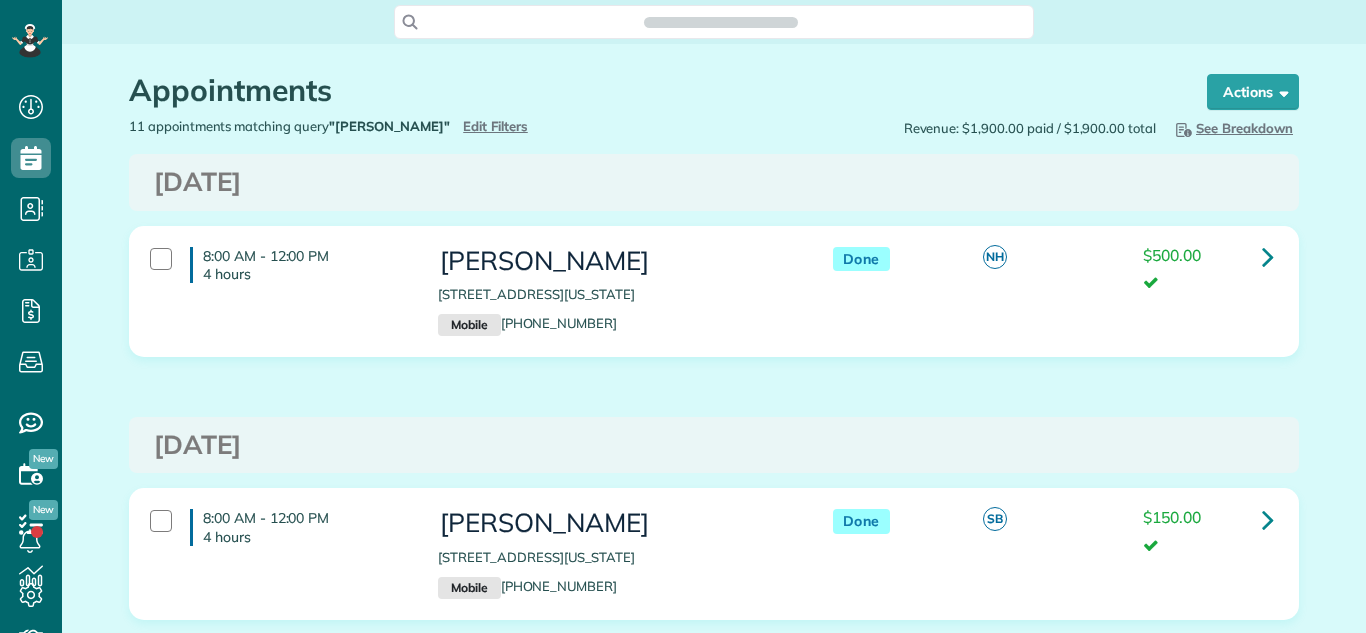scroll, scrollTop: 0, scrollLeft: 0, axis: both 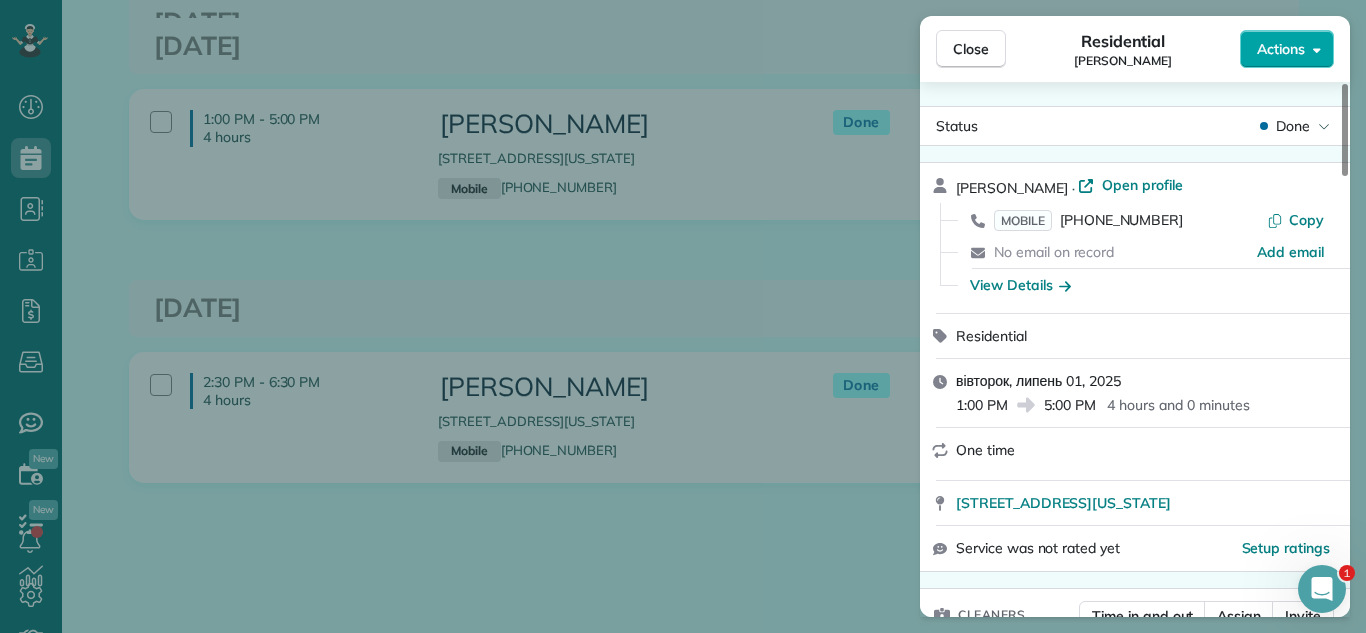 click on "Actions" at bounding box center [1281, 49] 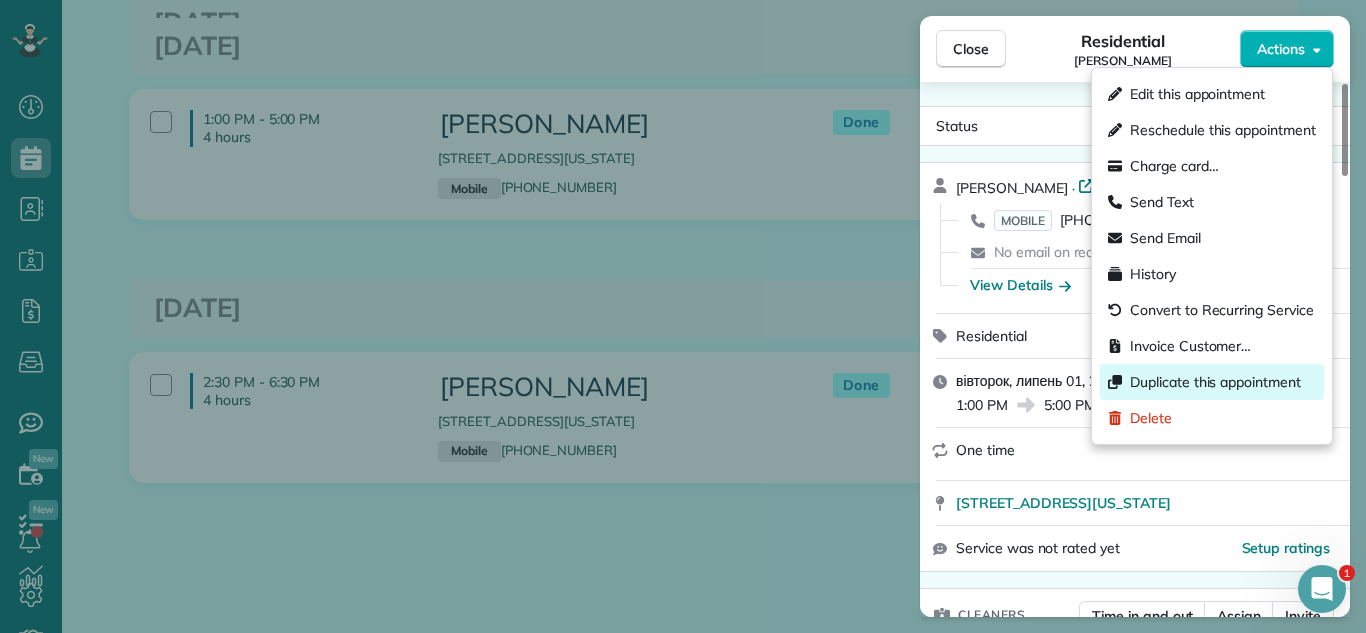 click on "Duplicate this appointment" at bounding box center (1215, 382) 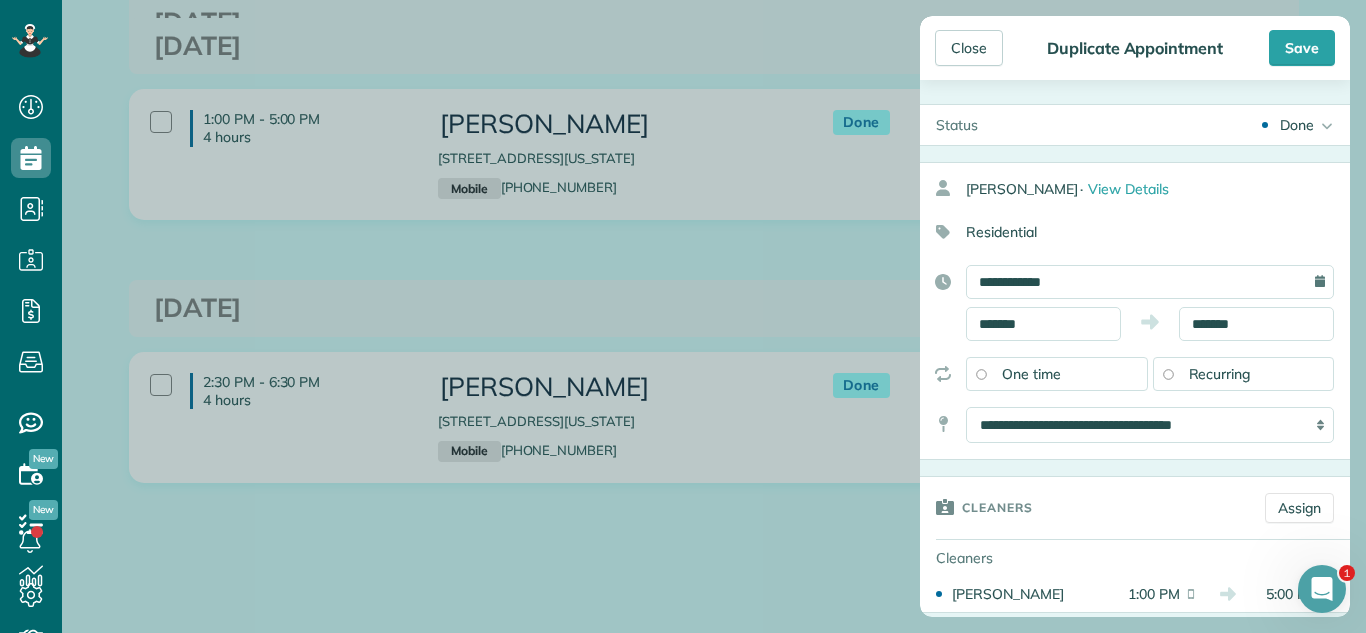 click on "Done
Active
Conformed
Cancelled
Done
Booked one day before" at bounding box center (1172, 125) 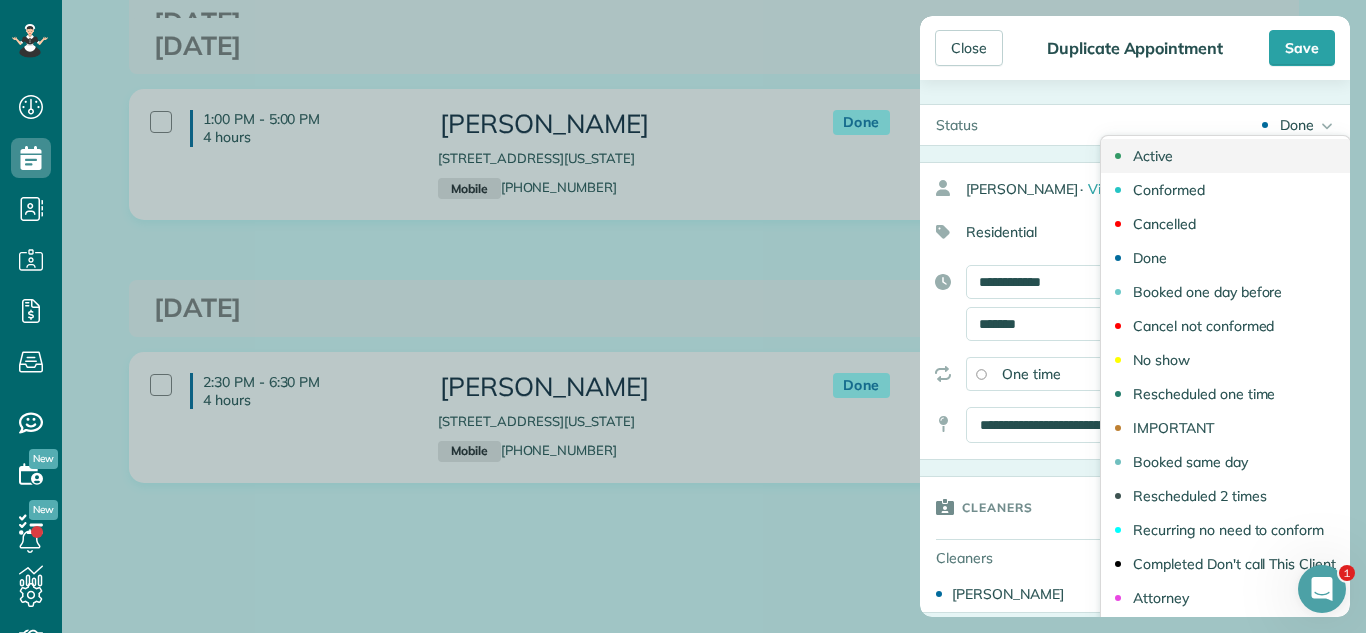click on "Active" at bounding box center (1225, 156) 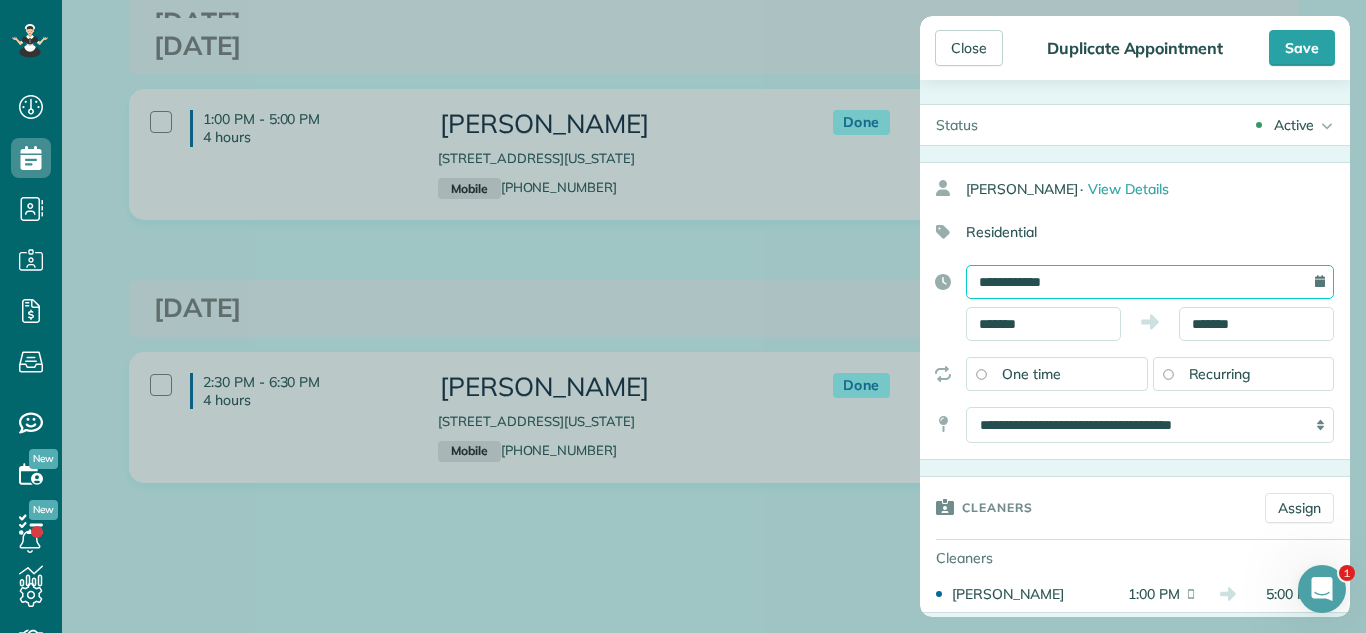click on "**********" at bounding box center (1150, 282) 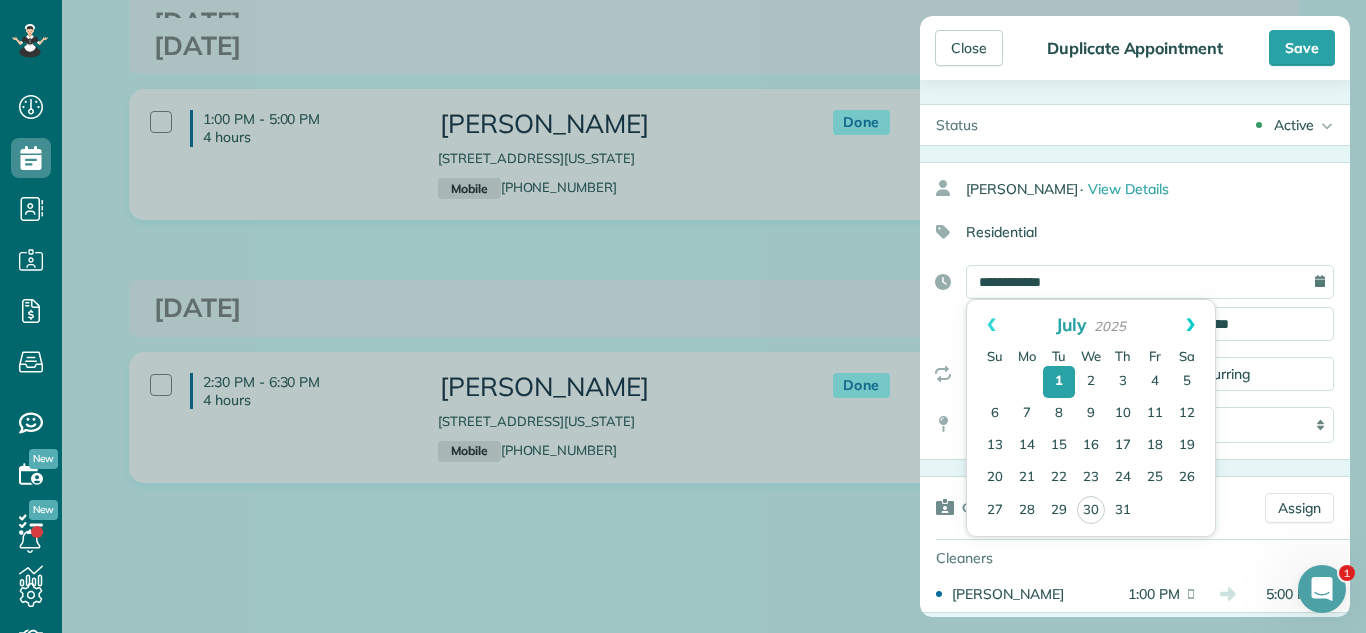 click on "Next" at bounding box center (1190, 325) 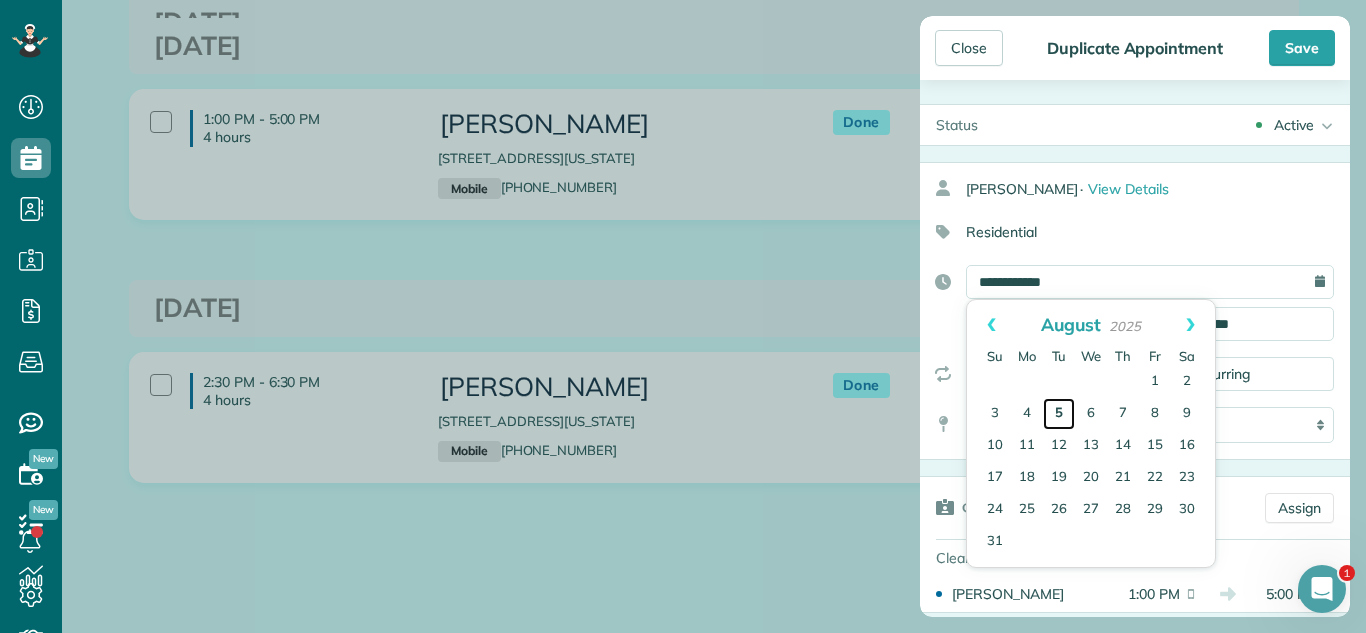 click on "5" at bounding box center [1059, 414] 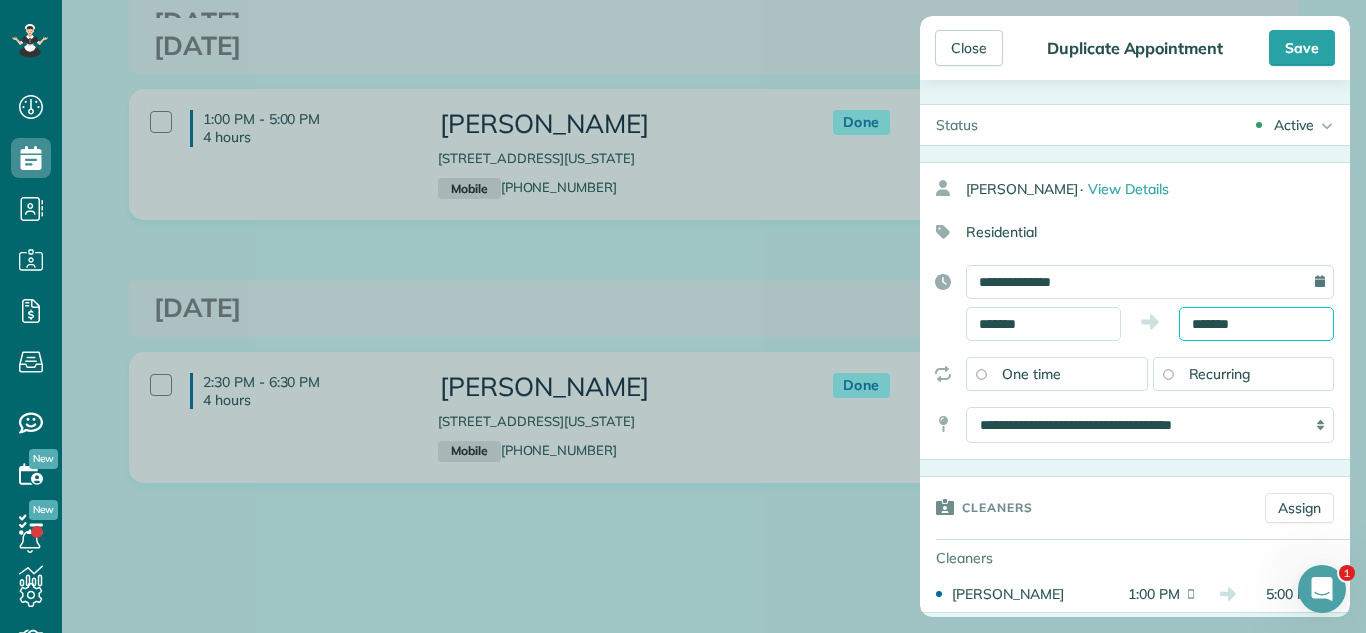click on "Dashboard
Scheduling
Calendar View
List View
Dispatch View - Weekly scheduling (Beta)" at bounding box center [683, 316] 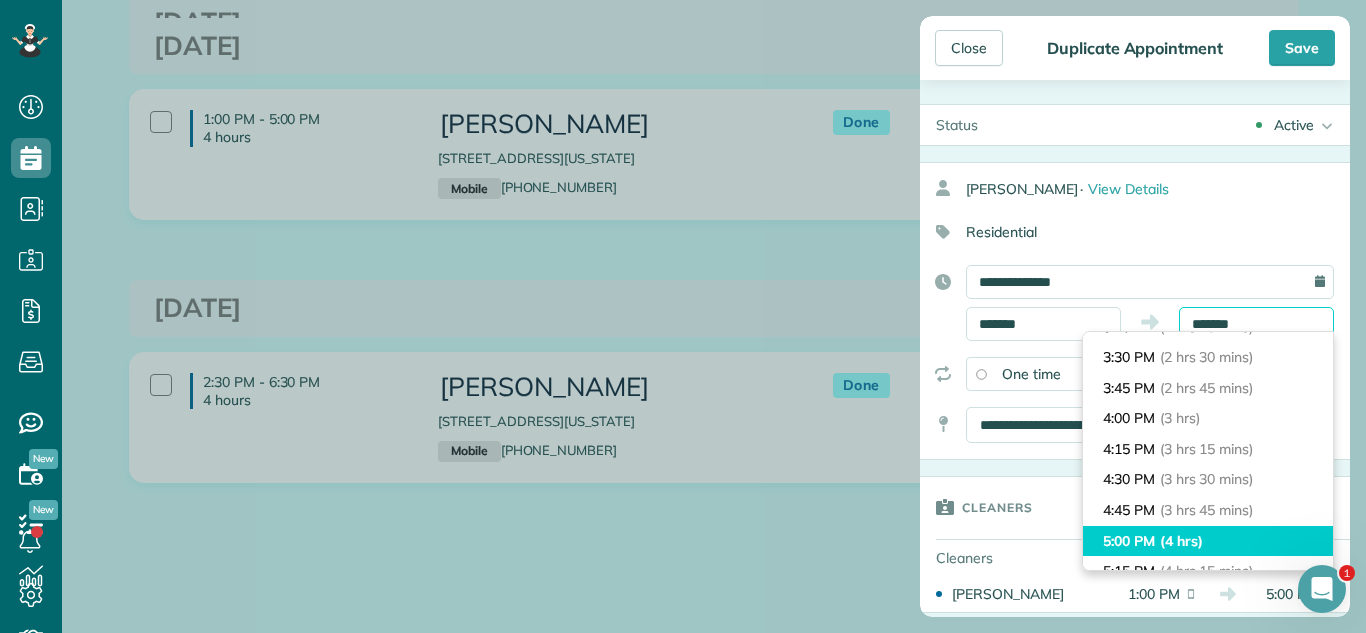 scroll, scrollTop: 0, scrollLeft: 0, axis: both 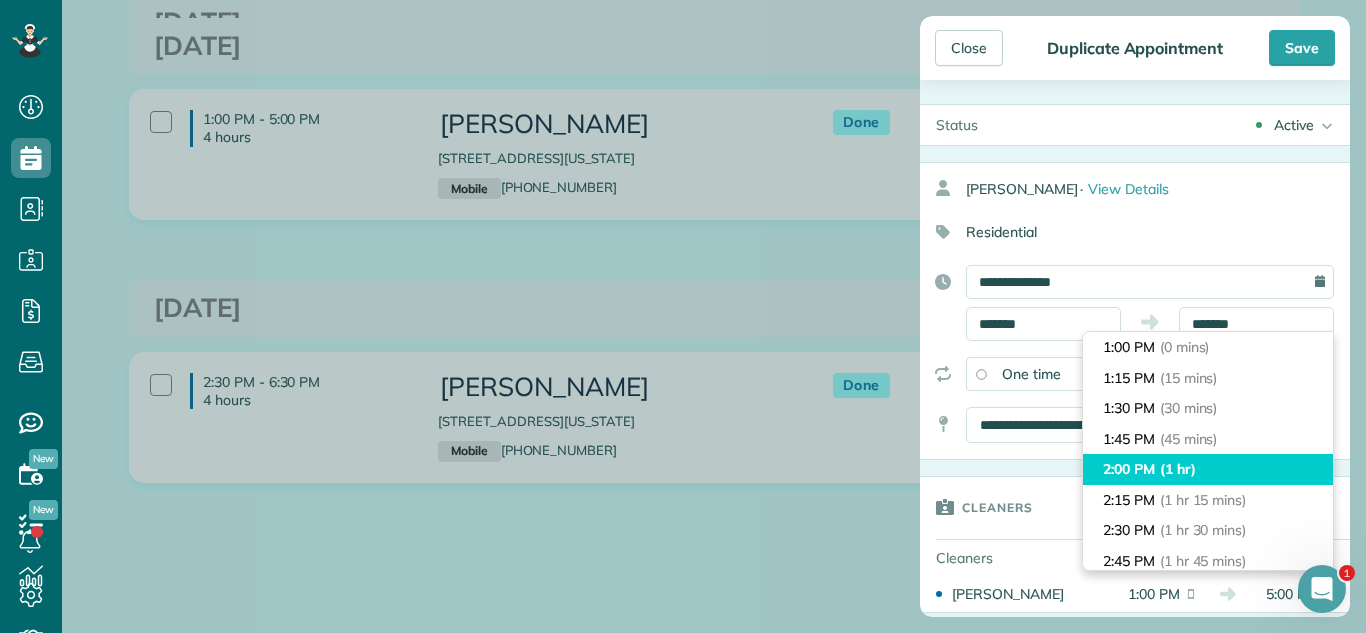 type on "*******" 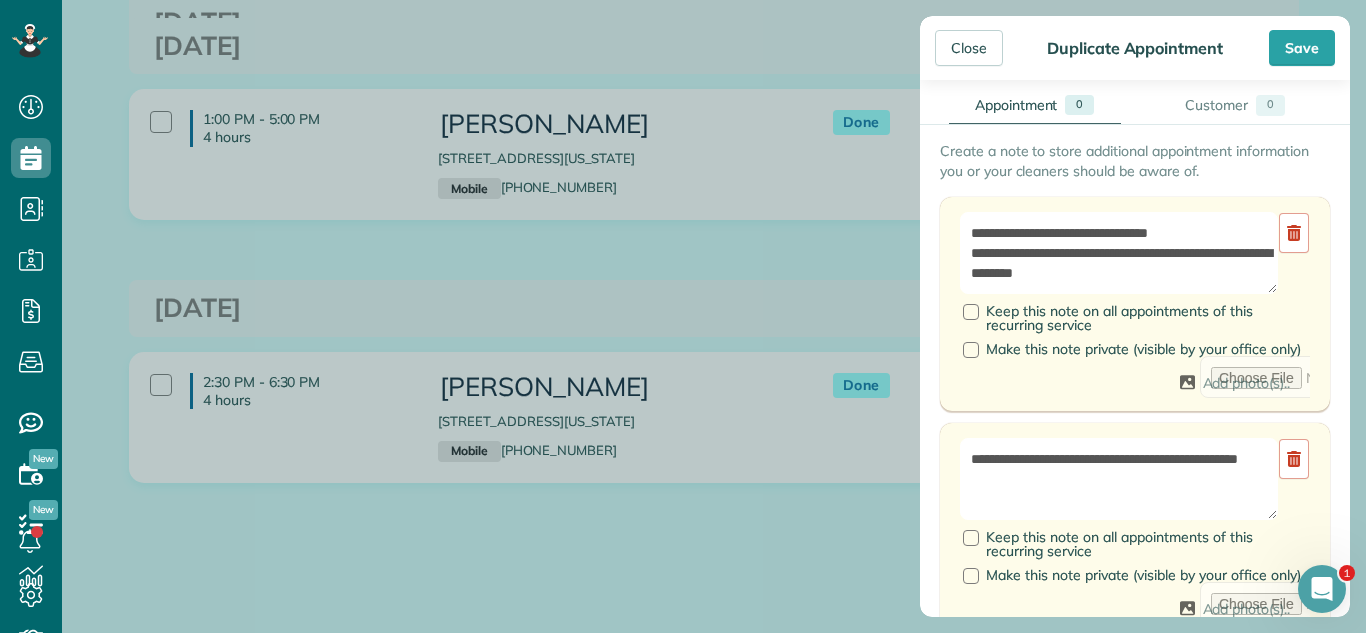 scroll, scrollTop: 725, scrollLeft: 0, axis: vertical 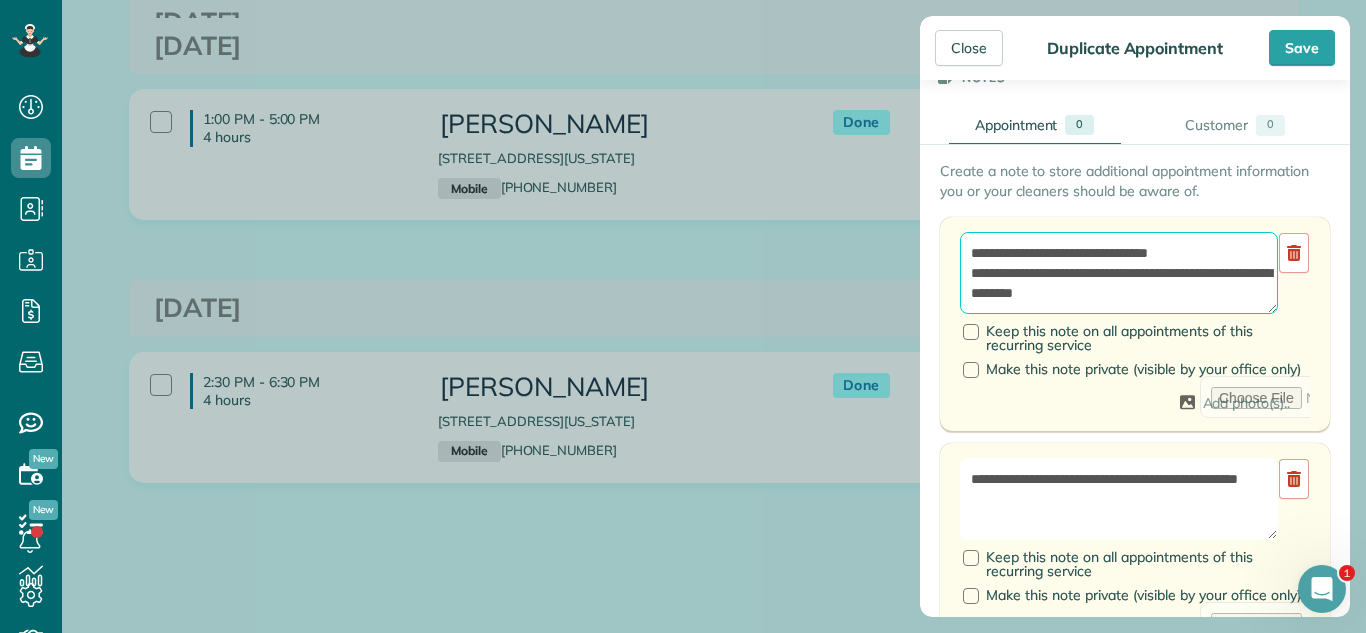 click on "**********" at bounding box center (1119, 273) 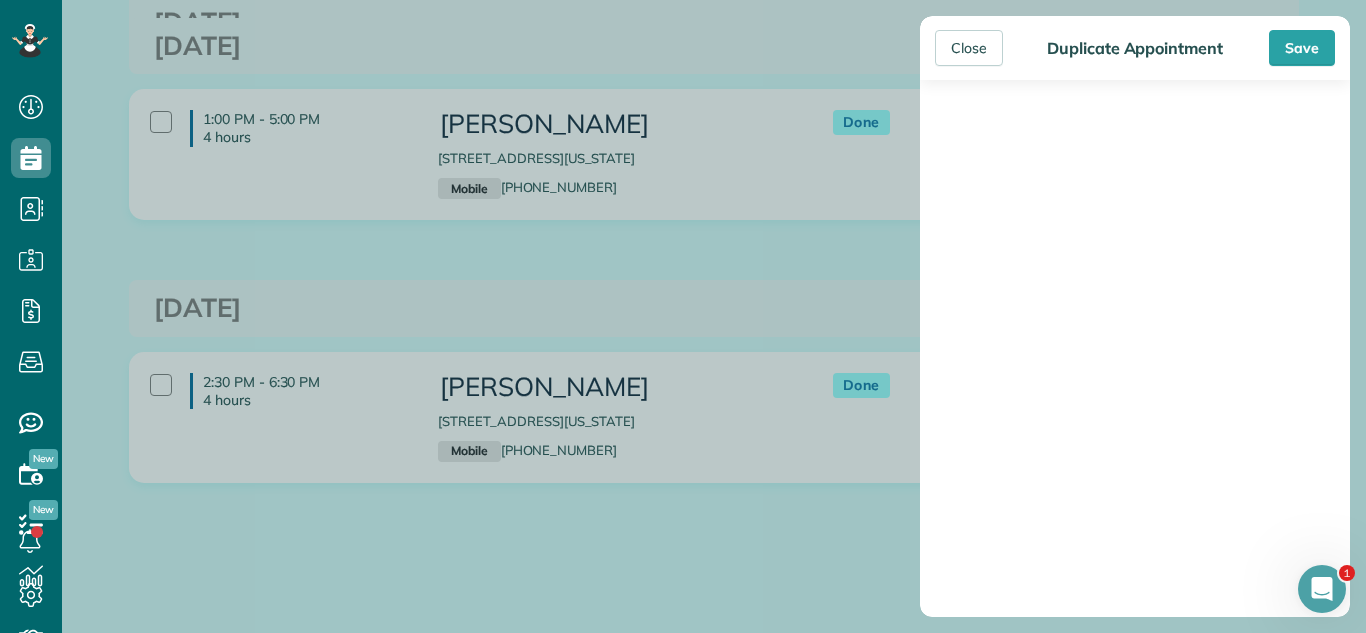 scroll, scrollTop: 2416, scrollLeft: 0, axis: vertical 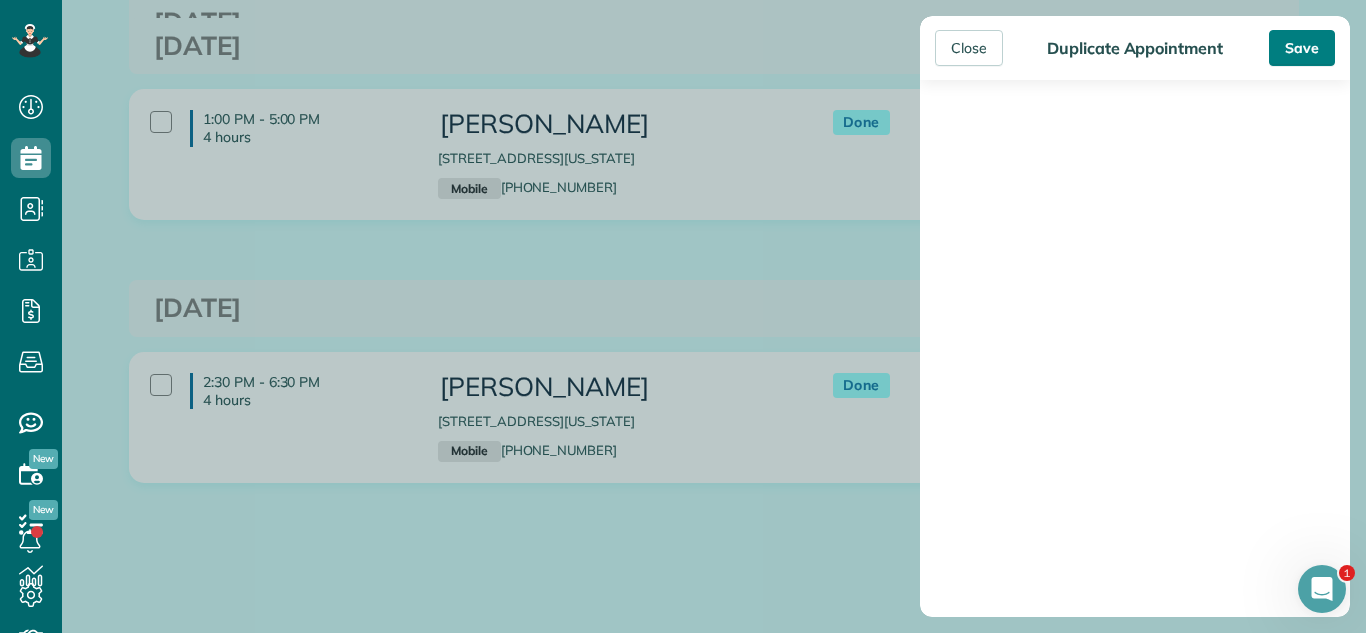 type on "**********" 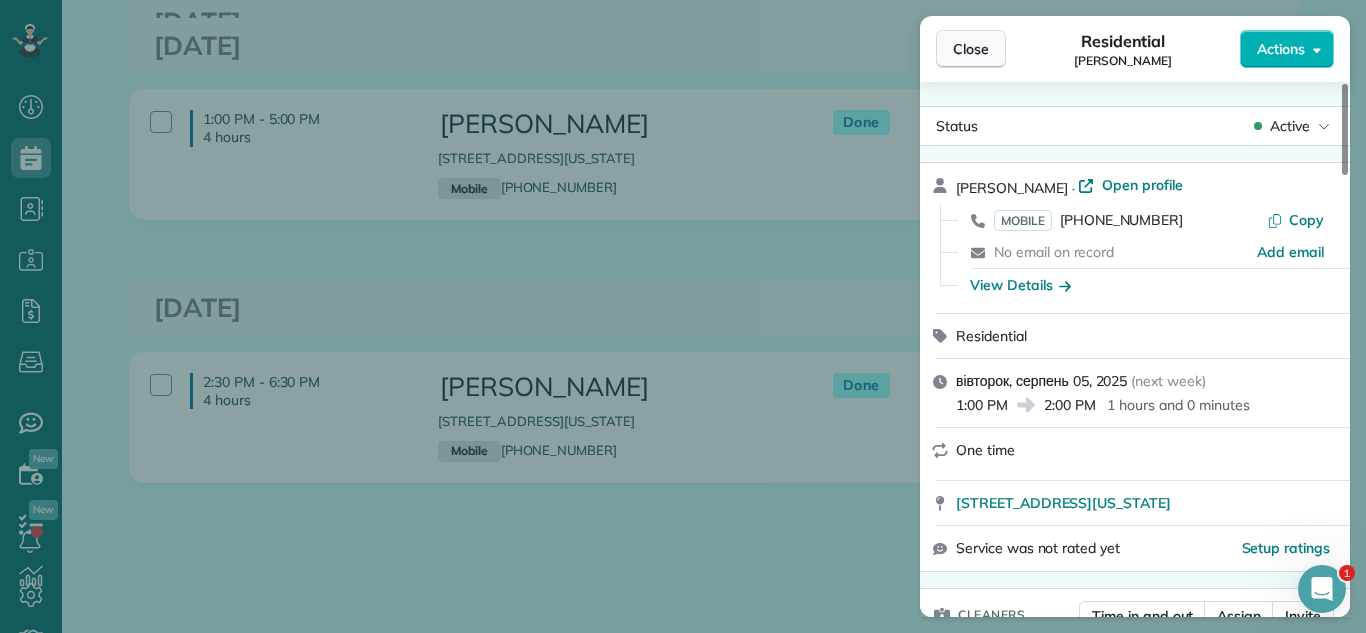 click on "Close" at bounding box center (971, 49) 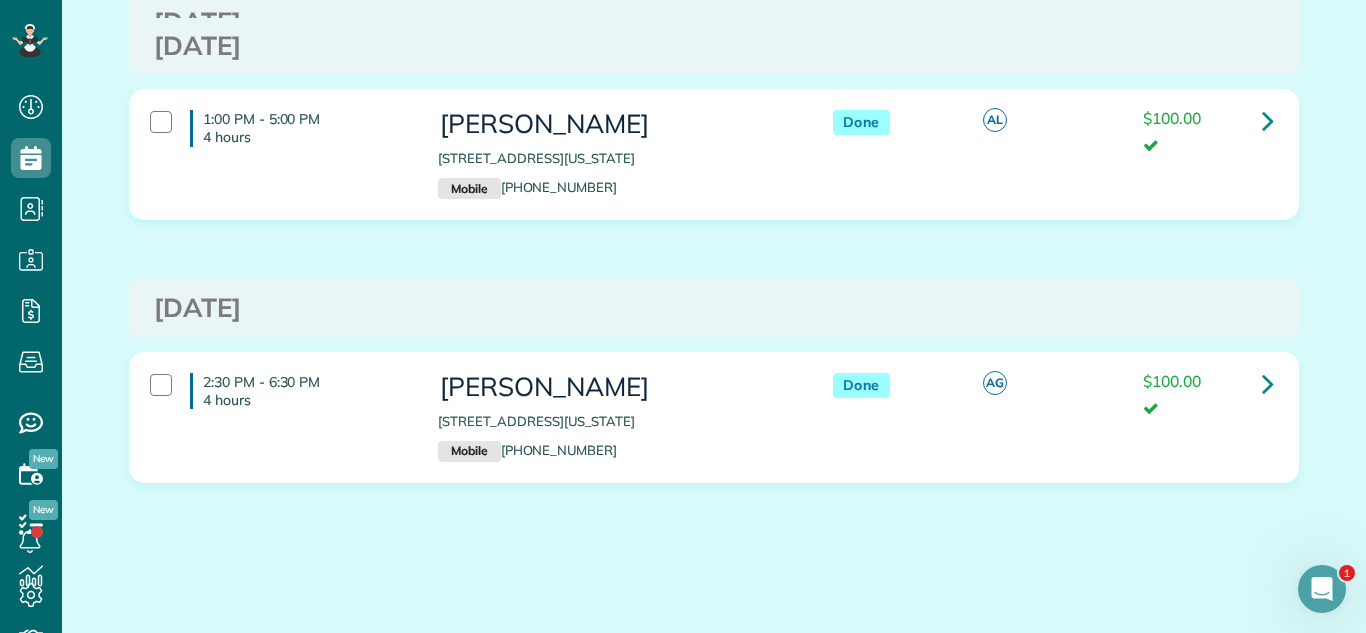 drag, startPoint x: 433, startPoint y: 150, endPoint x: 708, endPoint y: 154, distance: 275.02908 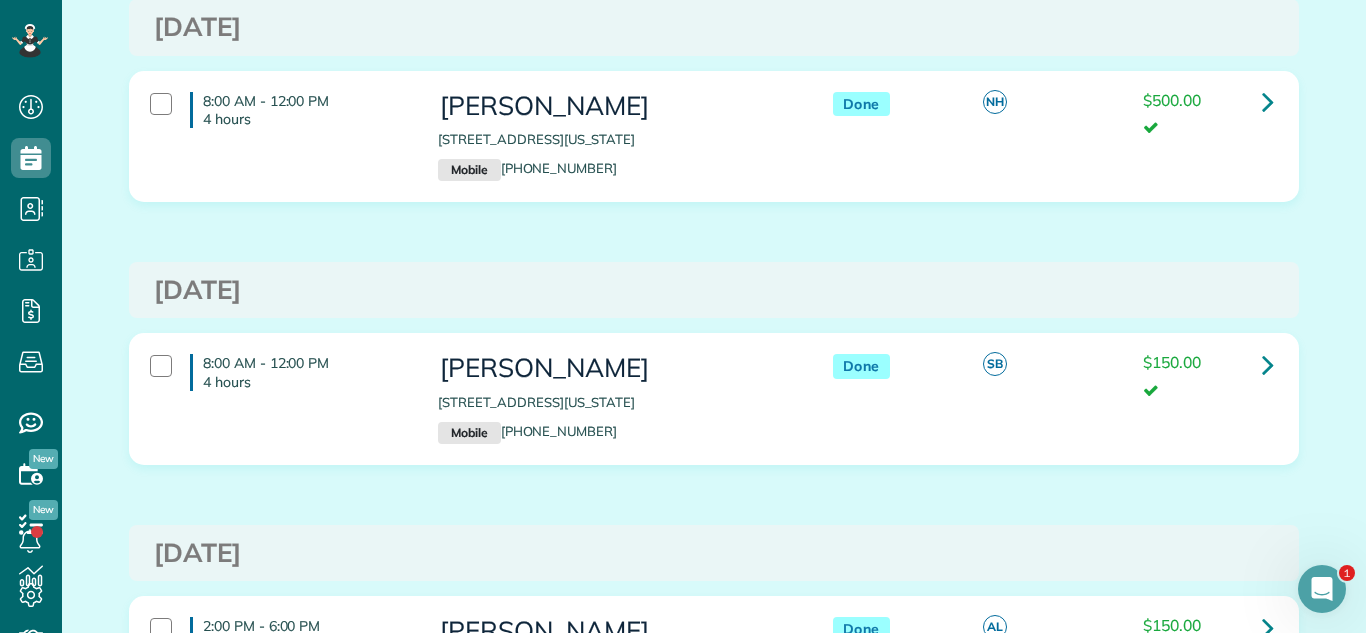 scroll, scrollTop: 0, scrollLeft: 0, axis: both 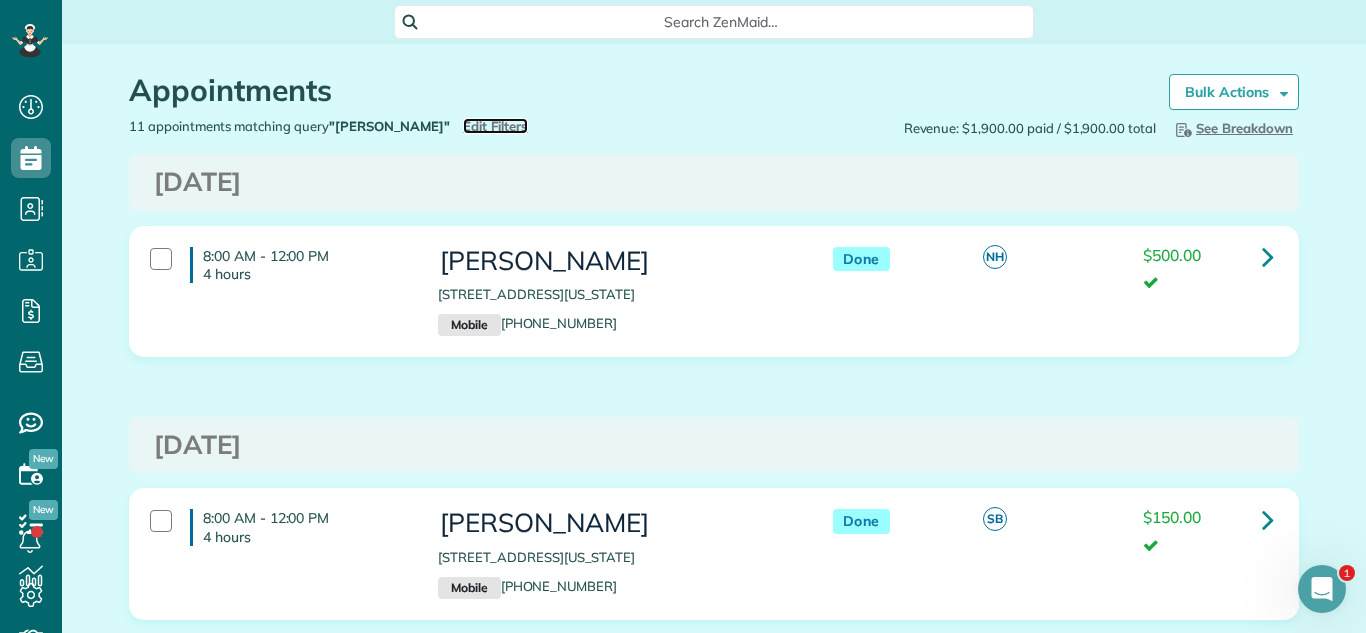 click on "Edit Filters" at bounding box center [495, 126] 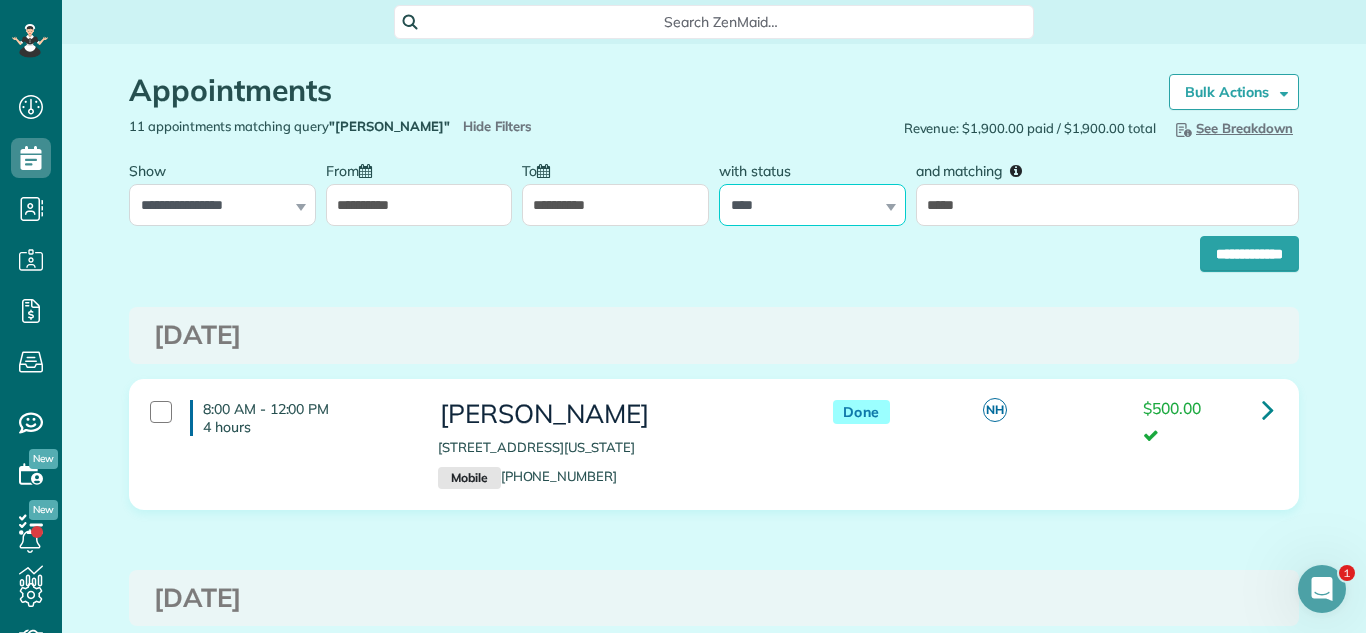 click on "**********" at bounding box center [812, 205] 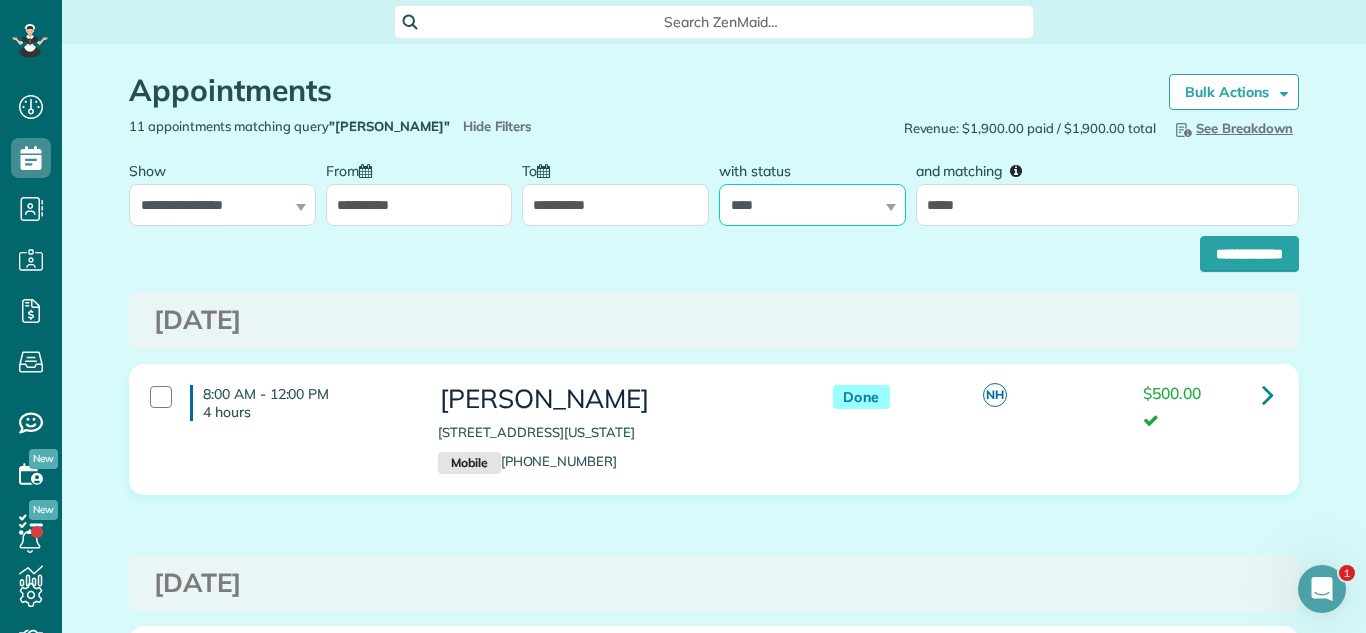 select on "****" 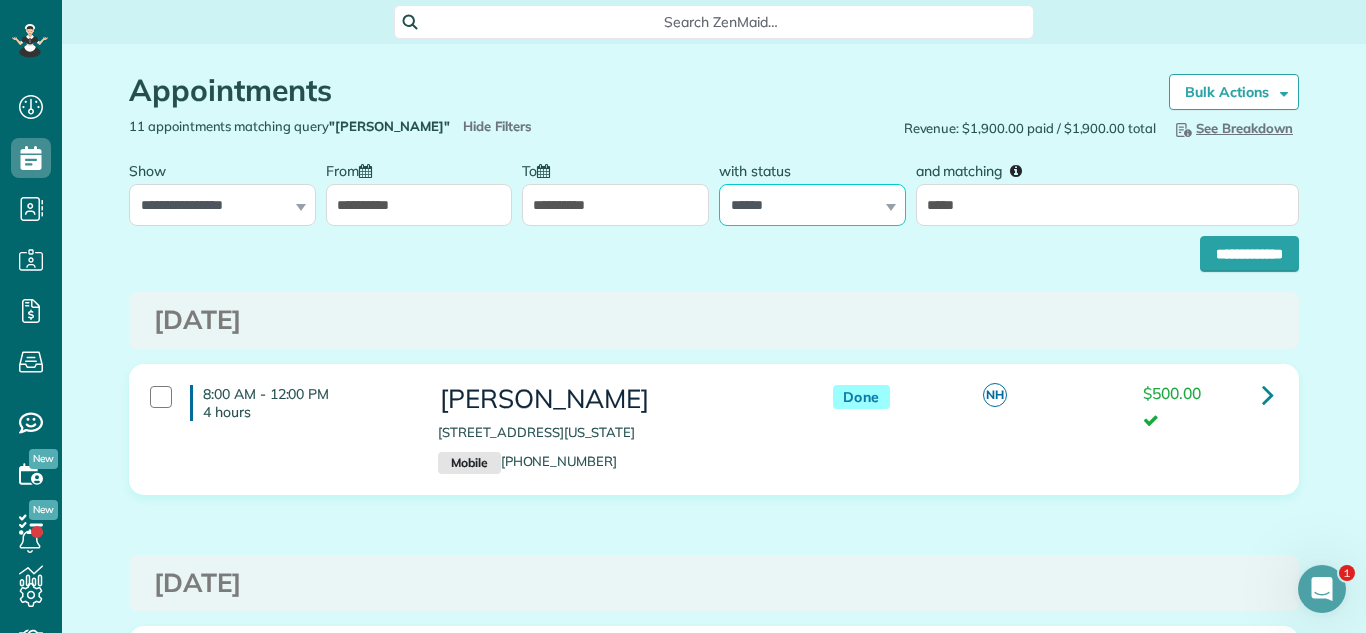 click on "**********" at bounding box center (812, 205) 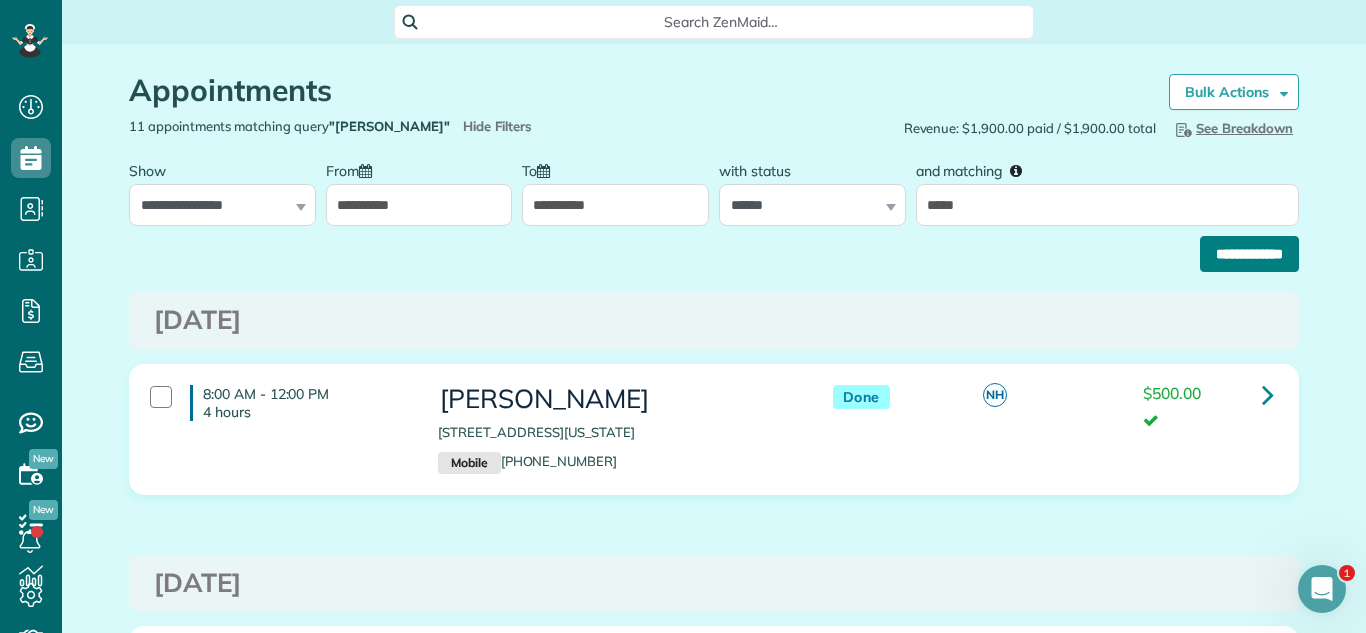 click on "**********" at bounding box center [1249, 254] 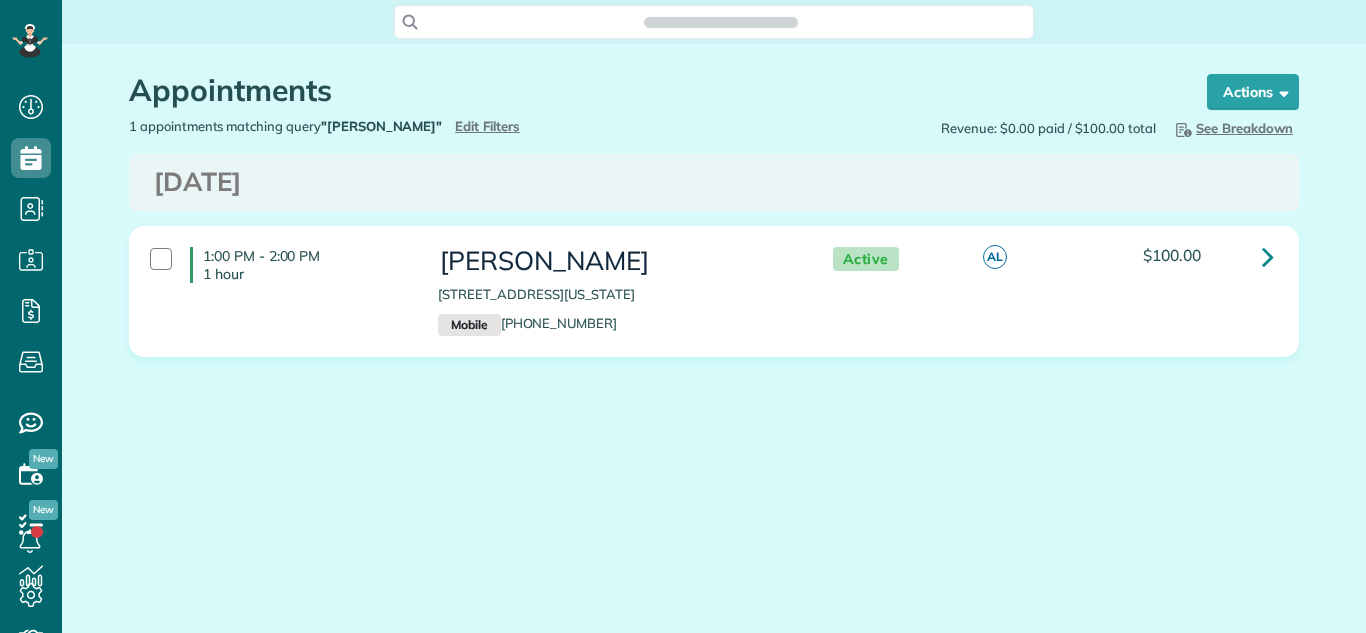 scroll, scrollTop: 0, scrollLeft: 0, axis: both 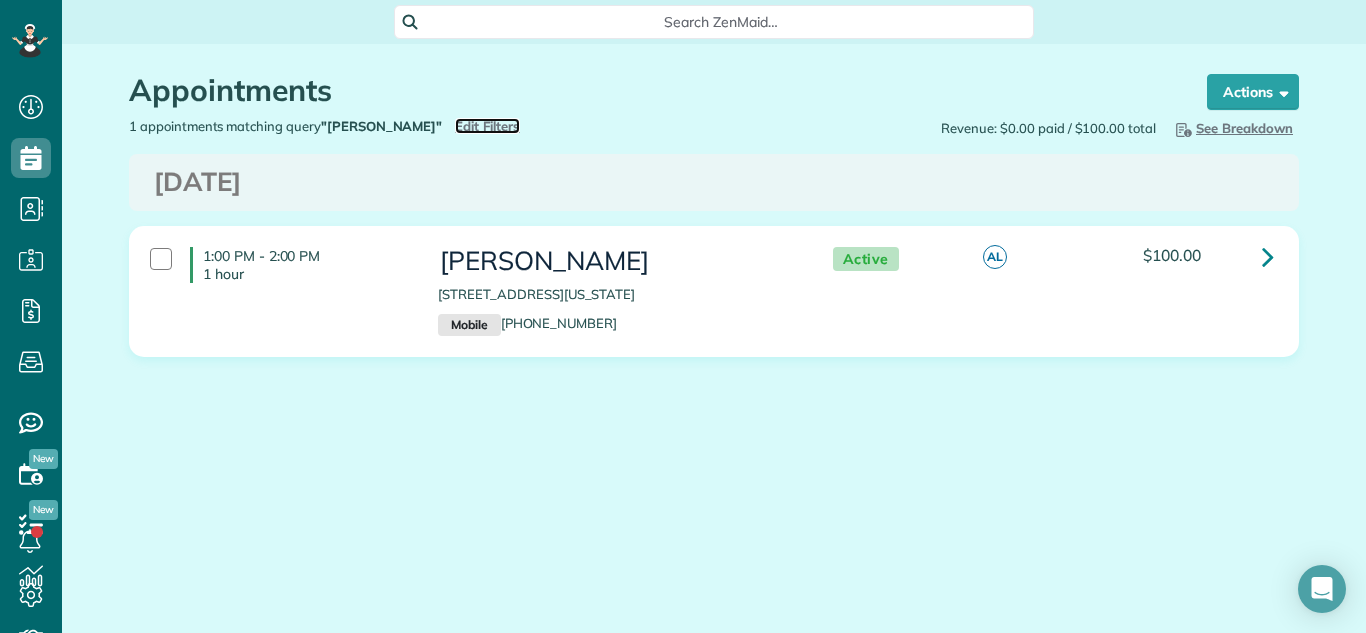 click on "Edit Filters" at bounding box center [487, 126] 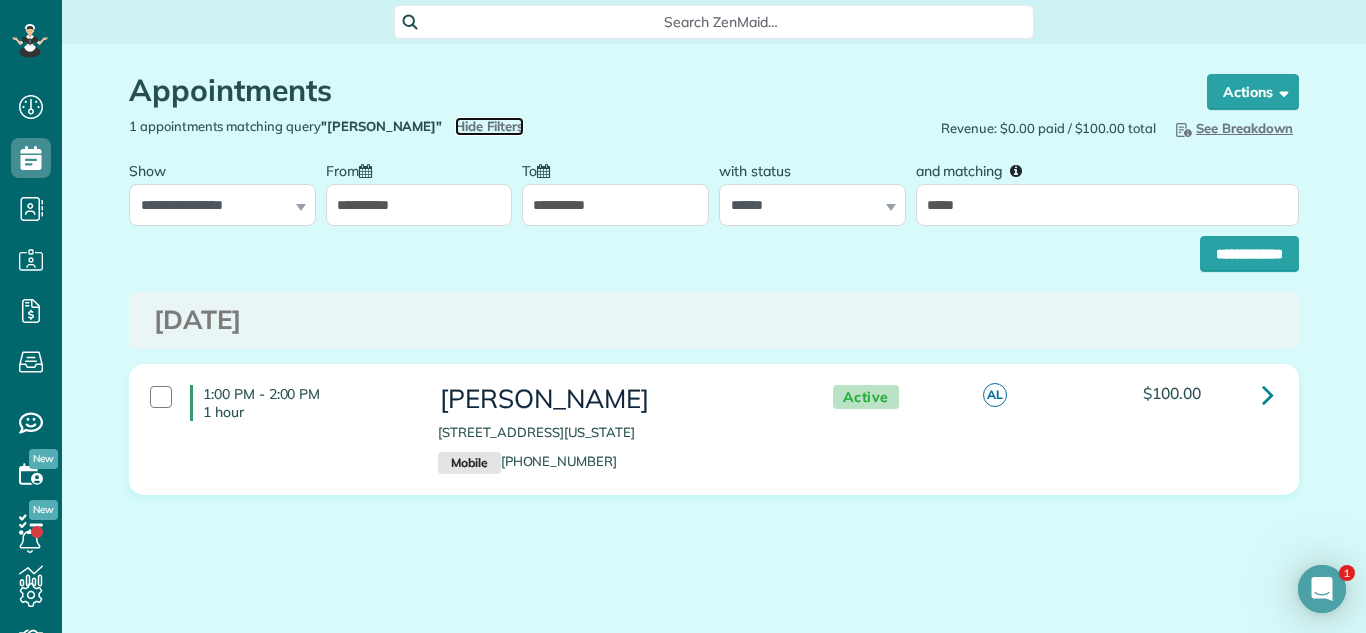 scroll, scrollTop: 0, scrollLeft: 0, axis: both 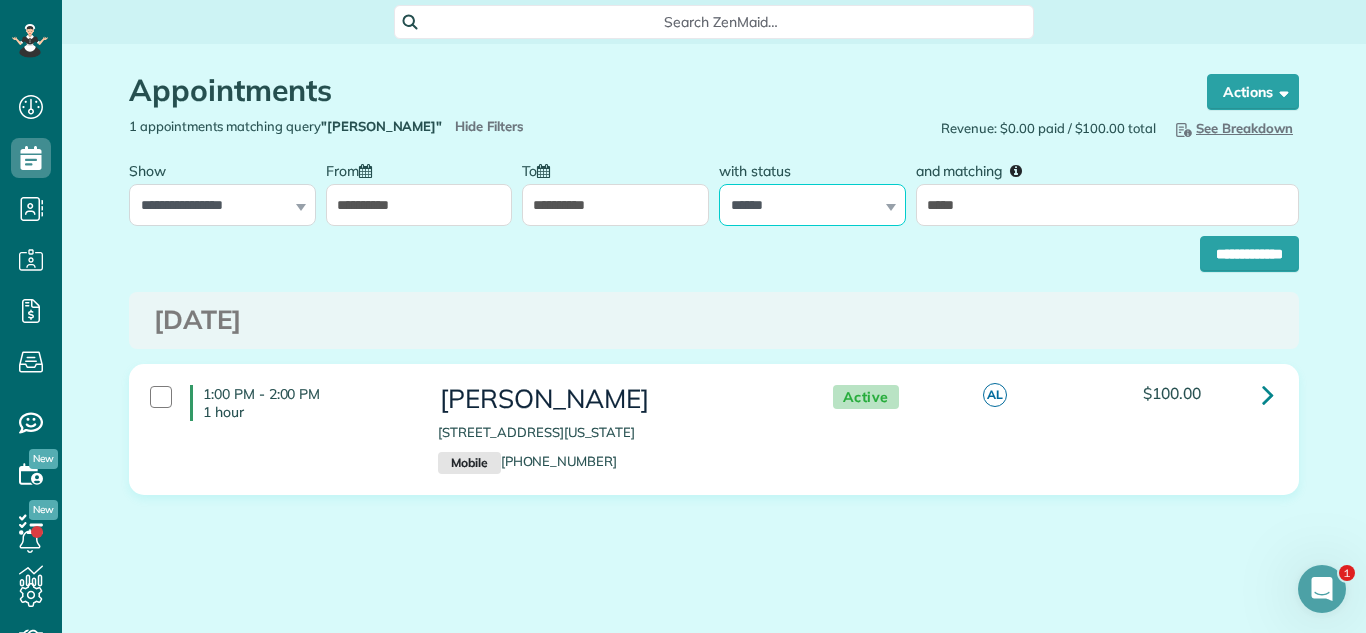 click on "**********" at bounding box center [812, 205] 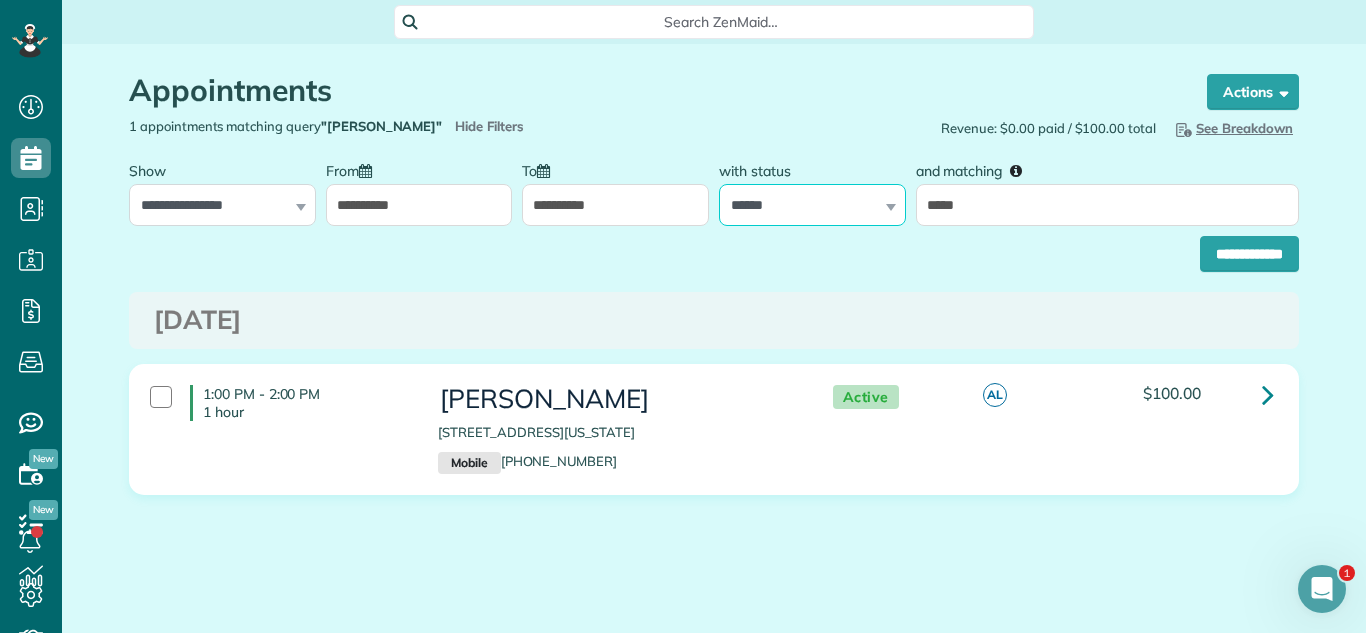 select on "****" 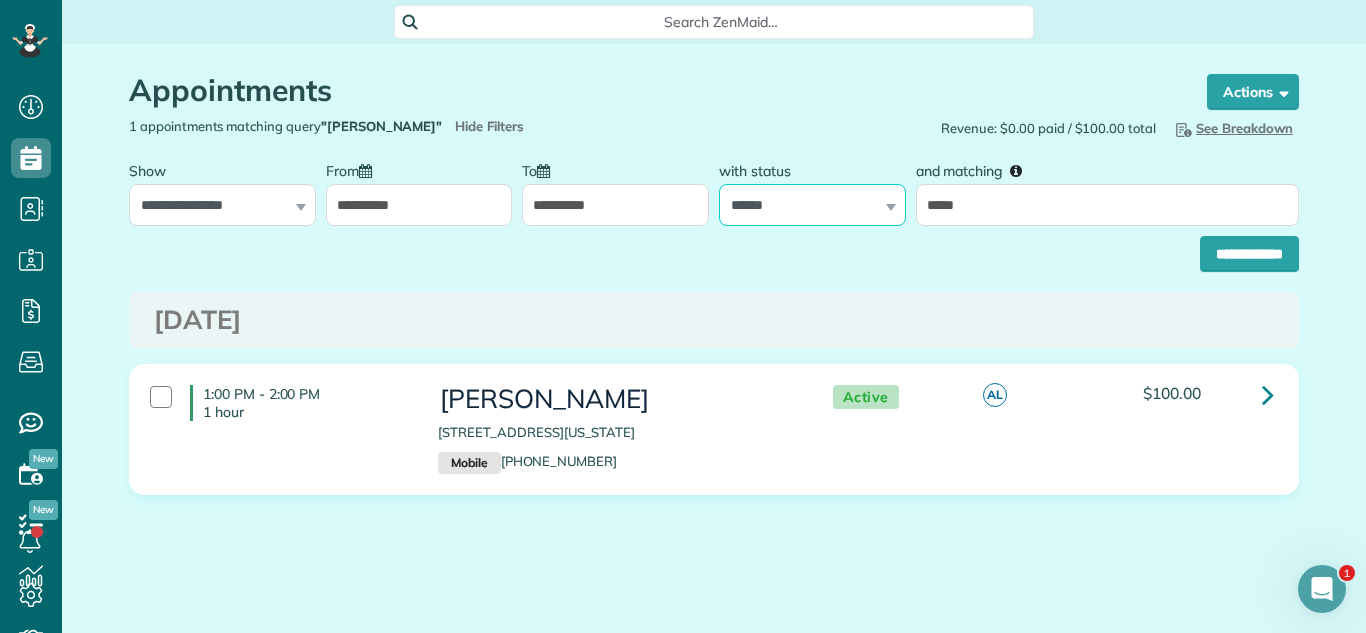 click on "**********" at bounding box center [812, 205] 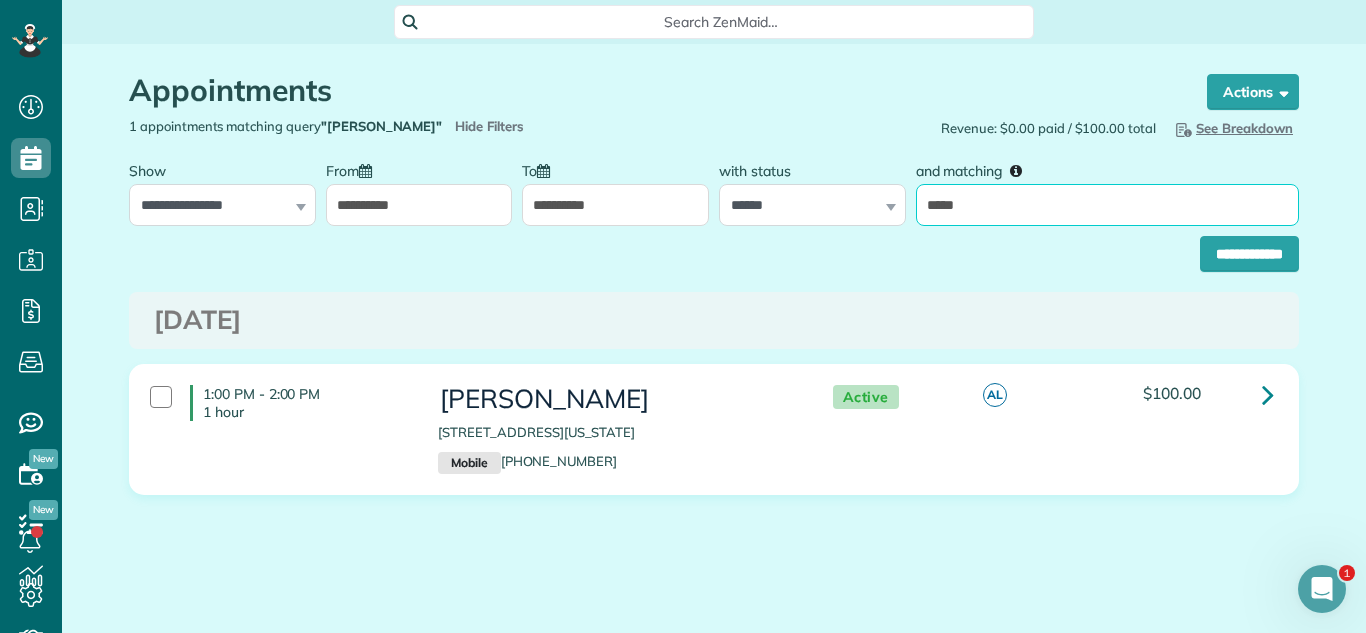 click on "*****" at bounding box center [1107, 205] 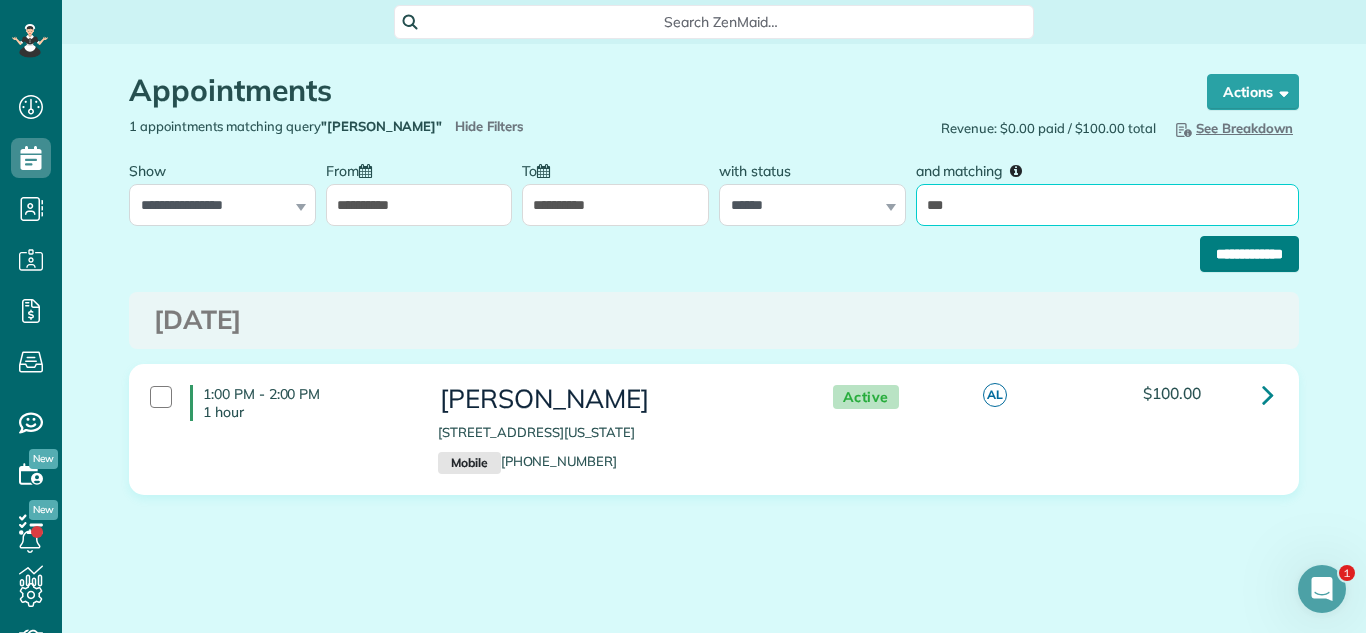 type on "***" 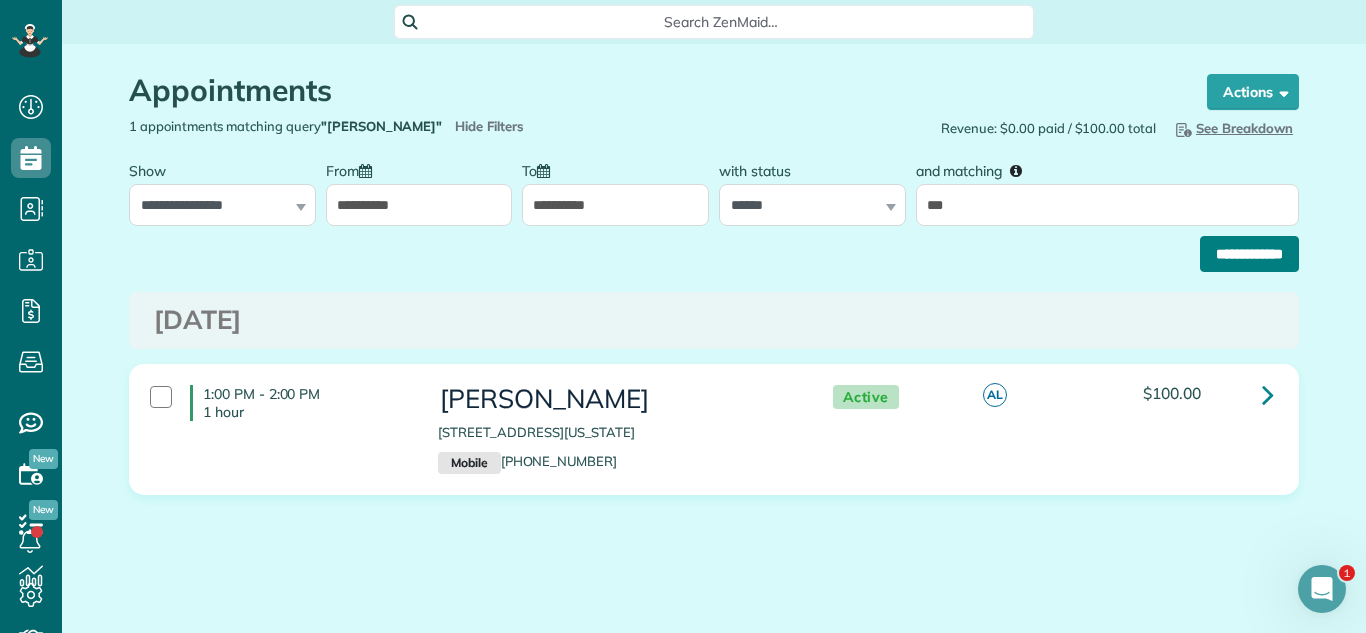 click on "**********" at bounding box center [1249, 254] 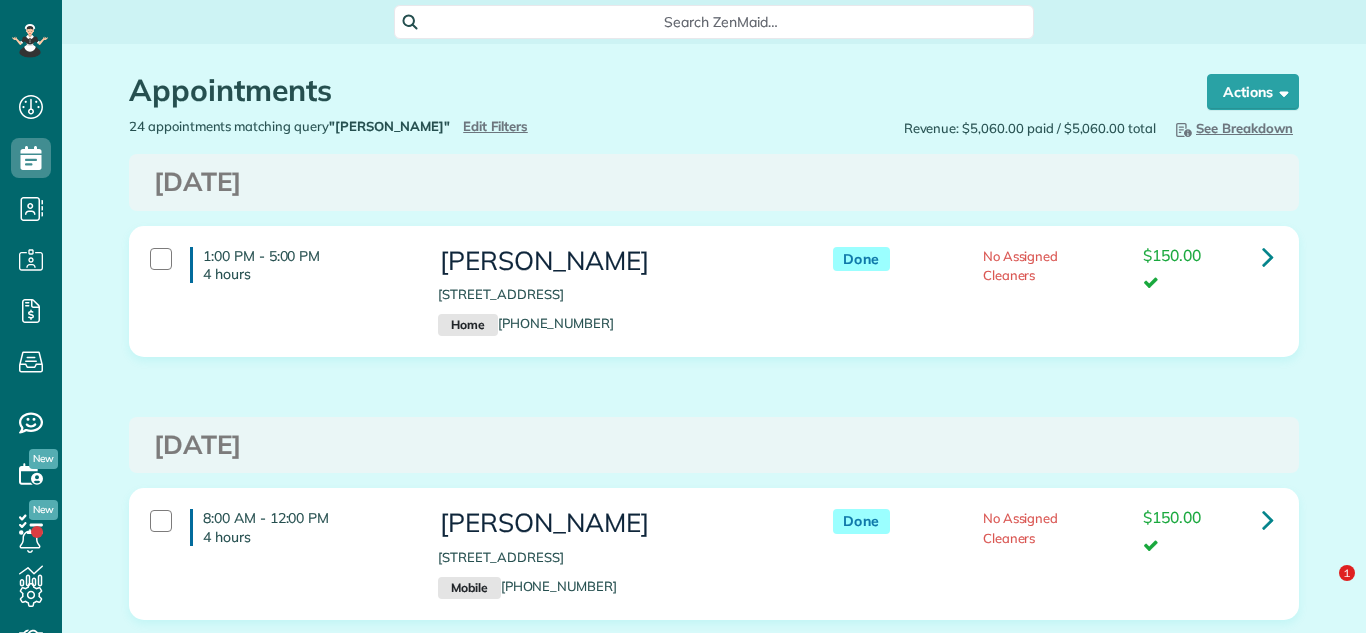 scroll, scrollTop: 0, scrollLeft: 0, axis: both 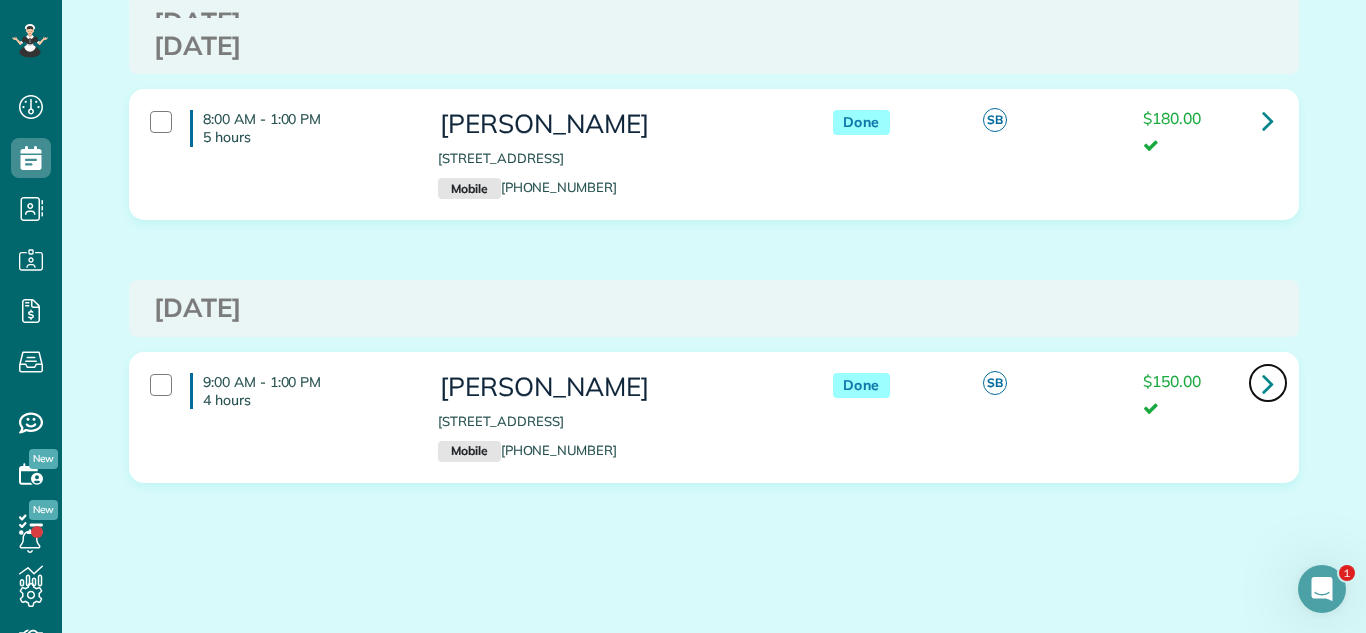 click at bounding box center (1268, 383) 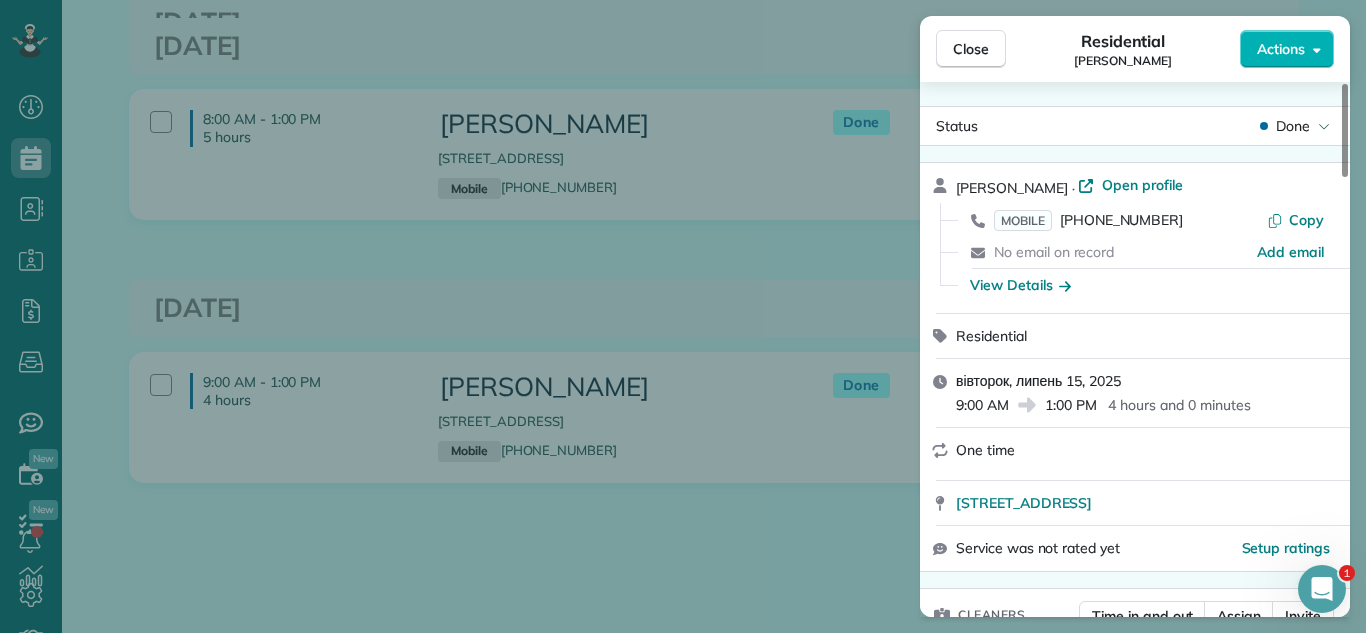click on "Actions" at bounding box center (1281, 49) 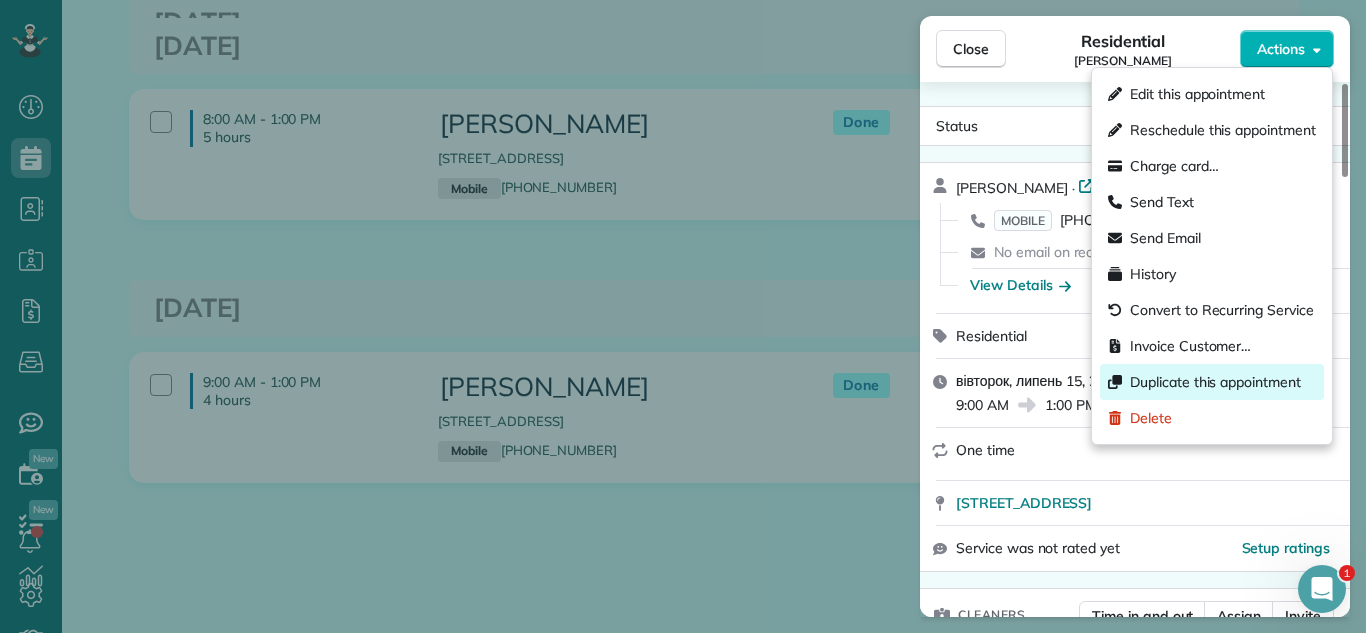 click on "Duplicate this appointment" at bounding box center (1215, 382) 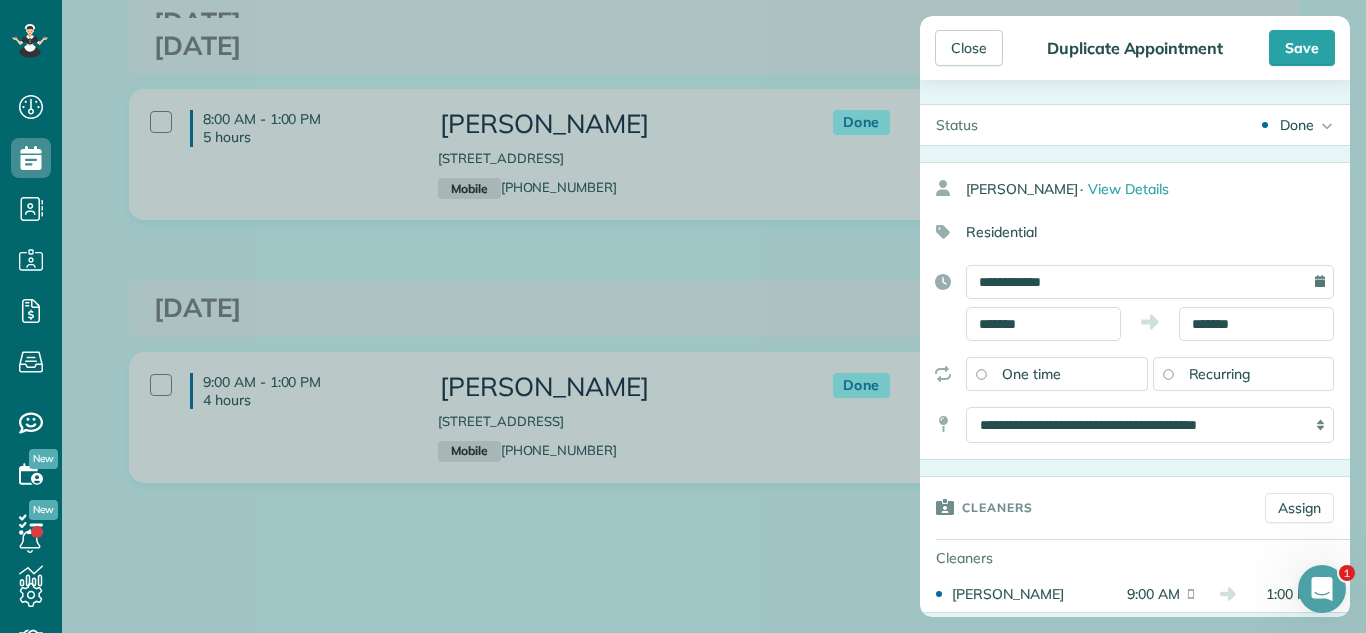 click on "Done
Active
Conformed
Cancelled
Done
Booked one day before" at bounding box center [1172, 125] 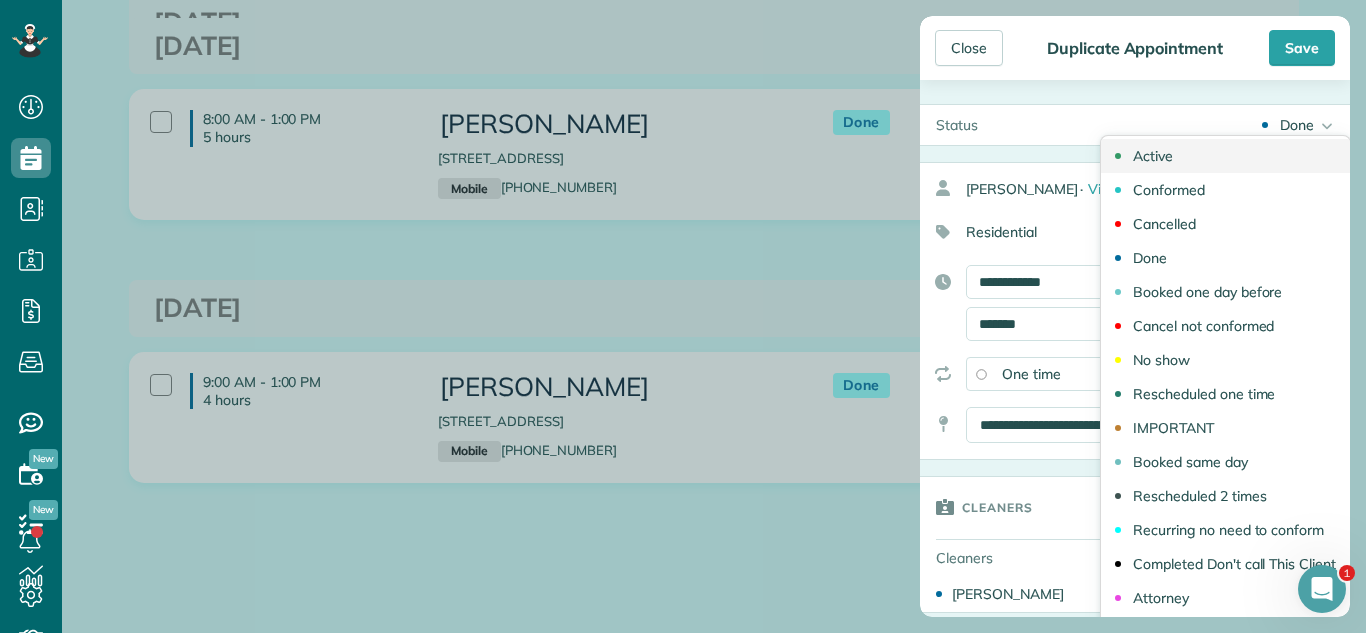 drag, startPoint x: 1174, startPoint y: 151, endPoint x: 1097, endPoint y: 310, distance: 176.66353 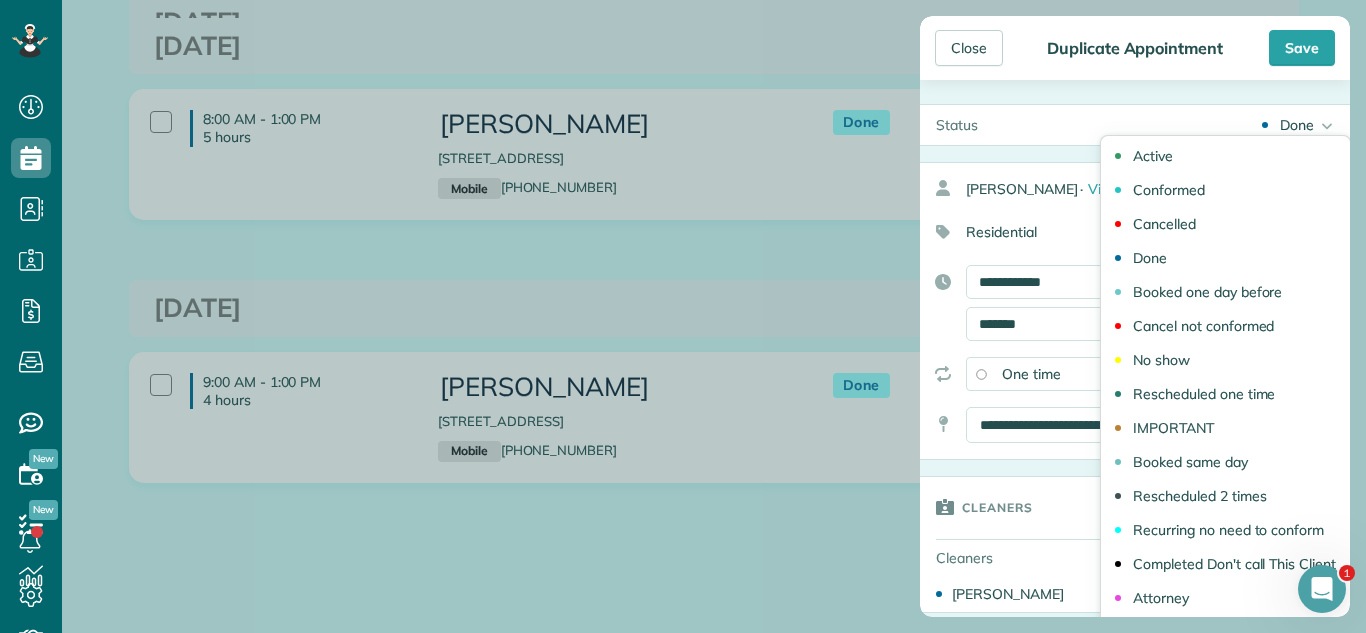 click on "Active" at bounding box center (1225, 156) 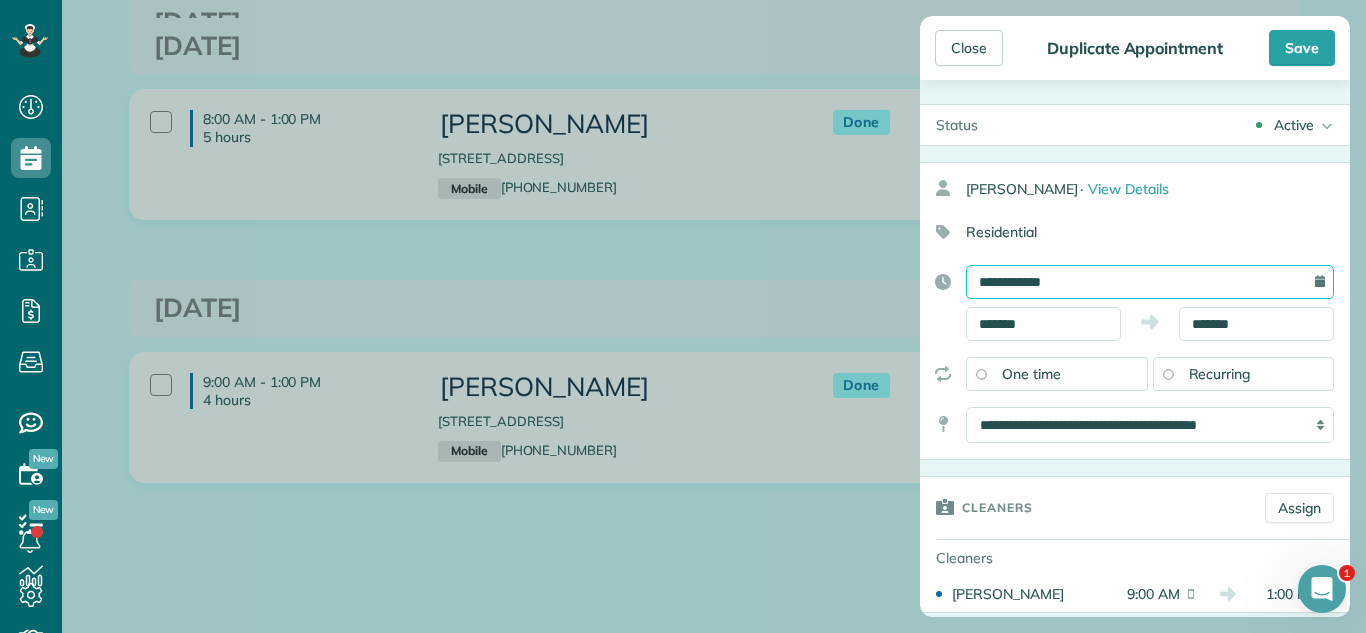 click on "**********" at bounding box center [1150, 282] 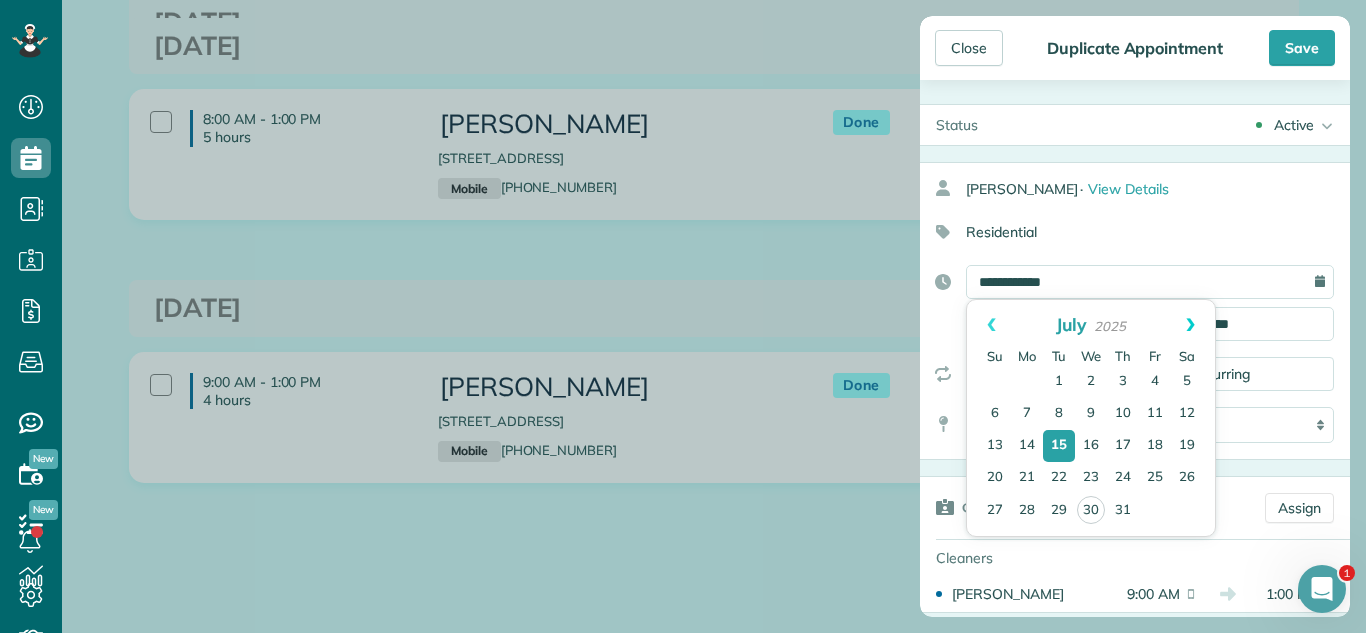 click on "Next" at bounding box center (1190, 325) 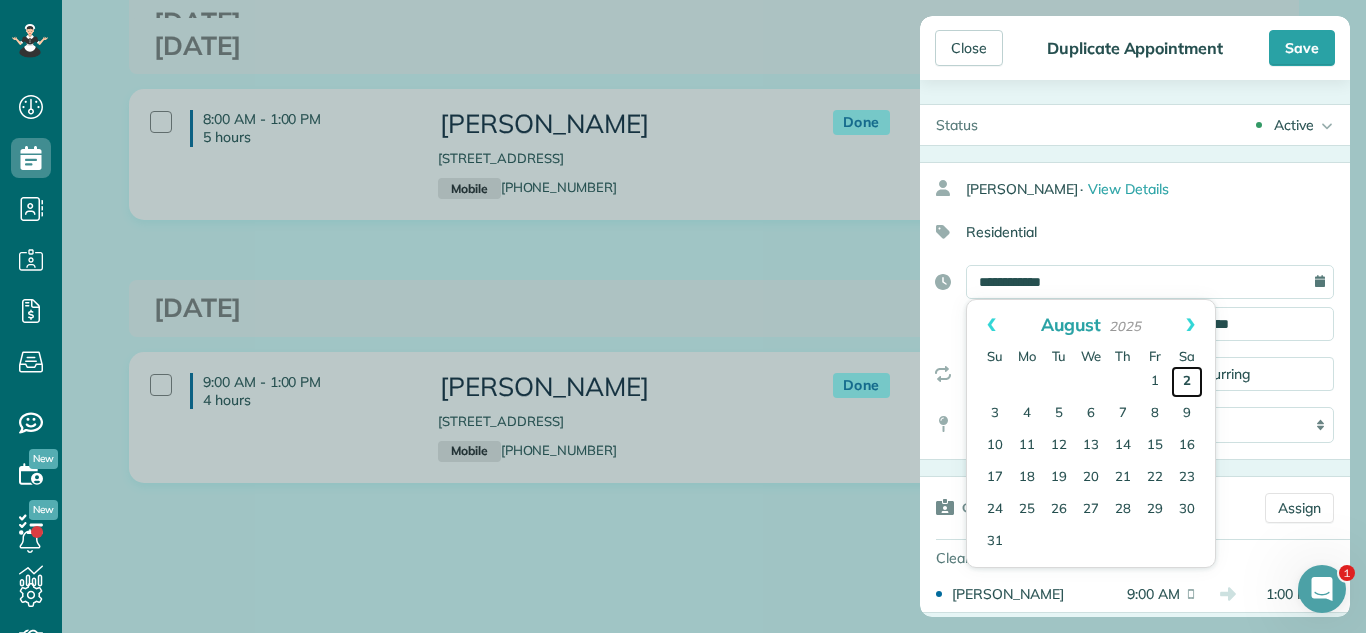 click on "2" at bounding box center [1187, 382] 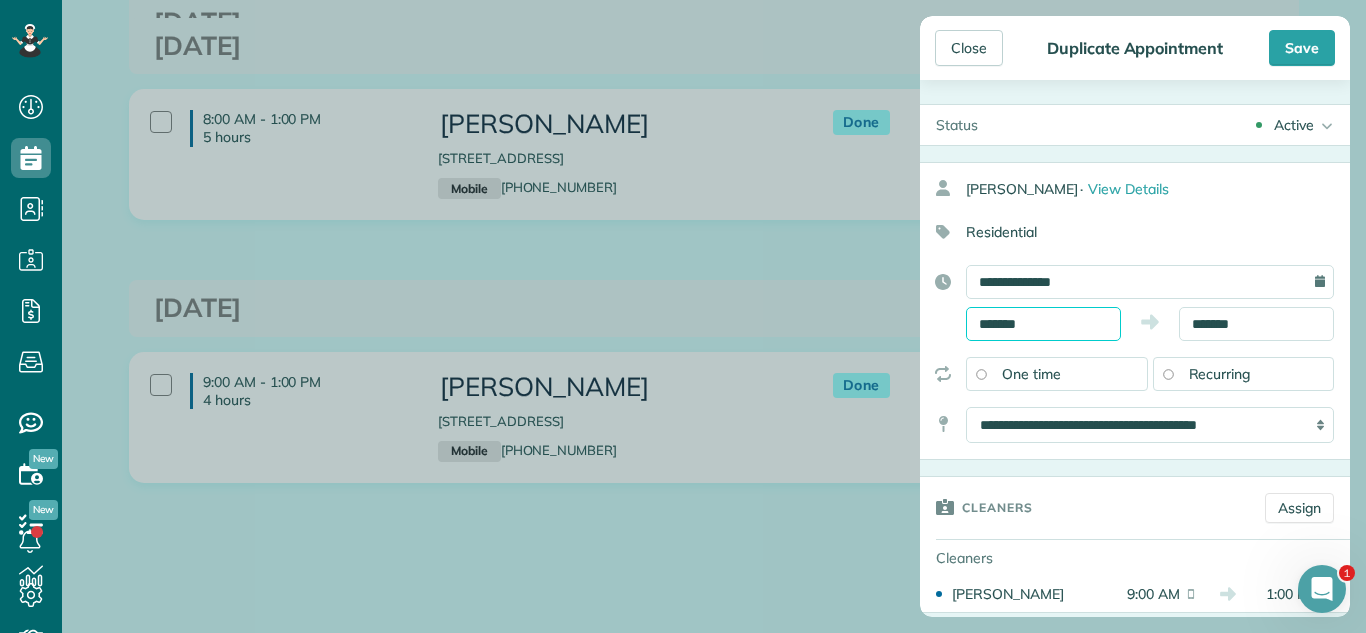 click on "*******" at bounding box center (1043, 324) 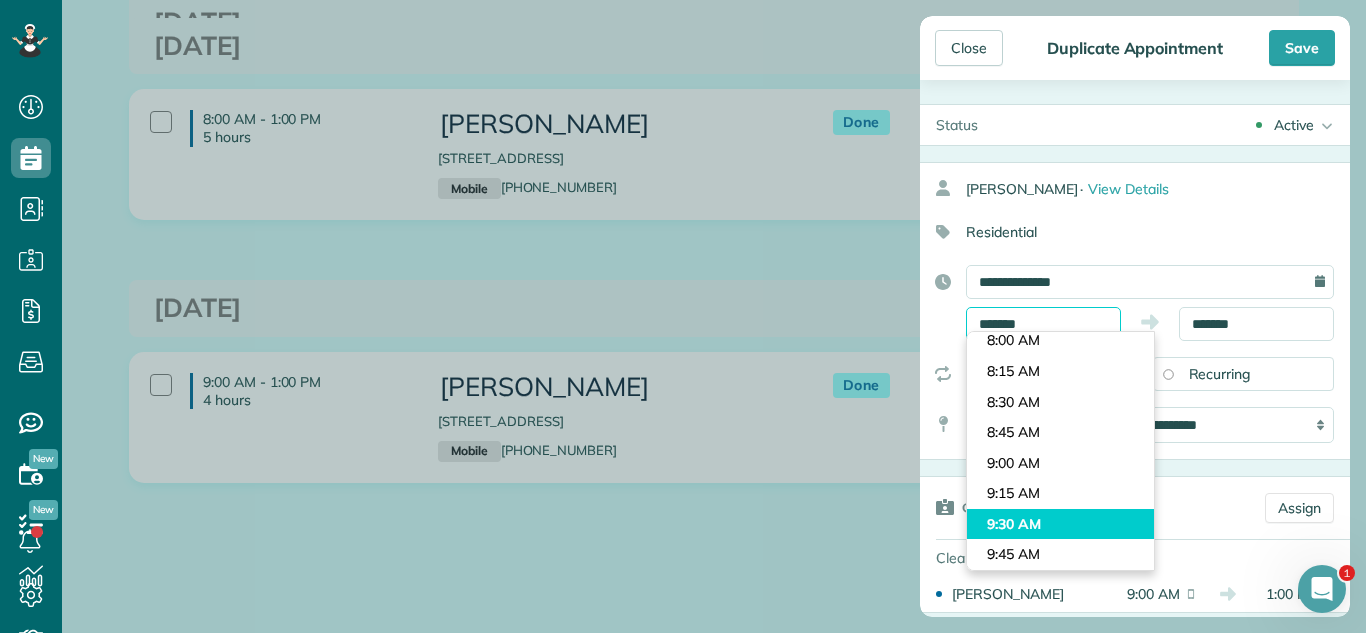 scroll, scrollTop: 919, scrollLeft: 0, axis: vertical 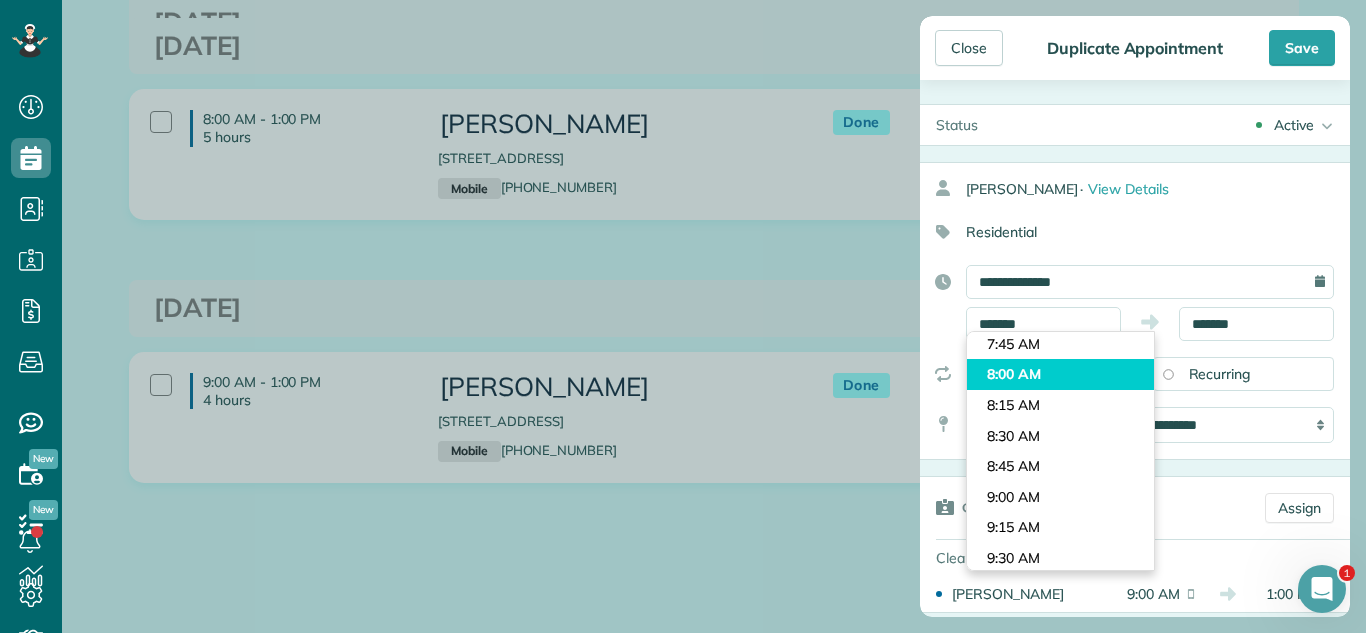 type on "*******" 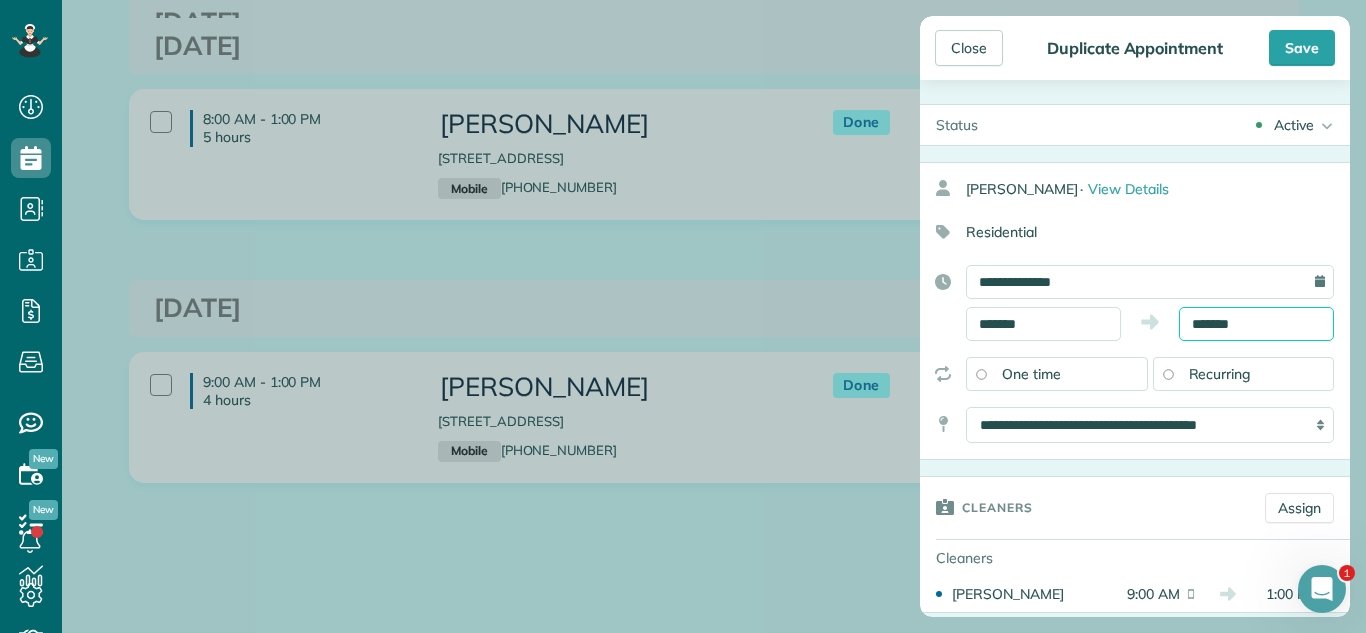 click on "*******" at bounding box center (1256, 324) 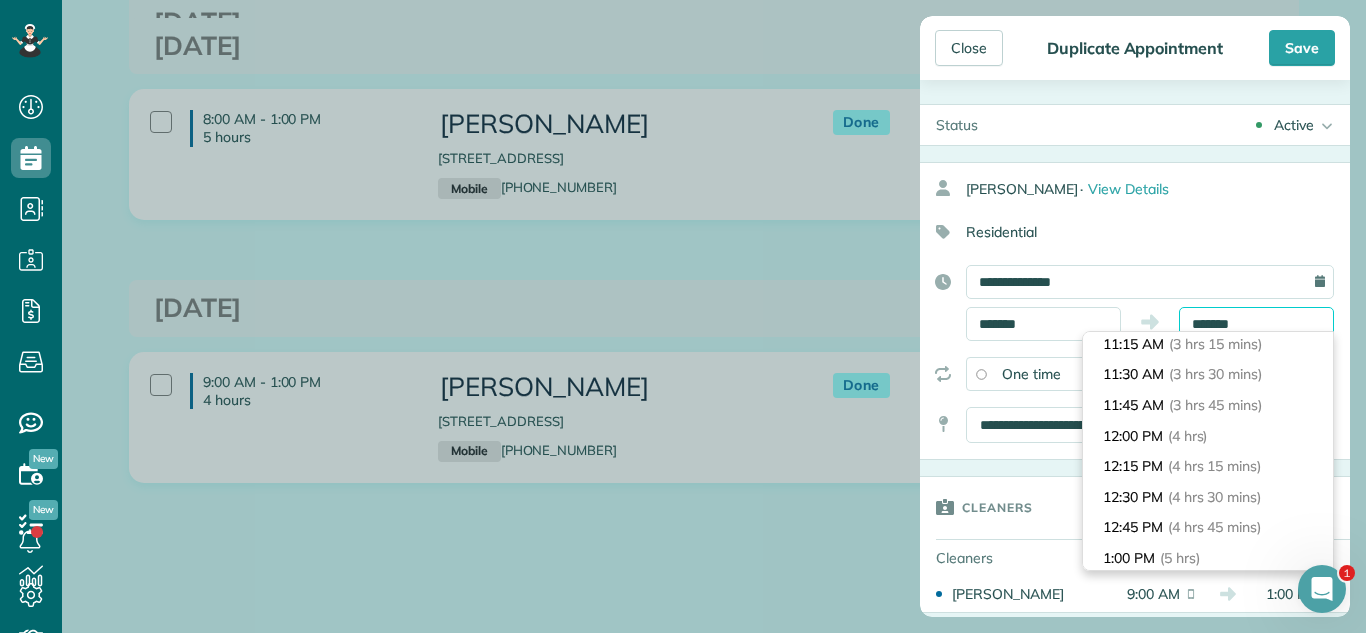 scroll, scrollTop: 119, scrollLeft: 0, axis: vertical 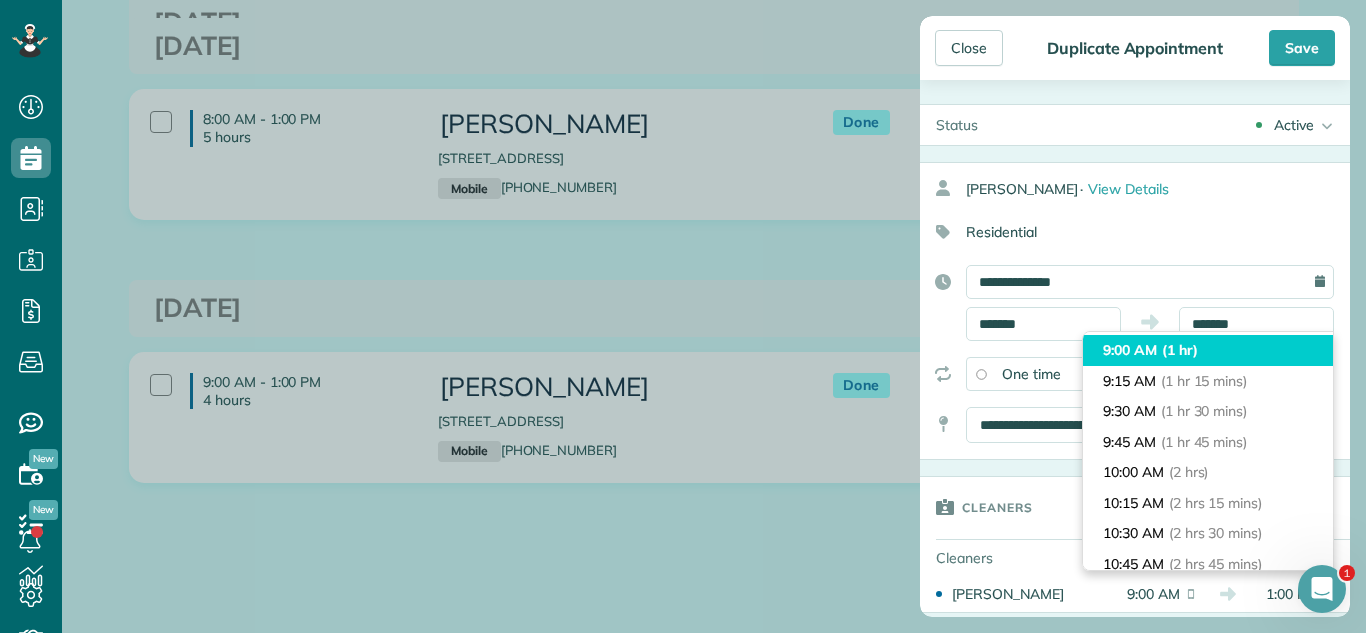 type on "*******" 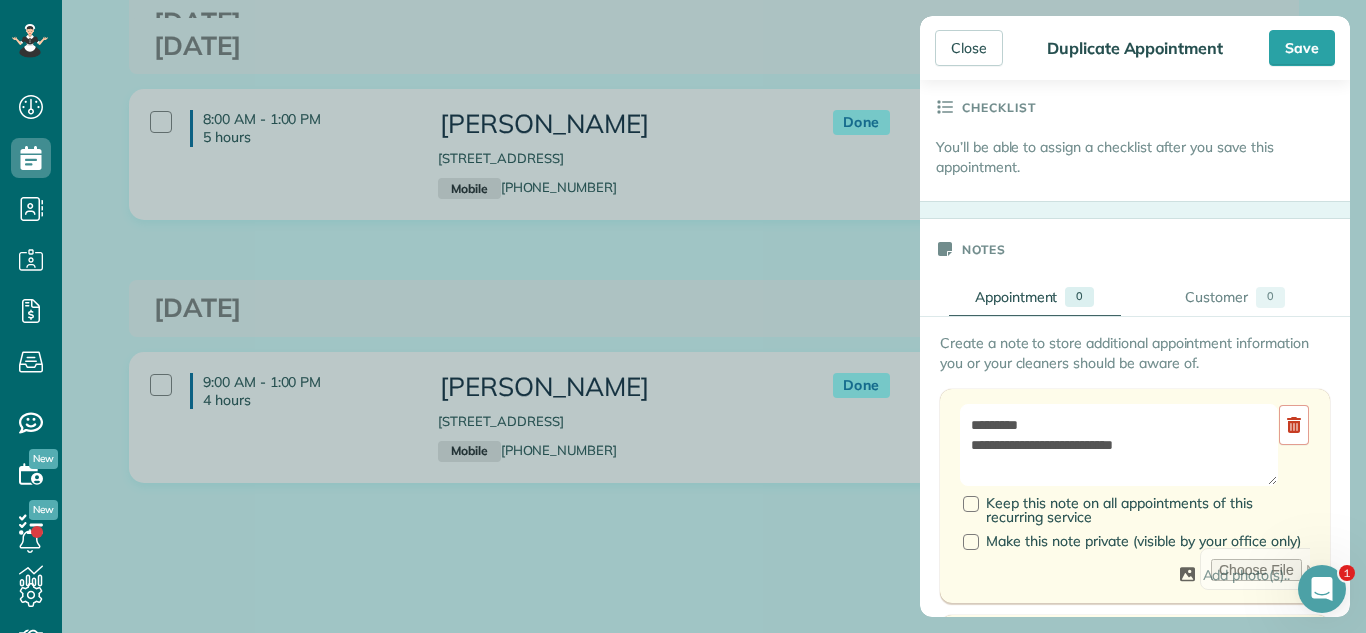 scroll, scrollTop: 560, scrollLeft: 0, axis: vertical 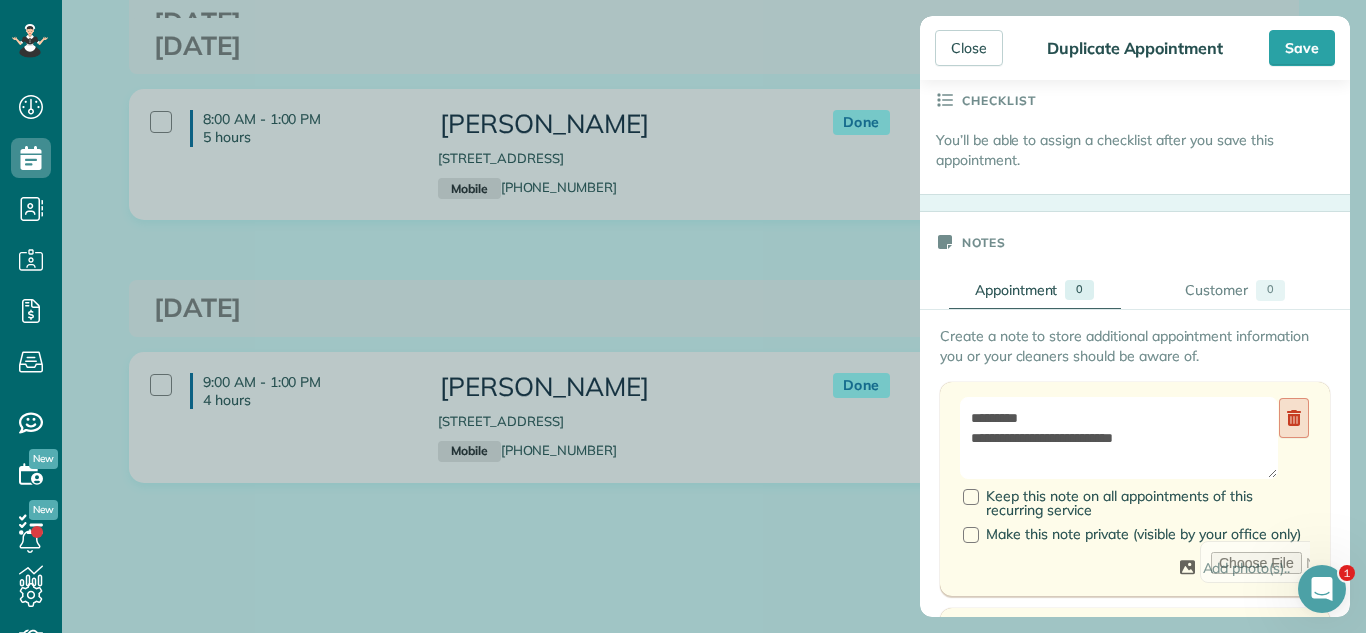 click at bounding box center (1294, 418) 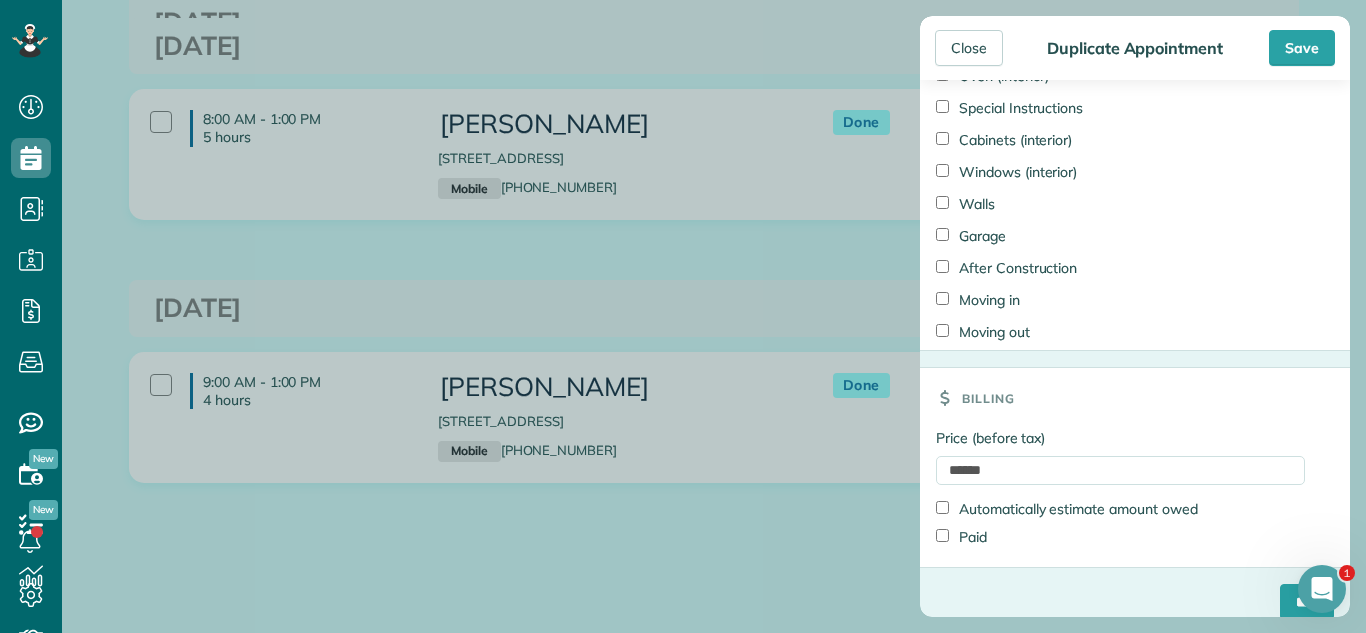 scroll, scrollTop: 2842, scrollLeft: 0, axis: vertical 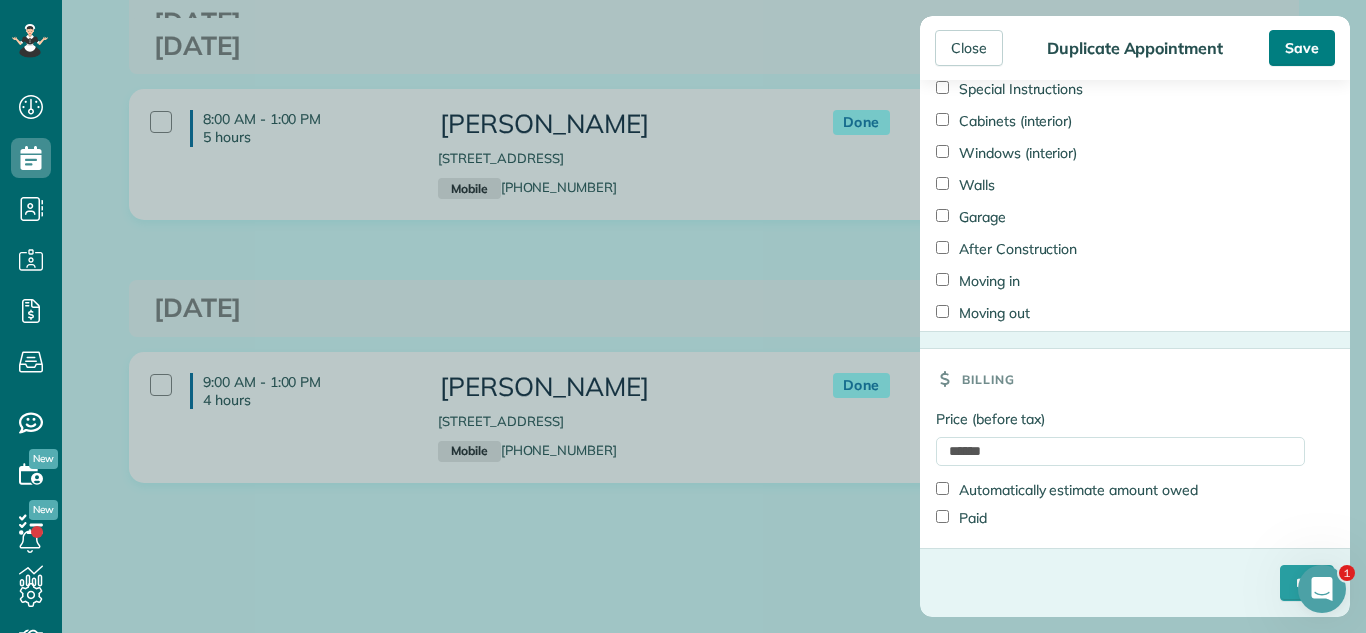 click on "Save" at bounding box center (1302, 48) 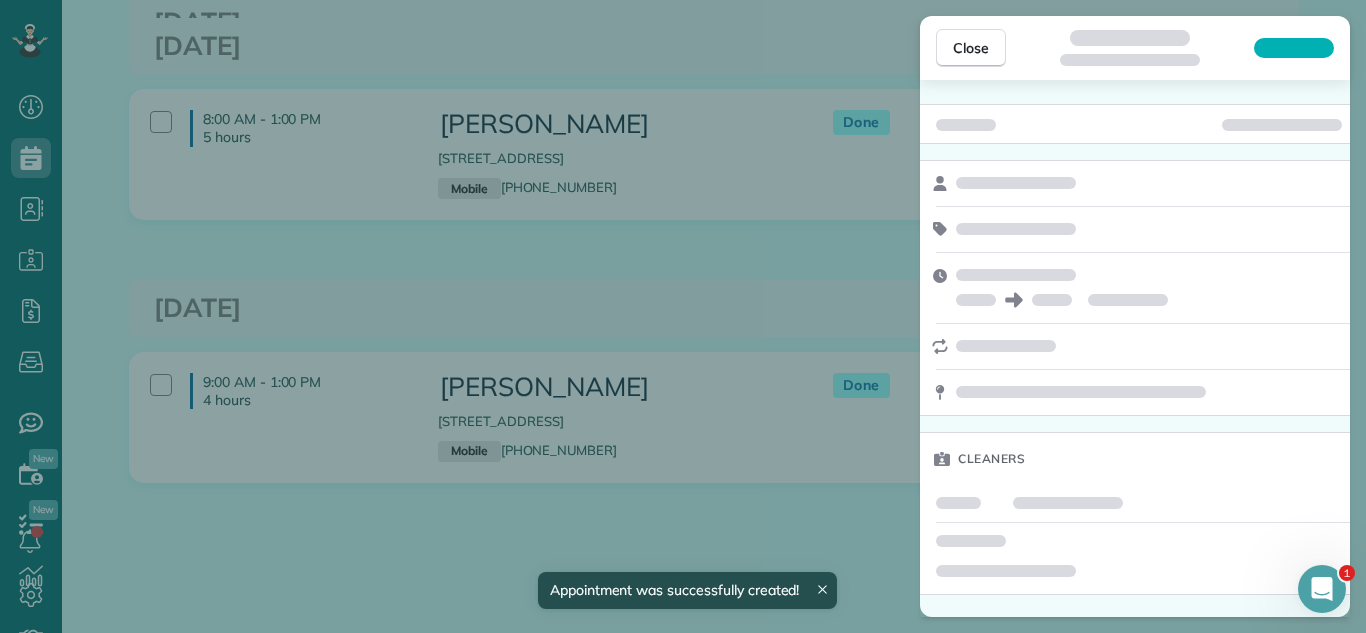 click on "Close" at bounding box center [971, 48] 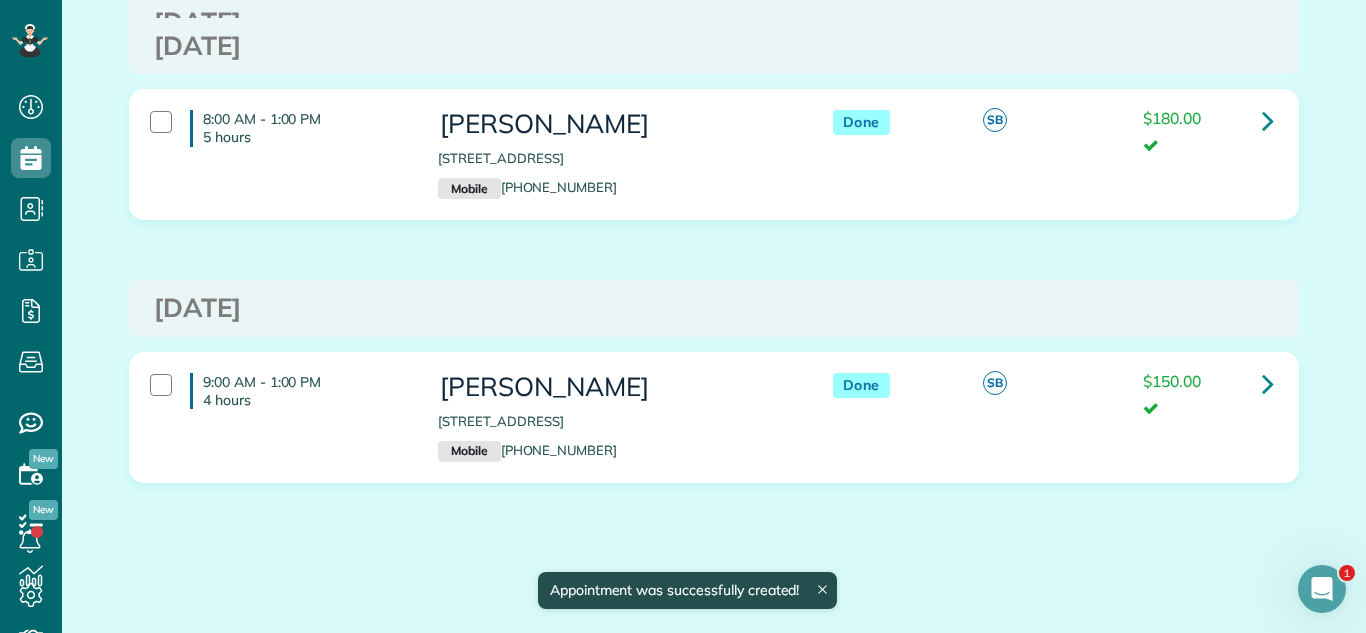drag, startPoint x: 435, startPoint y: 423, endPoint x: 748, endPoint y: 416, distance: 313.07828 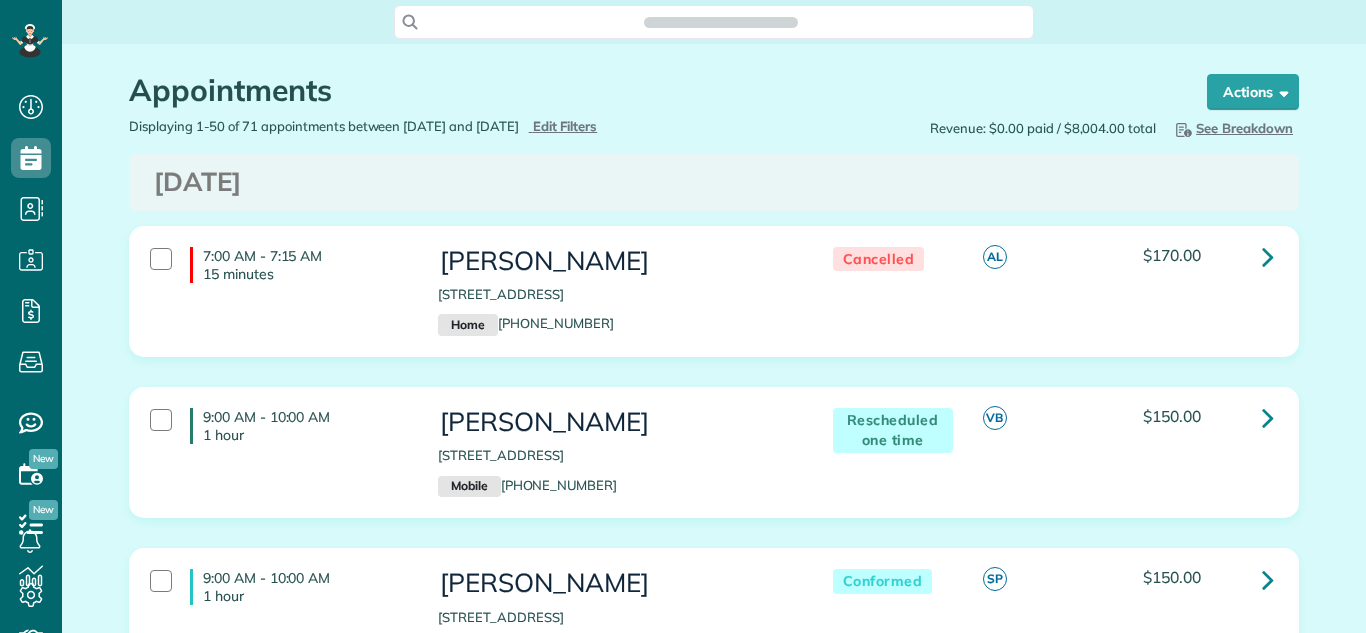 scroll, scrollTop: 0, scrollLeft: 0, axis: both 